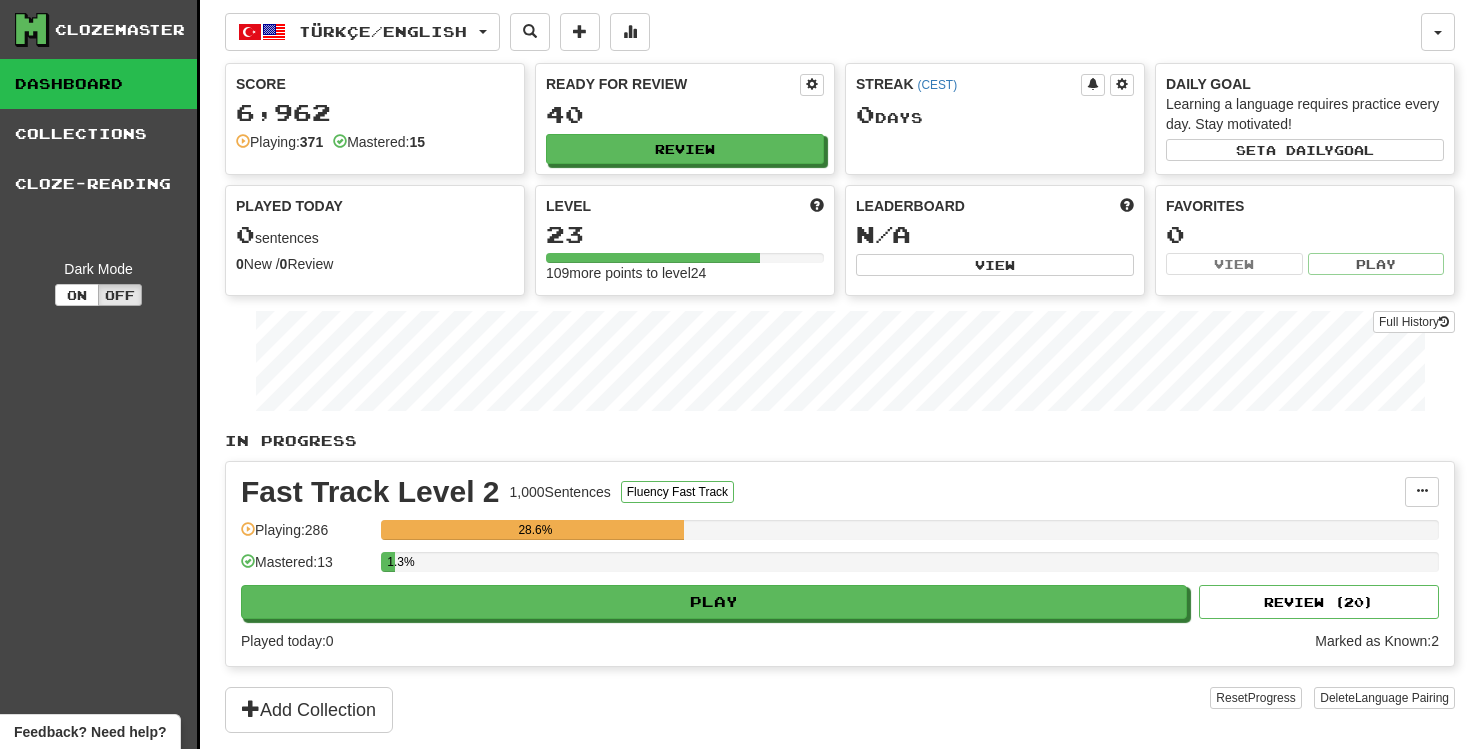 scroll, scrollTop: 0, scrollLeft: 0, axis: both 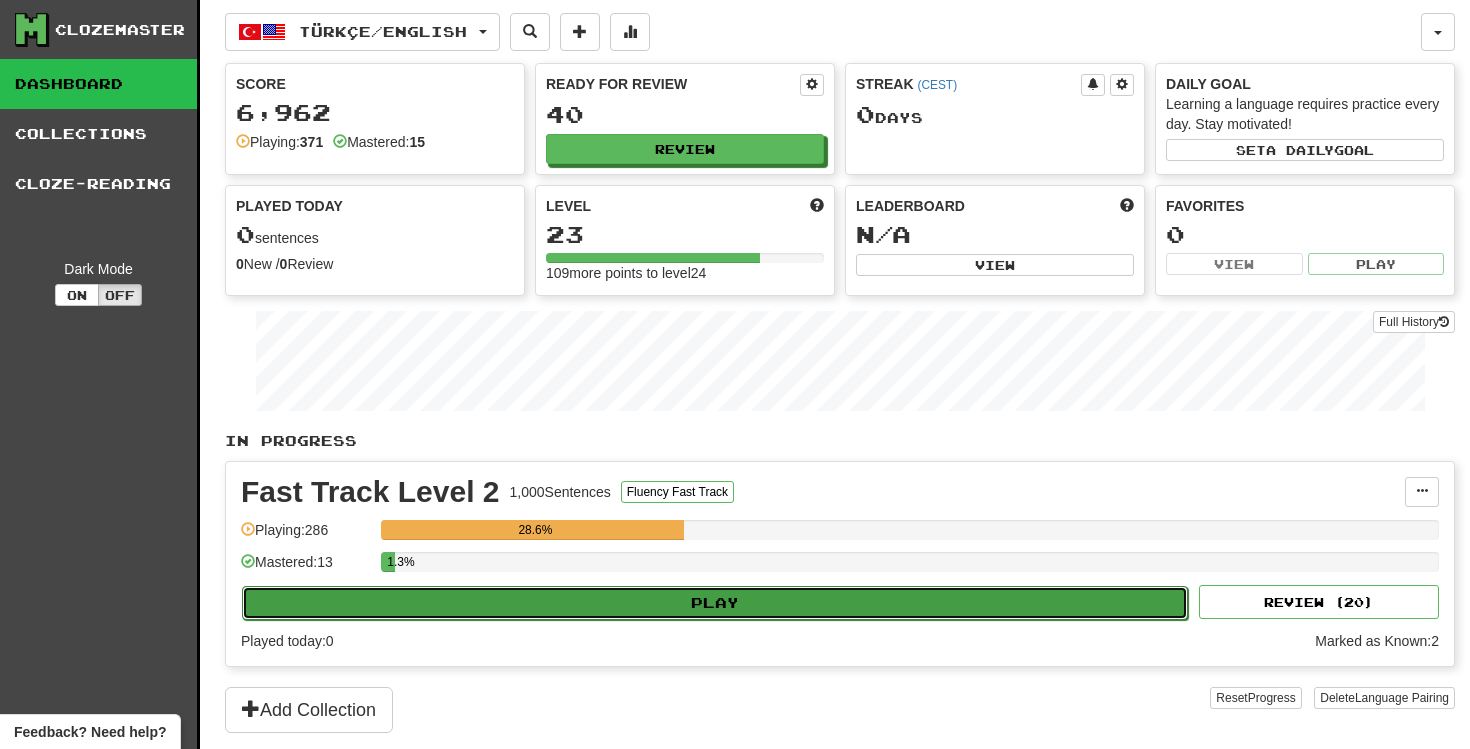 click on "Play" at bounding box center (715, 603) 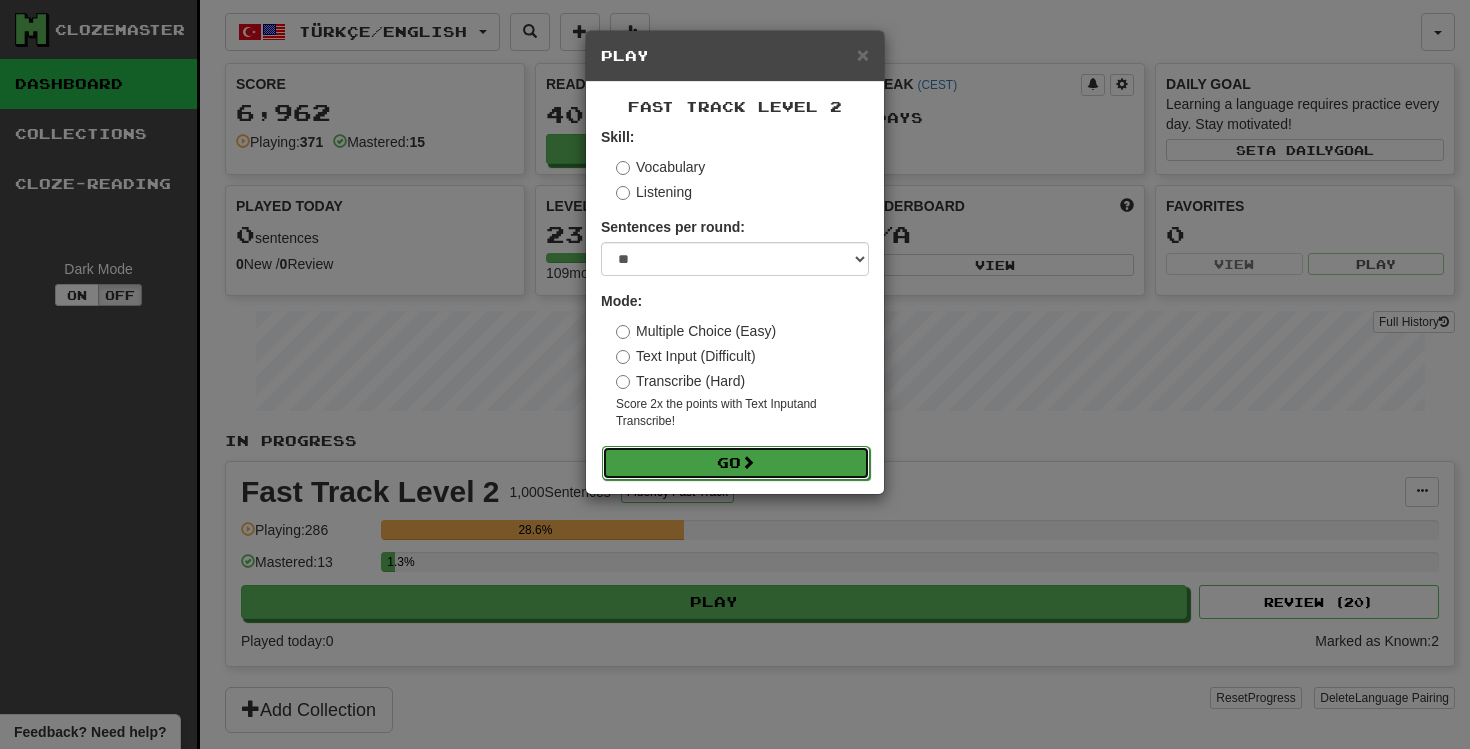 click on "Go" at bounding box center (736, 463) 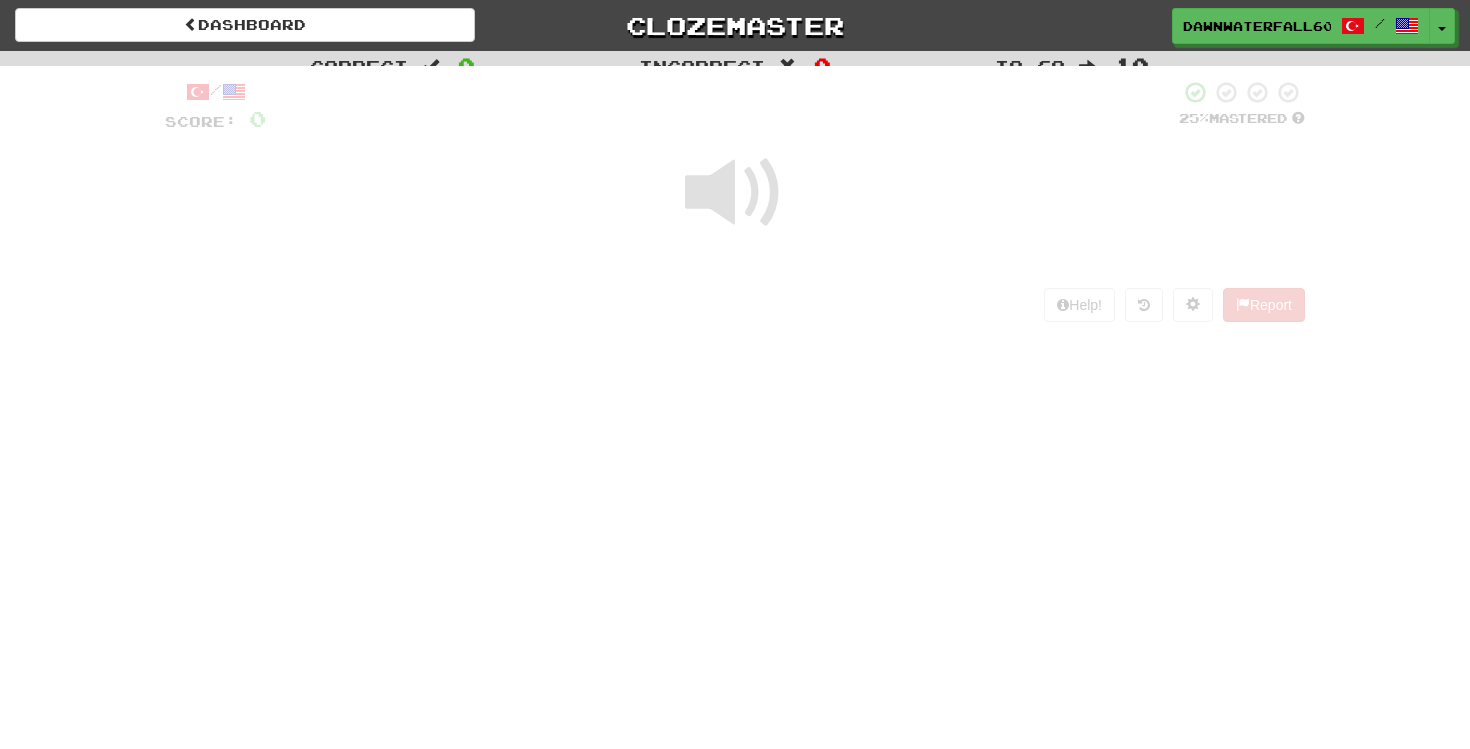 scroll, scrollTop: 0, scrollLeft: 0, axis: both 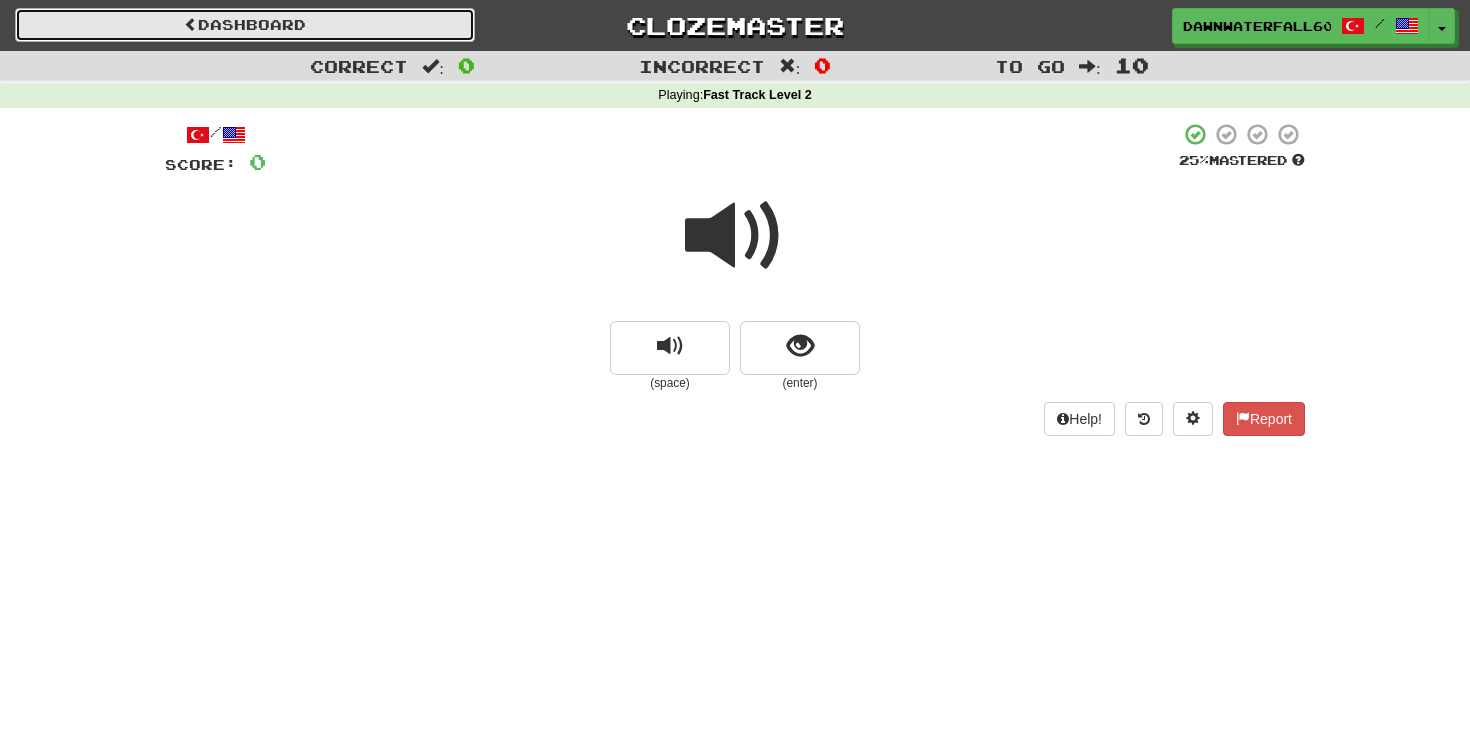 click on "Dashboard" at bounding box center (245, 25) 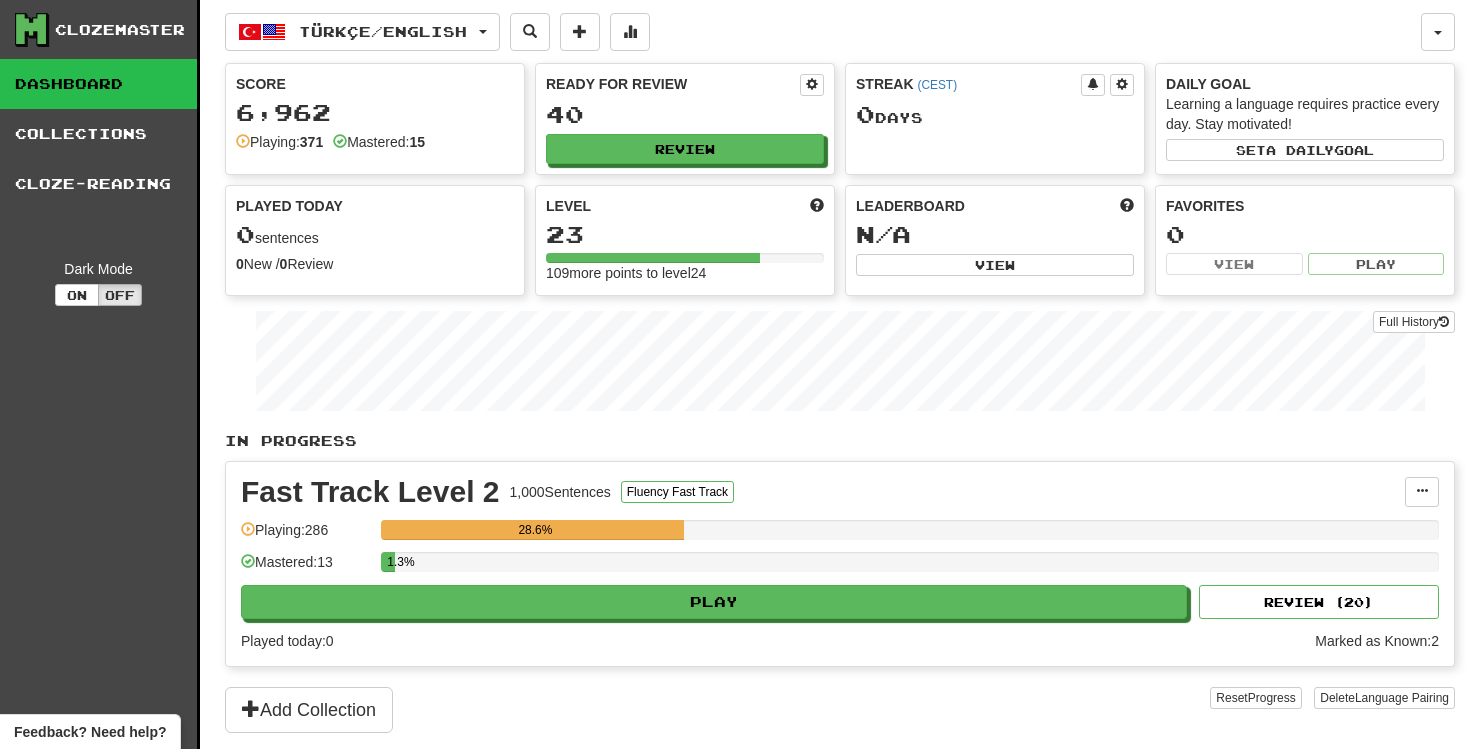 scroll, scrollTop: 0, scrollLeft: 0, axis: both 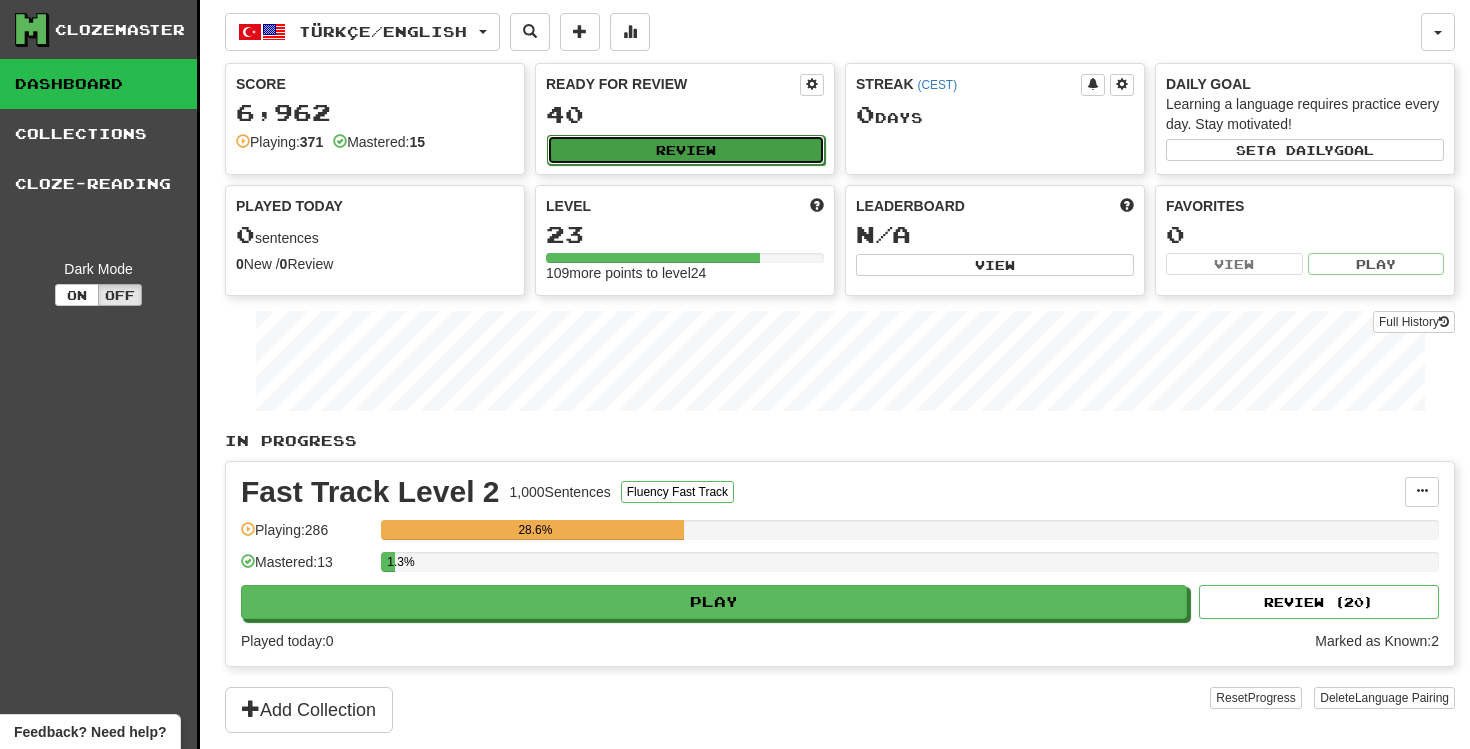 click on "Review" at bounding box center [686, 150] 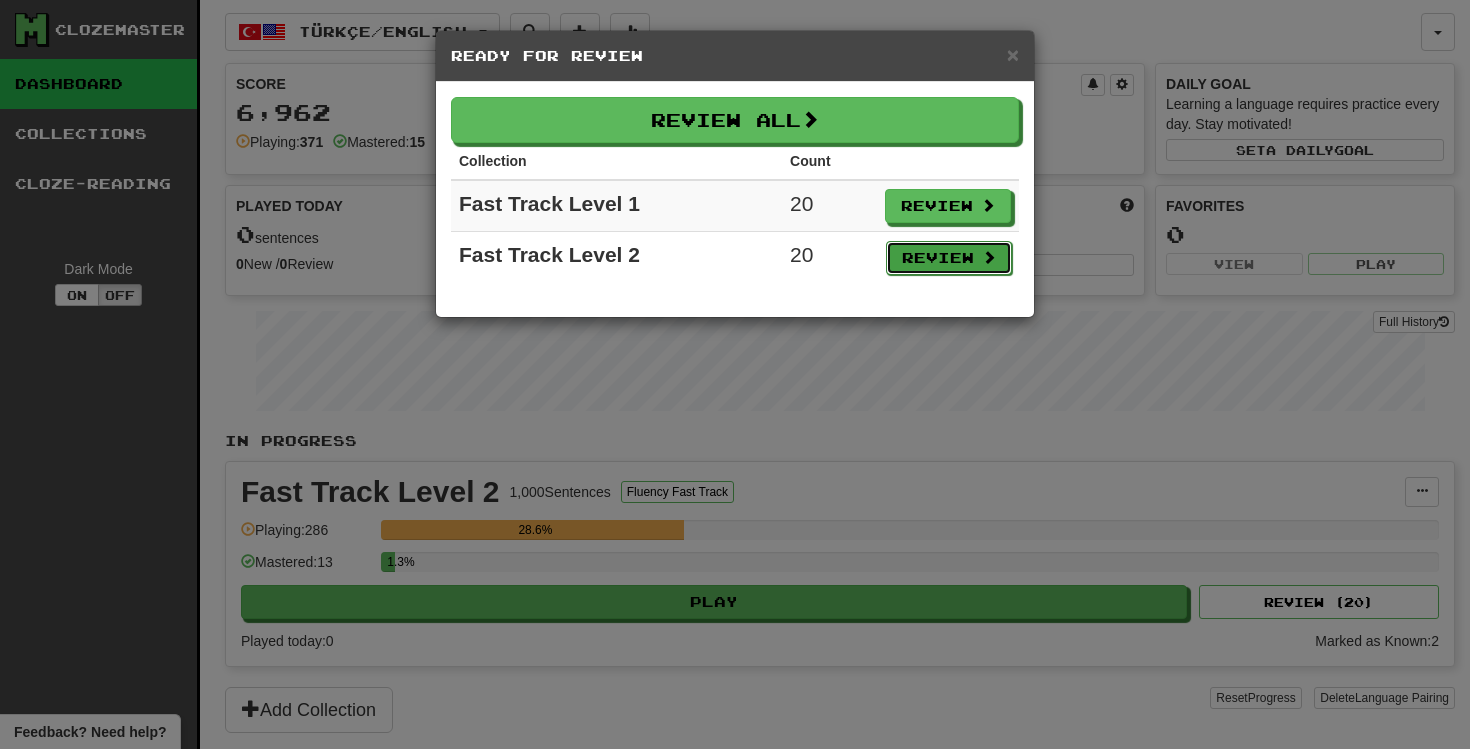 click on "Review" at bounding box center (949, 258) 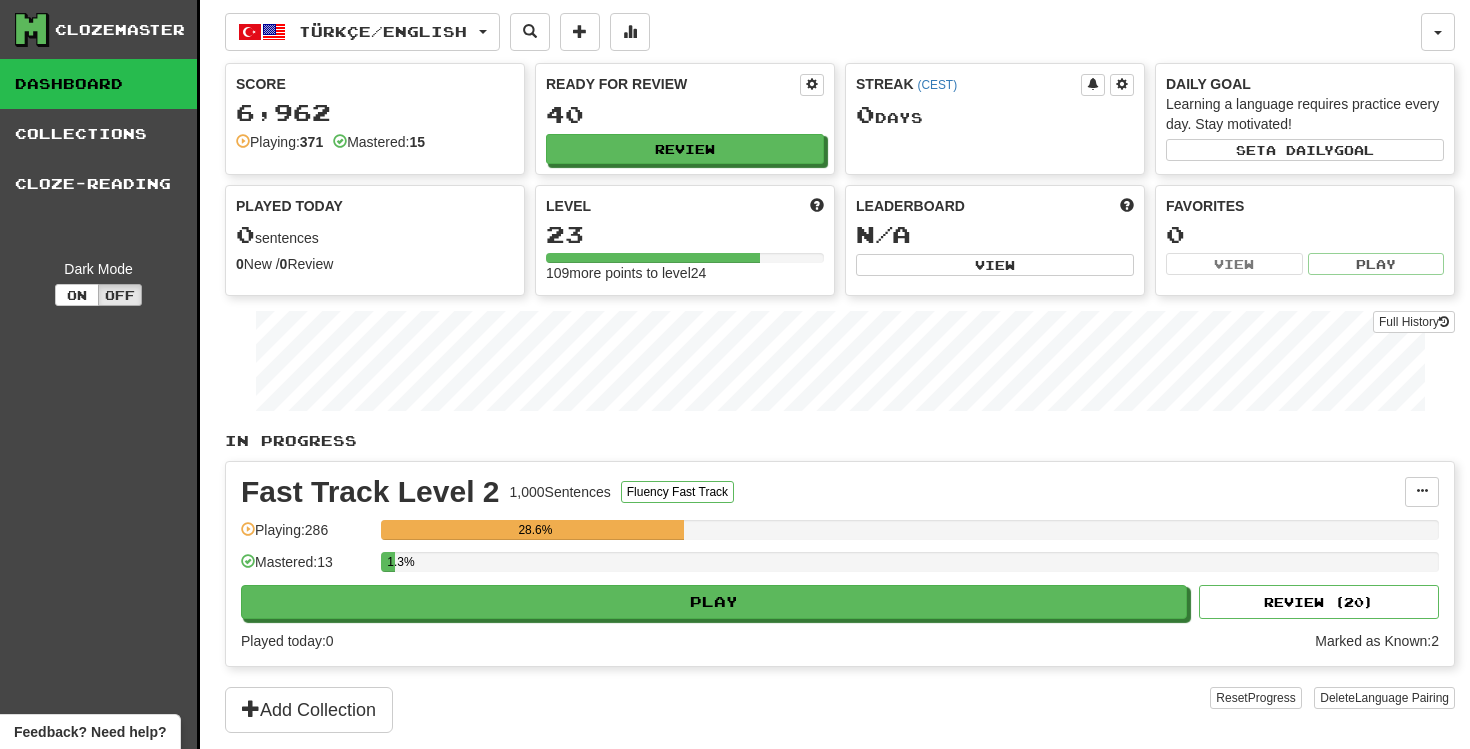 select on "**" 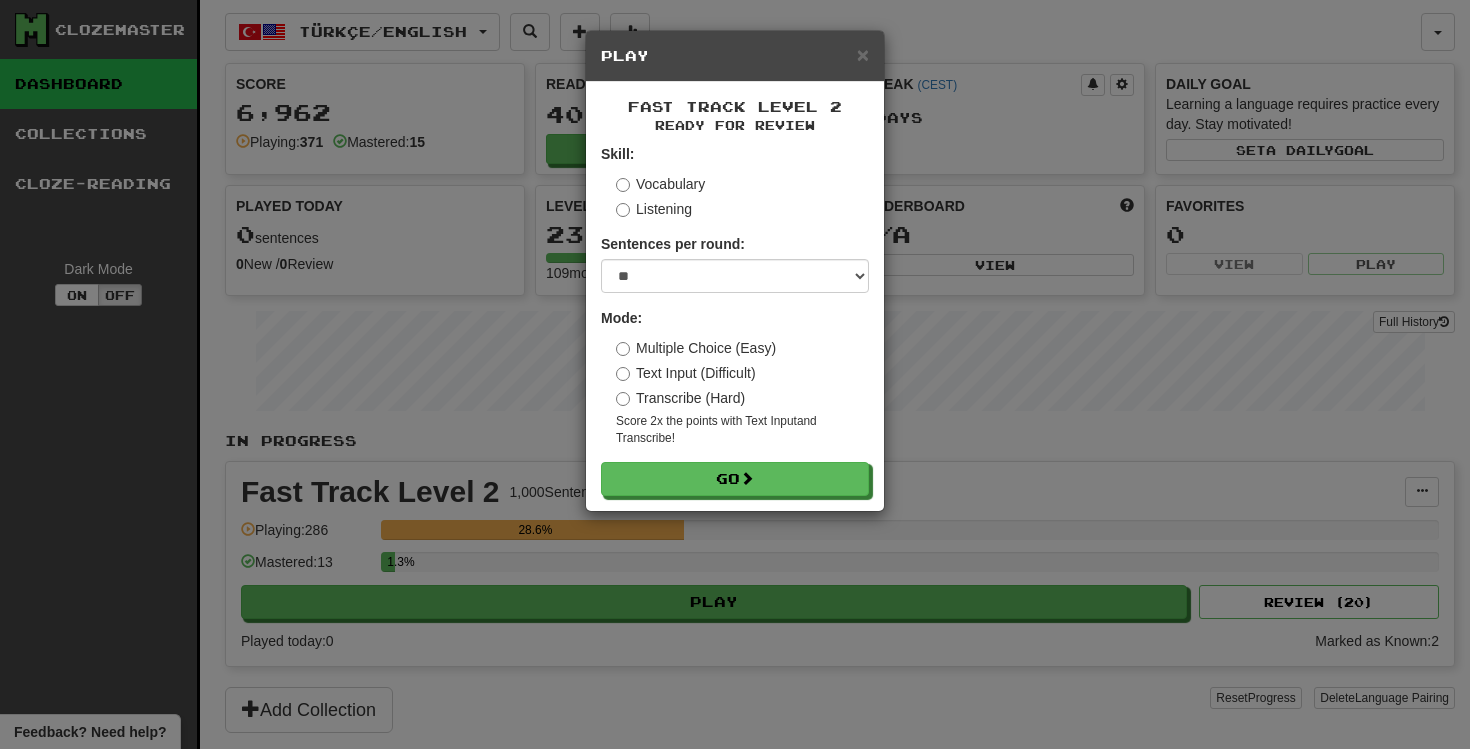 click on "Vocabulary" at bounding box center [660, 184] 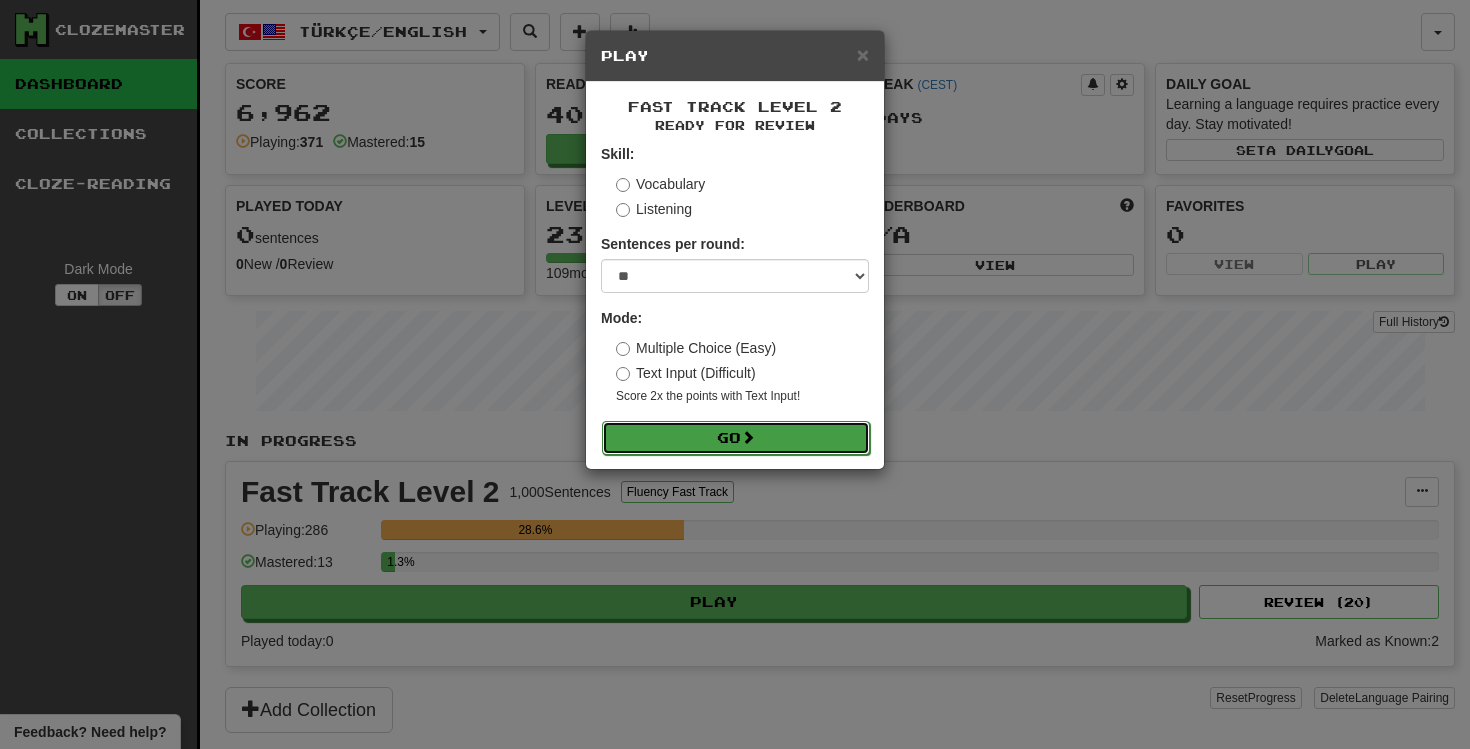 click at bounding box center [748, 437] 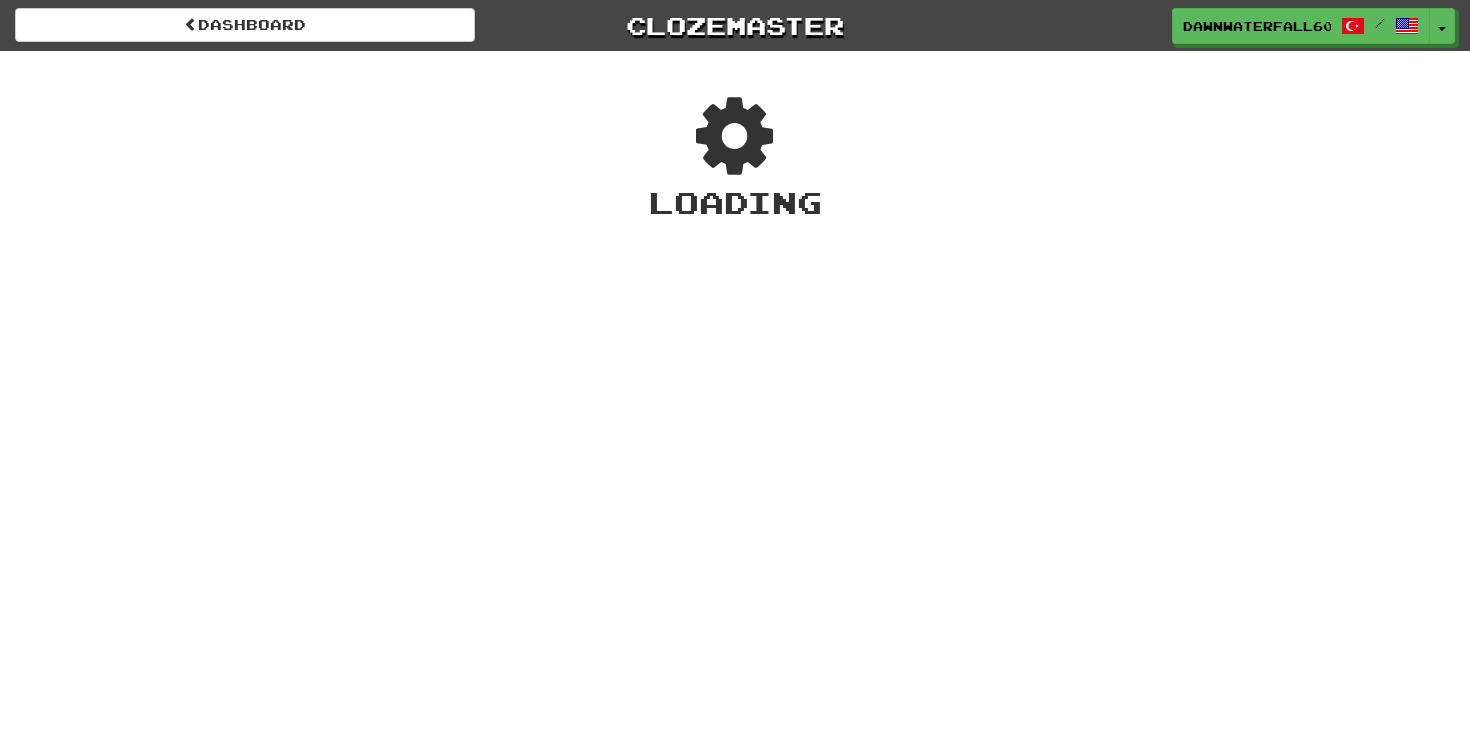 scroll, scrollTop: 0, scrollLeft: 0, axis: both 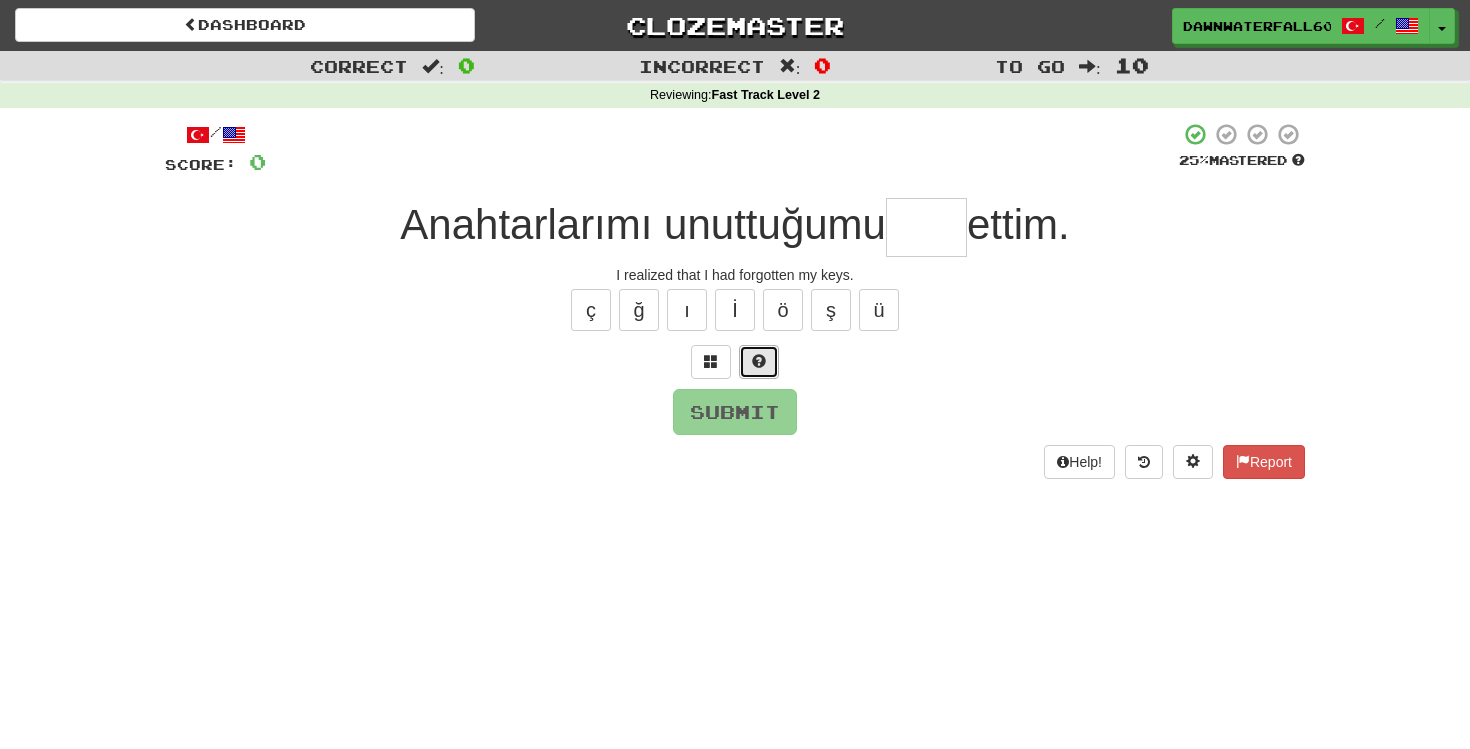 click at bounding box center [759, 362] 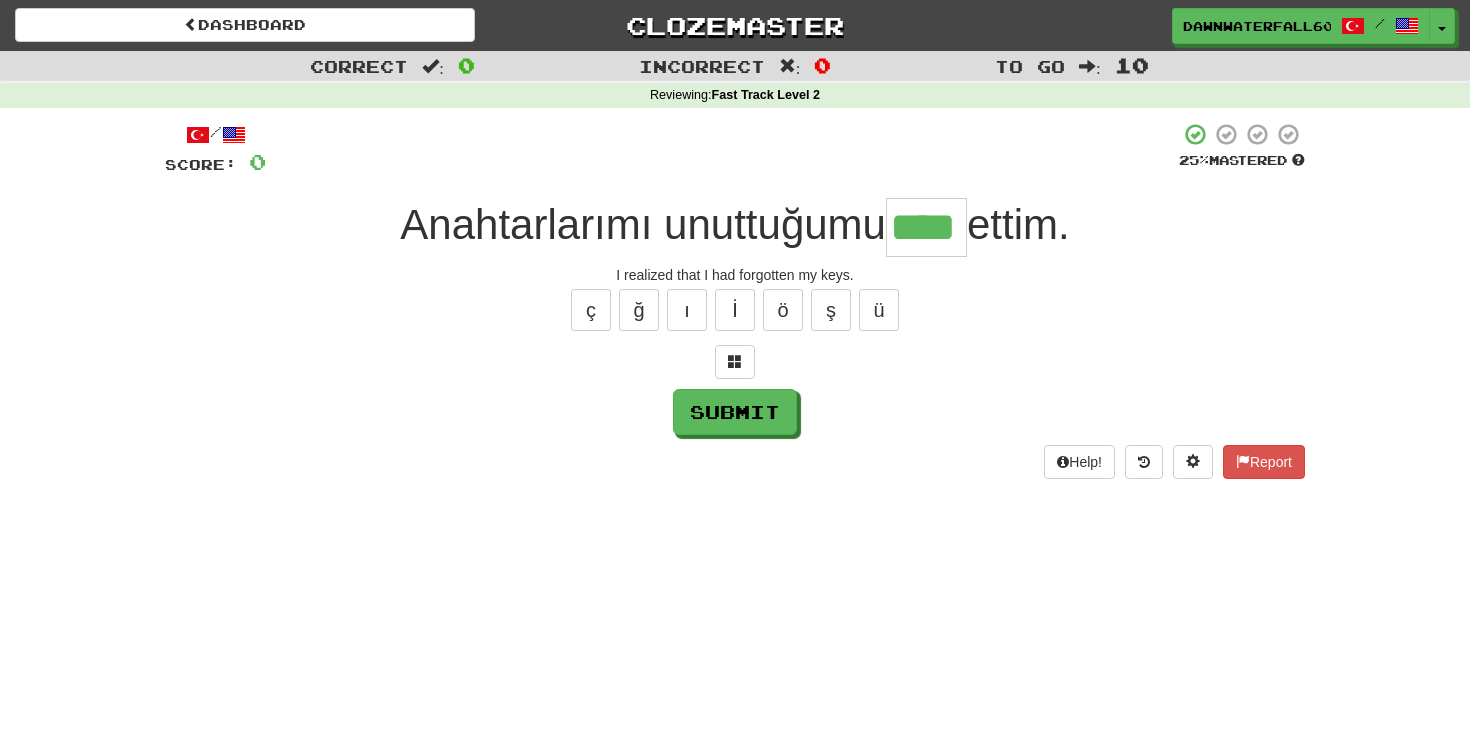 type on "****" 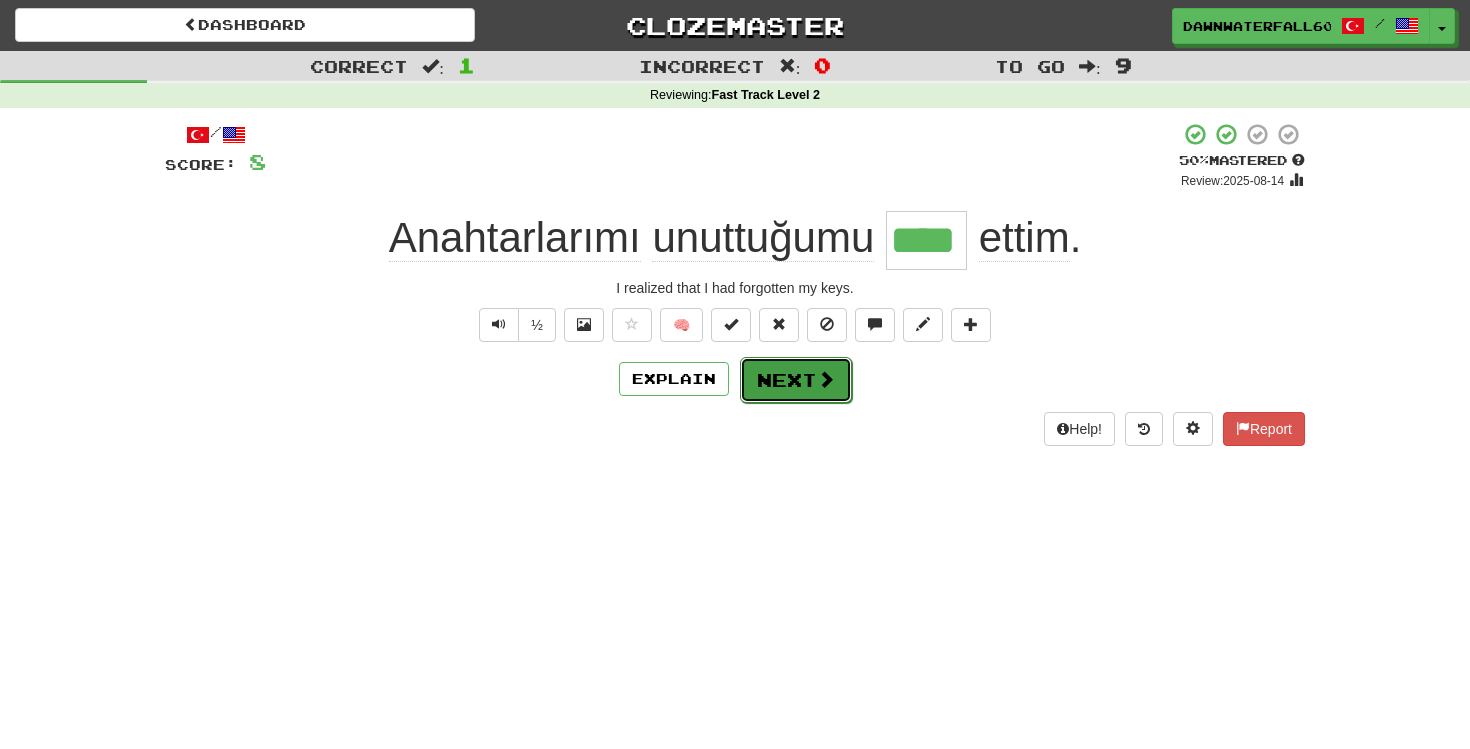 click on "Next" at bounding box center (796, 380) 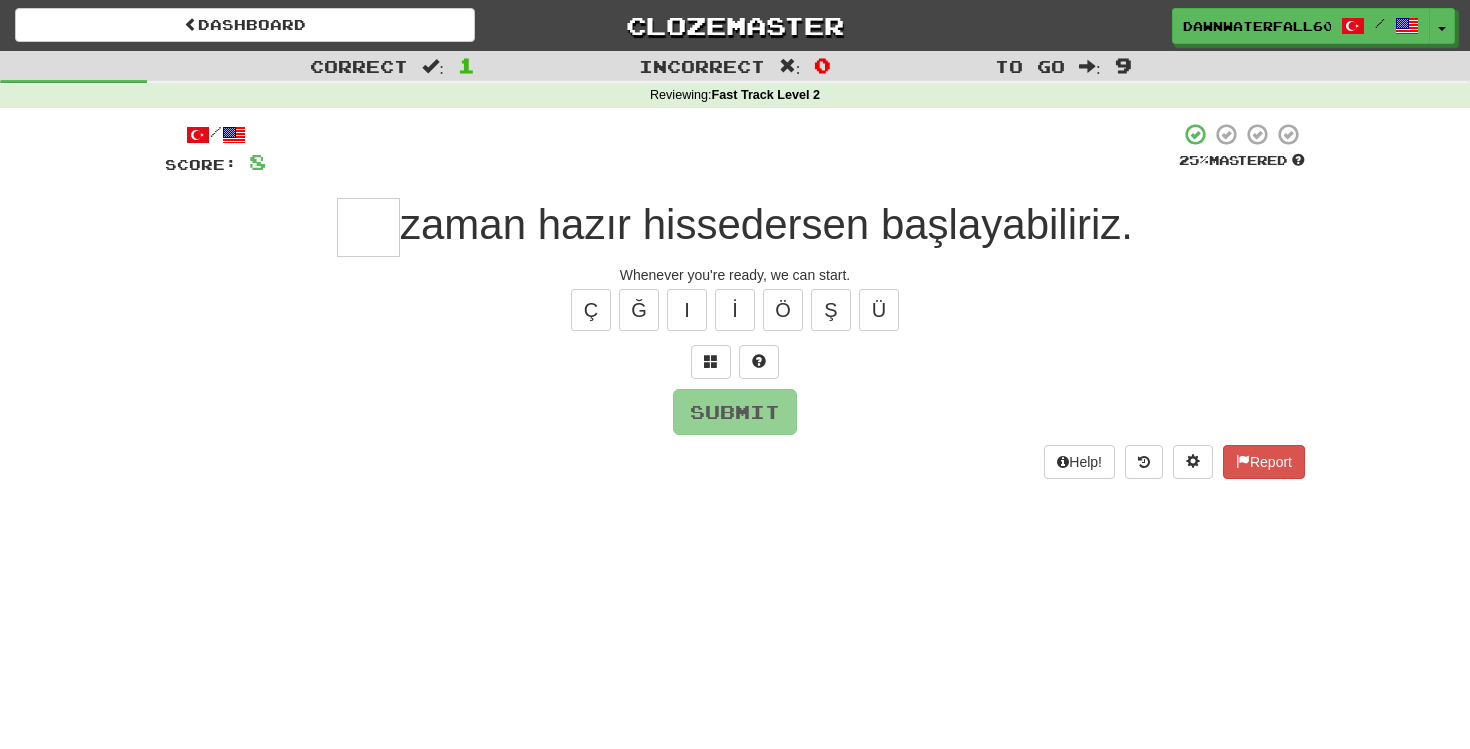type on "*" 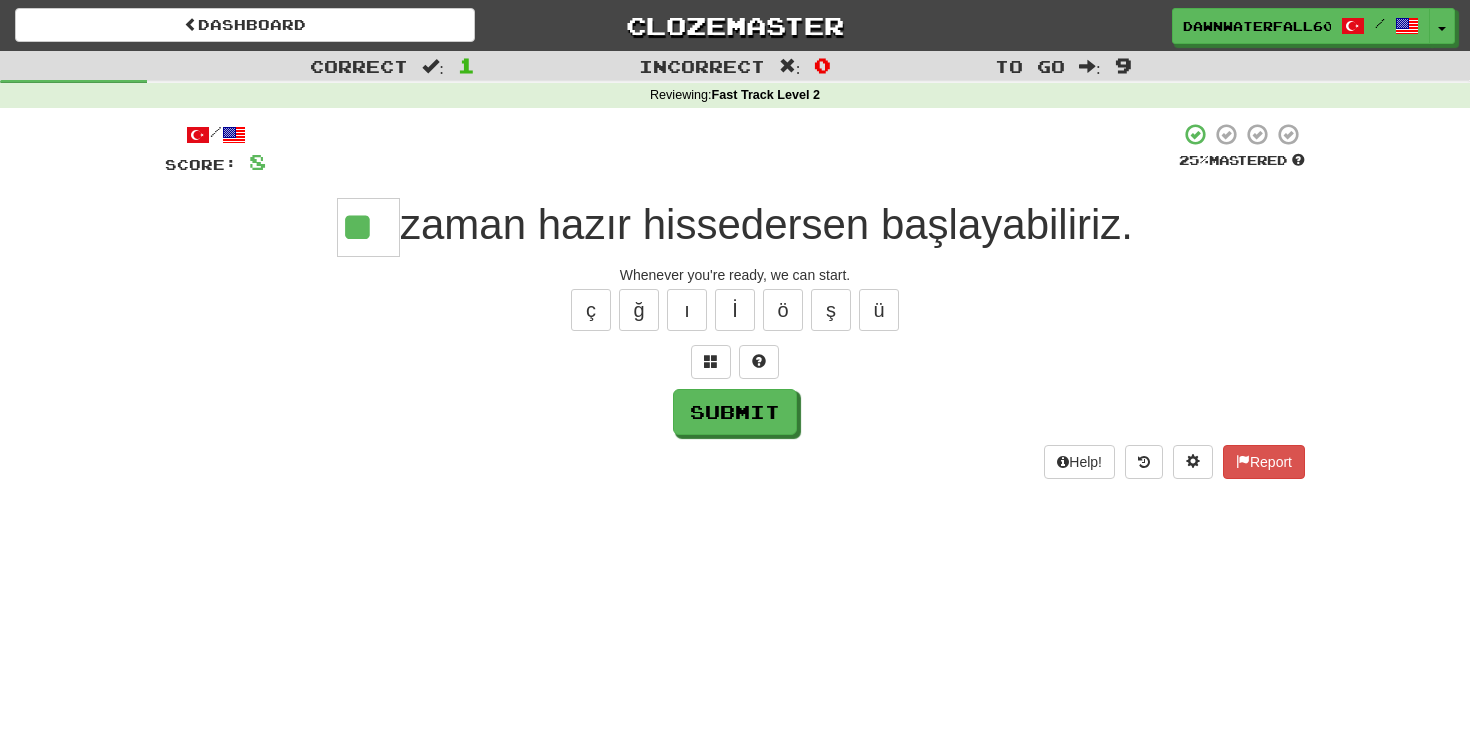 type on "**" 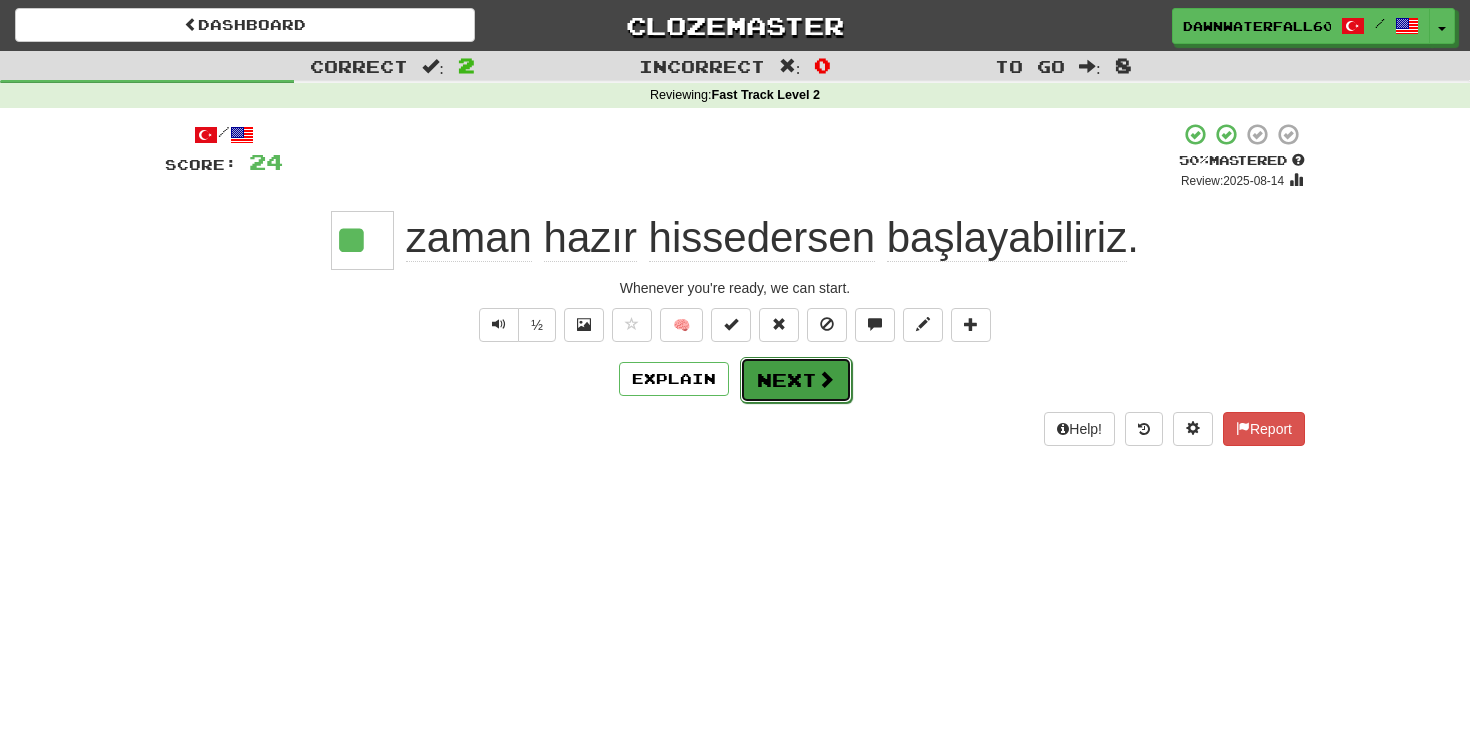 click on "Next" at bounding box center [796, 380] 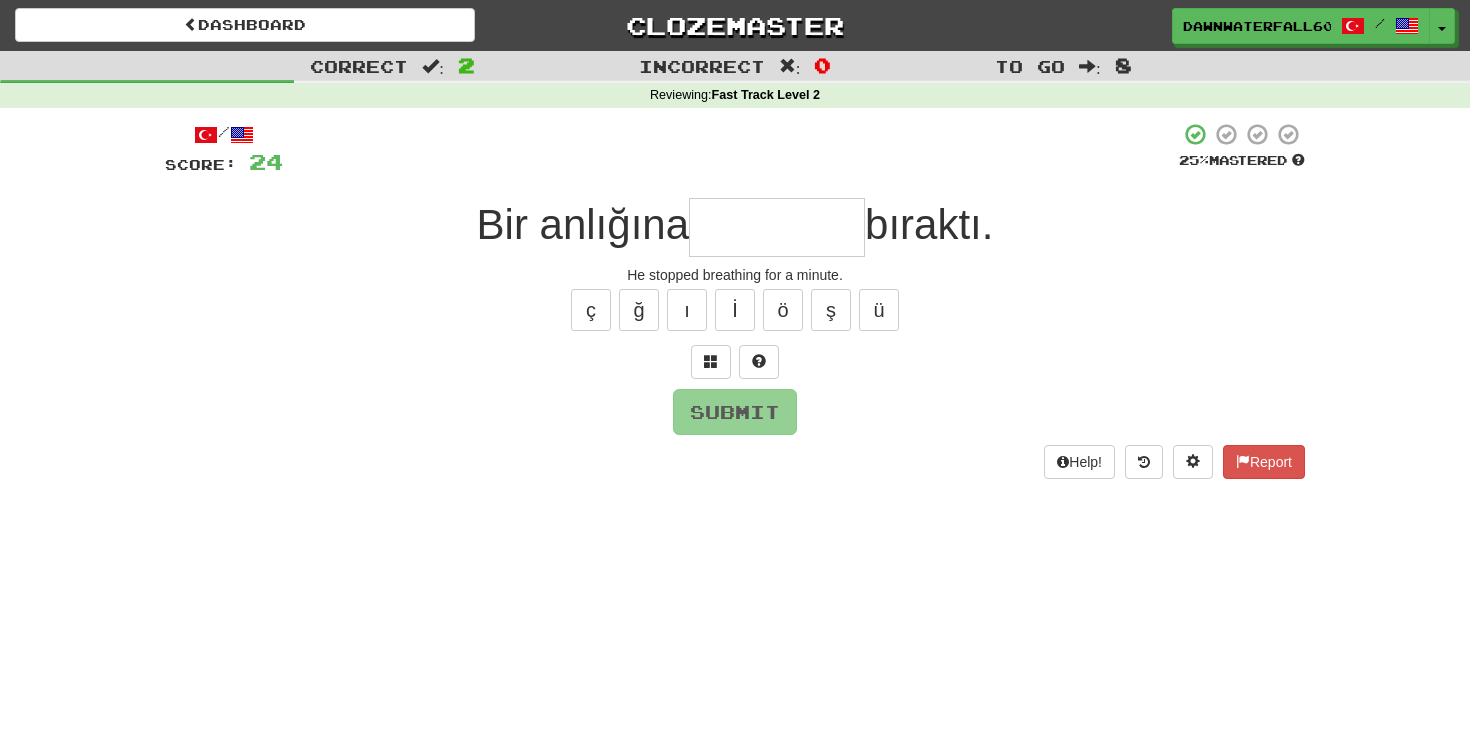 click at bounding box center (777, 227) 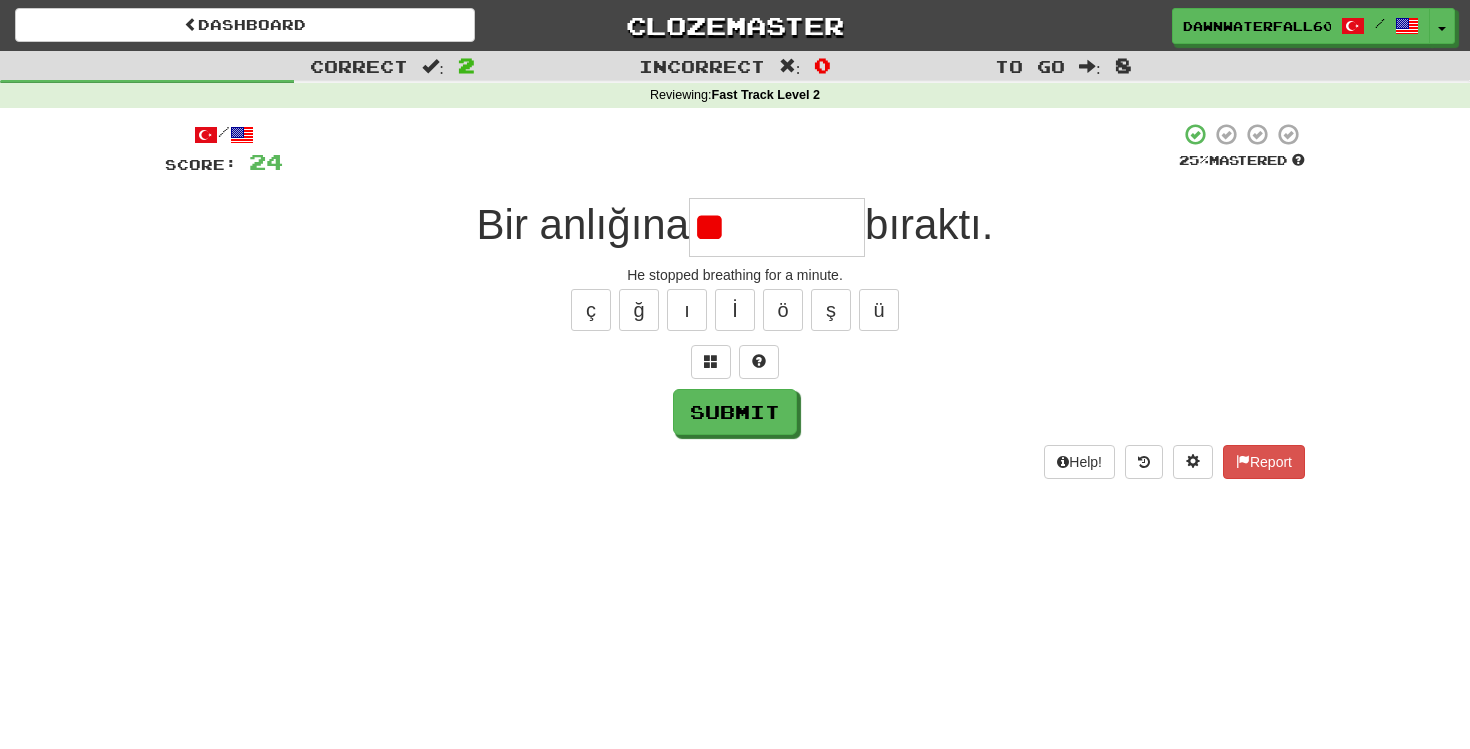 type on "*" 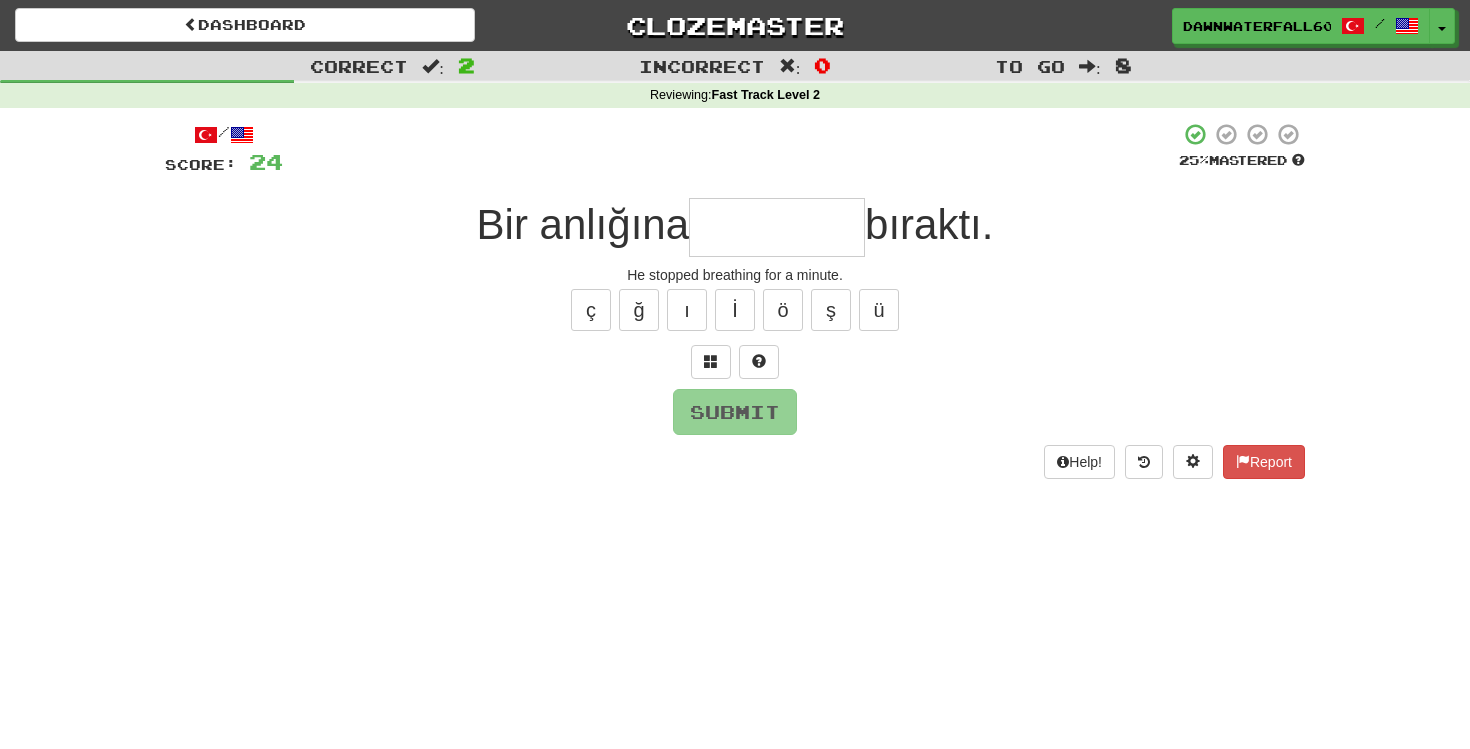type on "*" 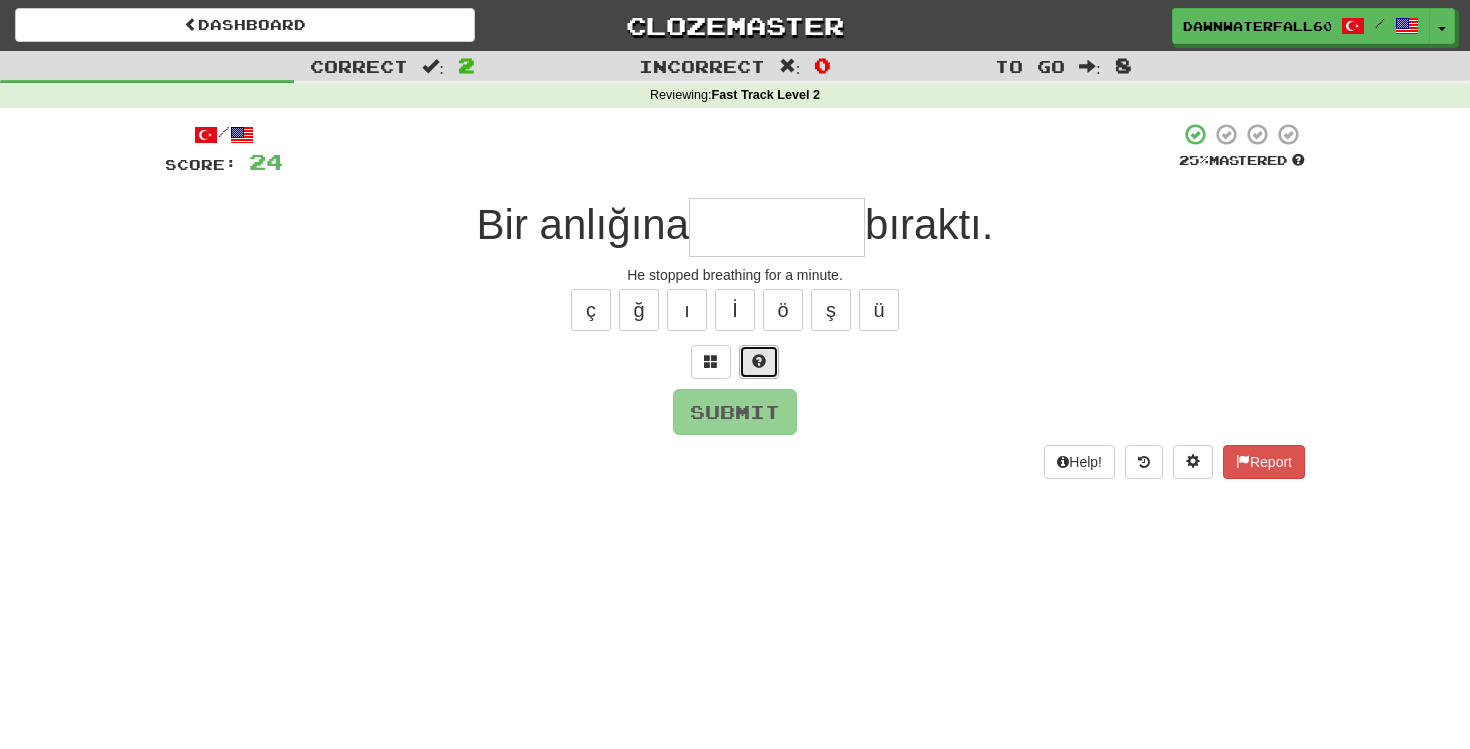 click at bounding box center [759, 362] 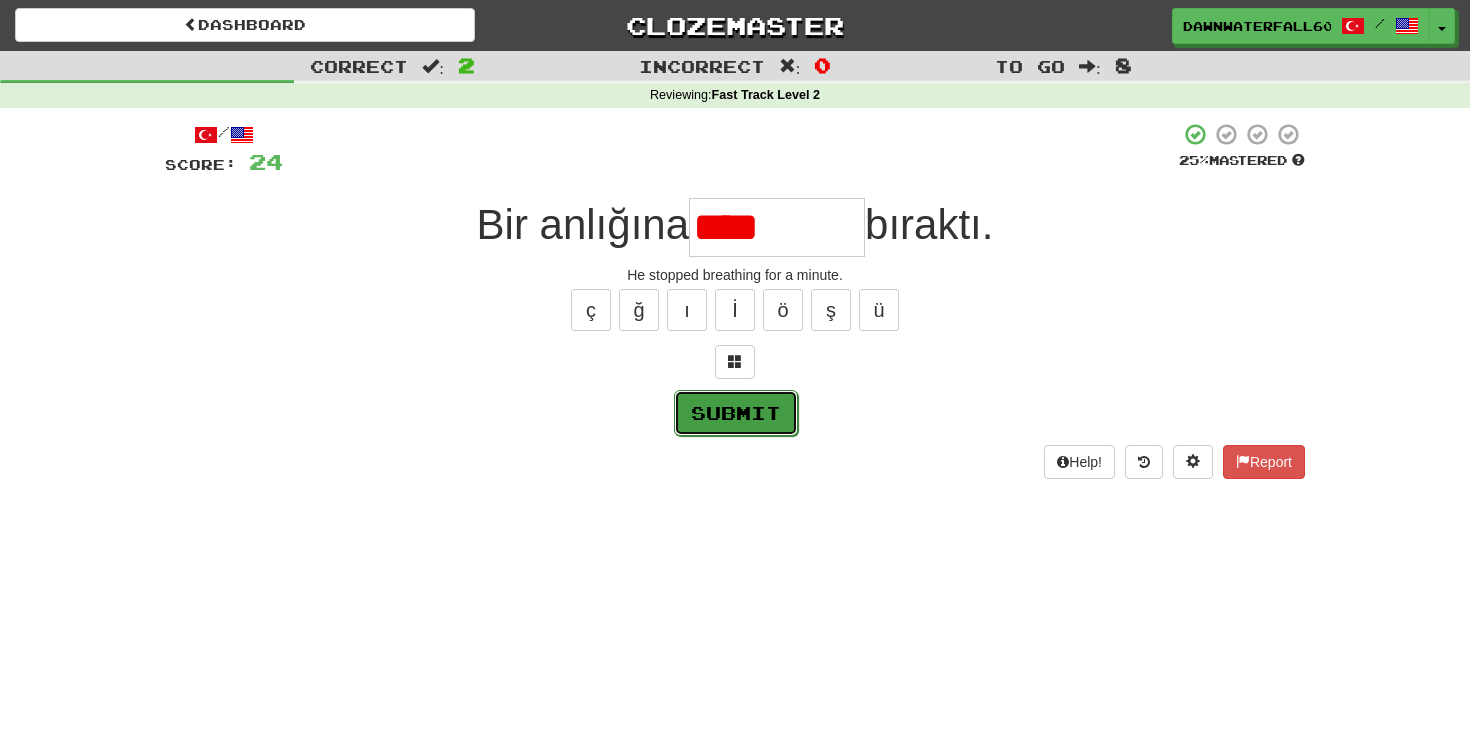 click on "Submit" at bounding box center (736, 413) 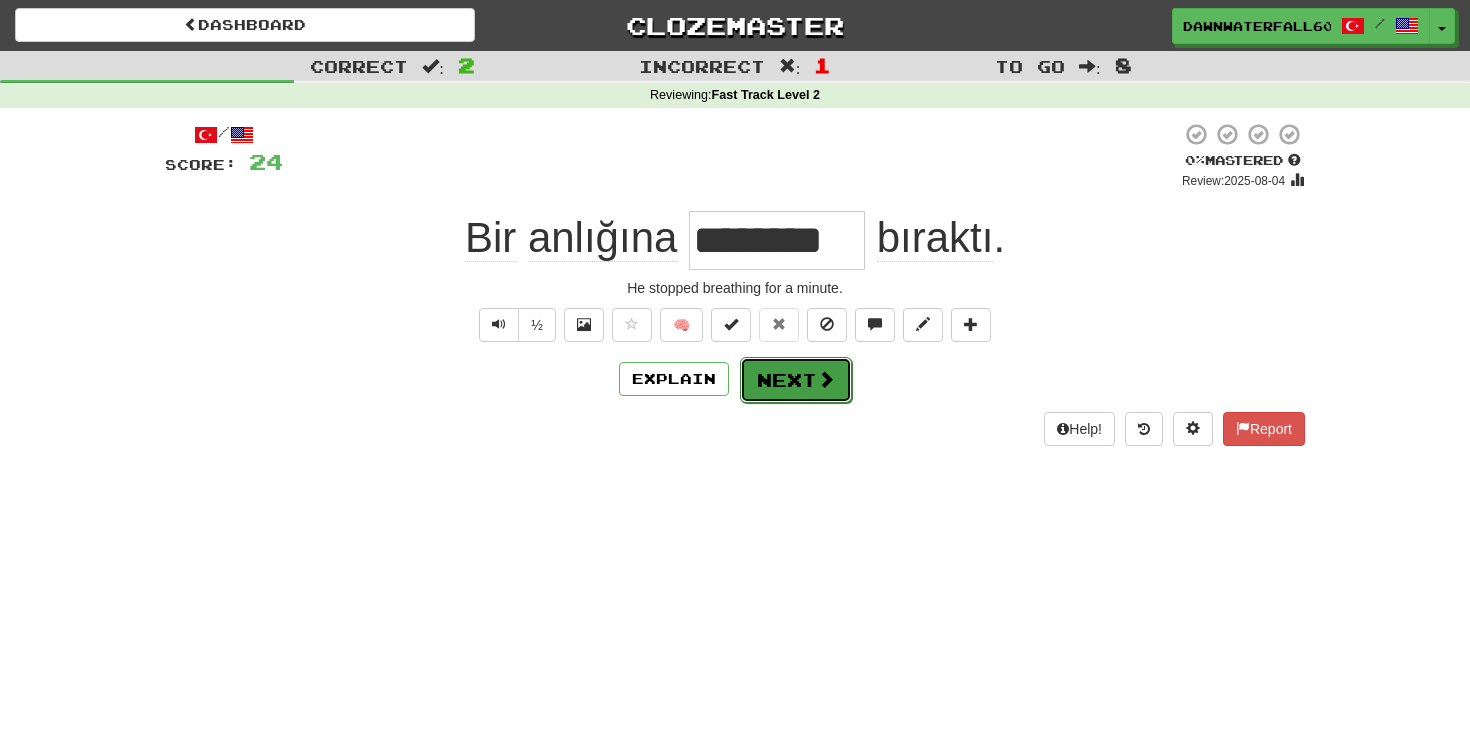 click on "Next" at bounding box center [796, 380] 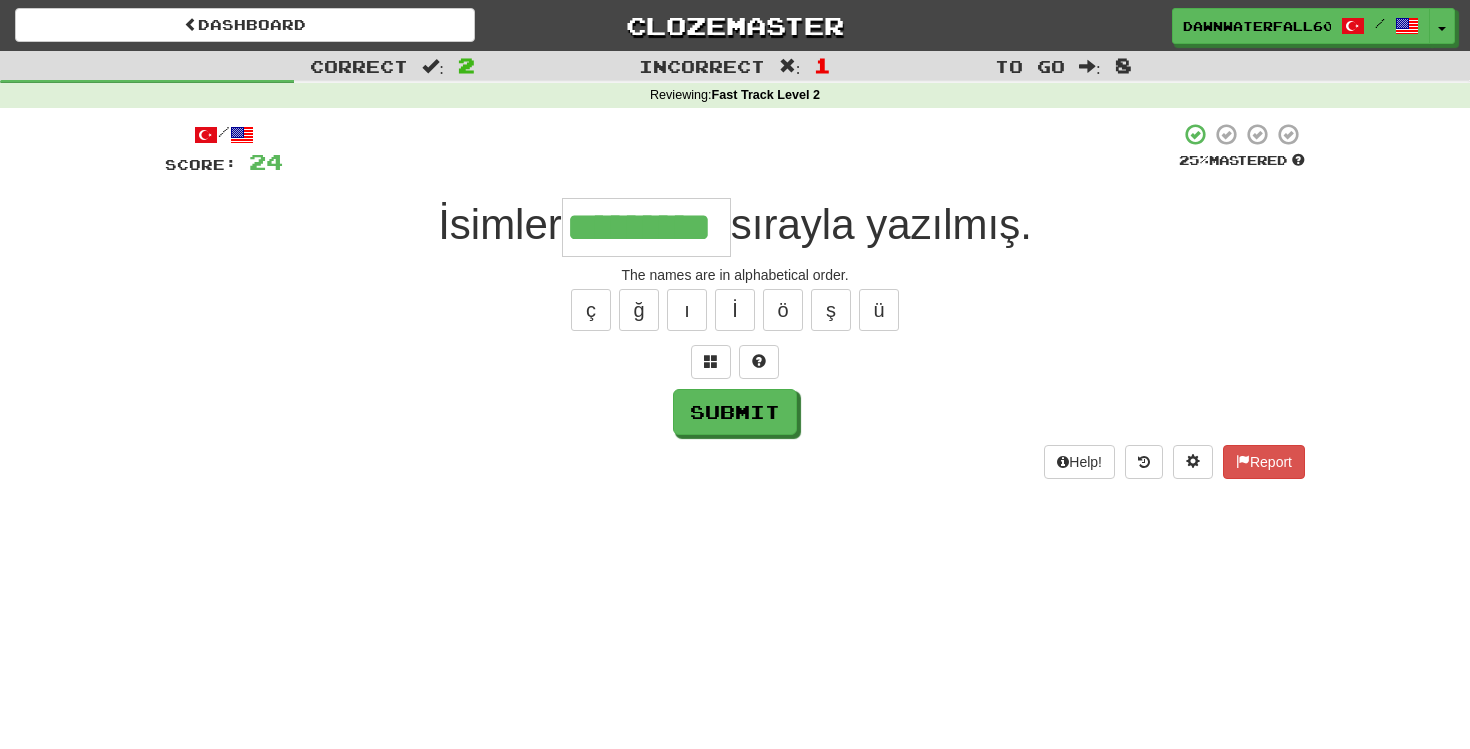 type on "*********" 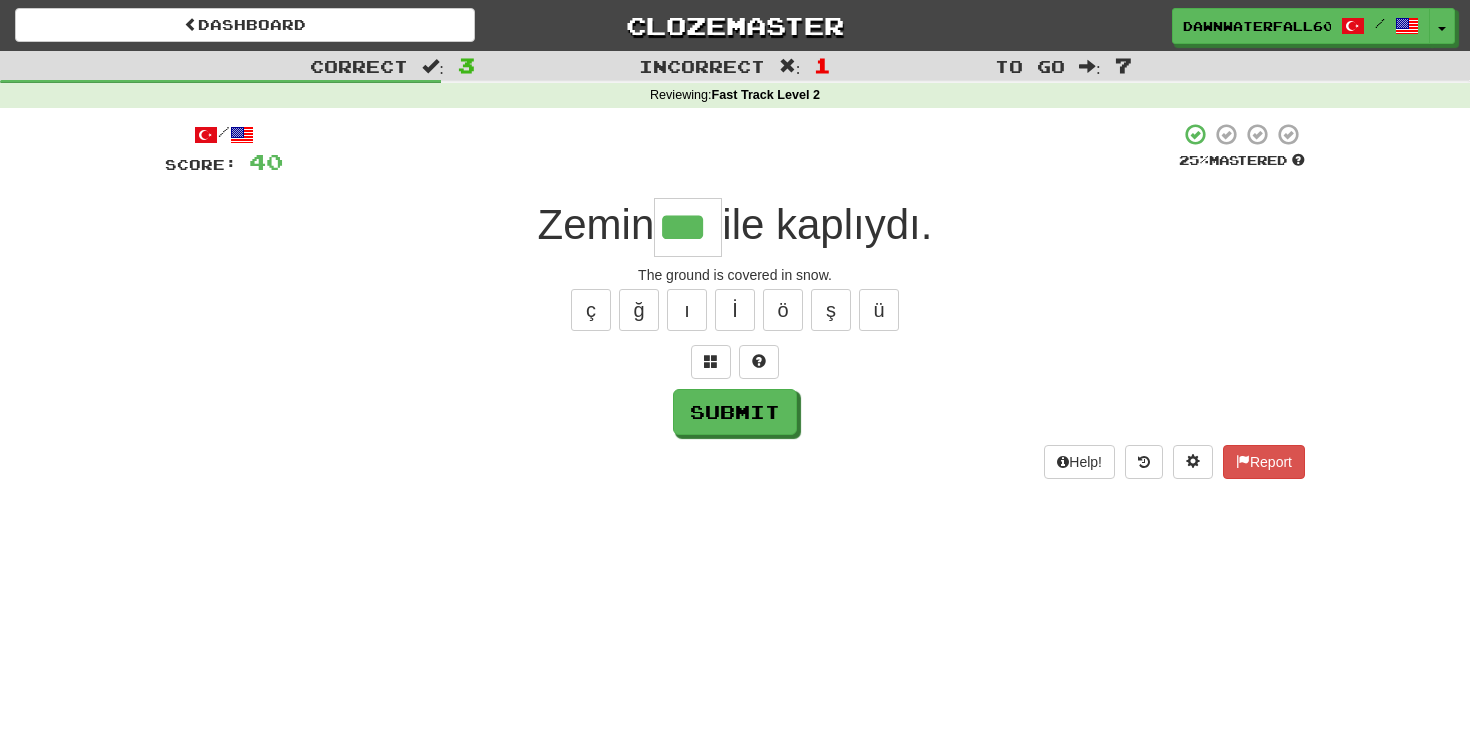type on "***" 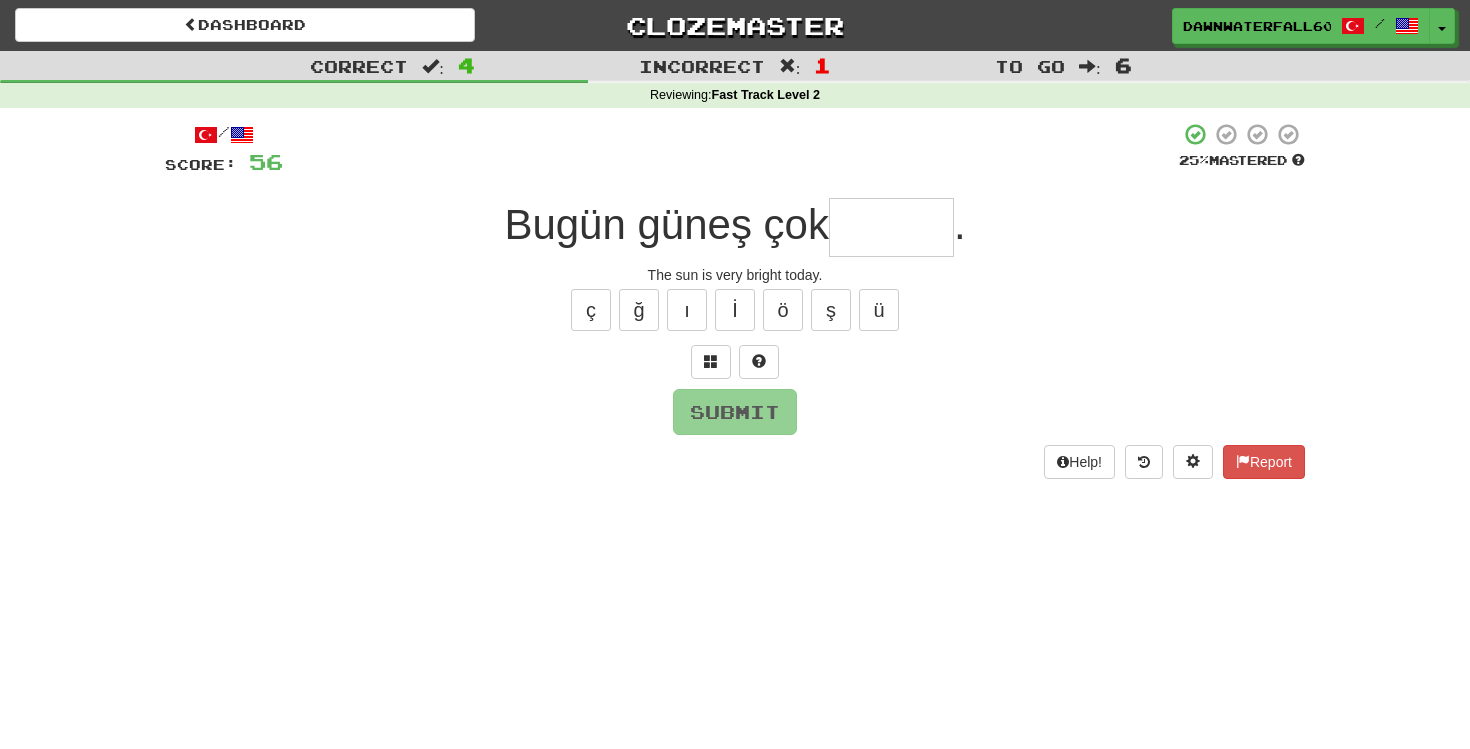 type on "*" 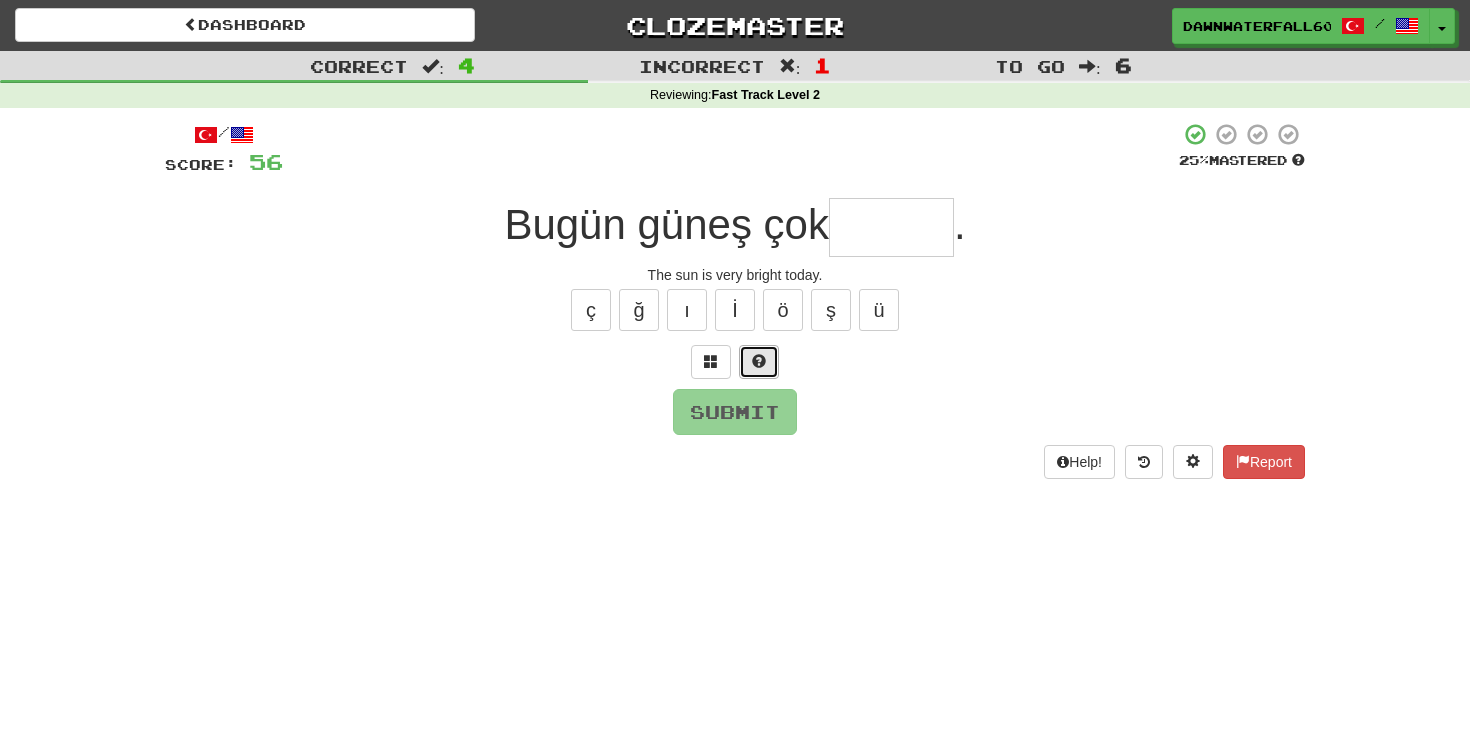 click at bounding box center [759, 362] 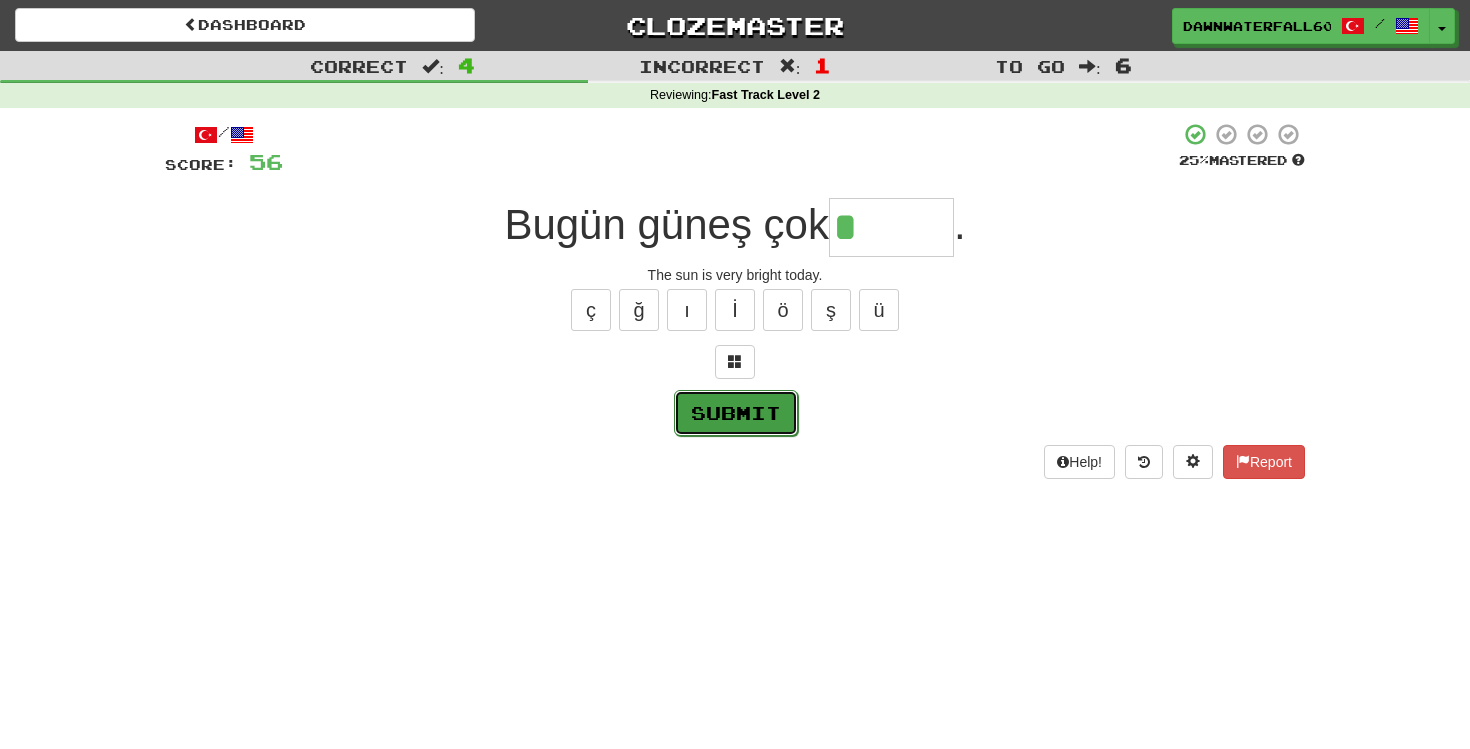 click on "Submit" at bounding box center [736, 413] 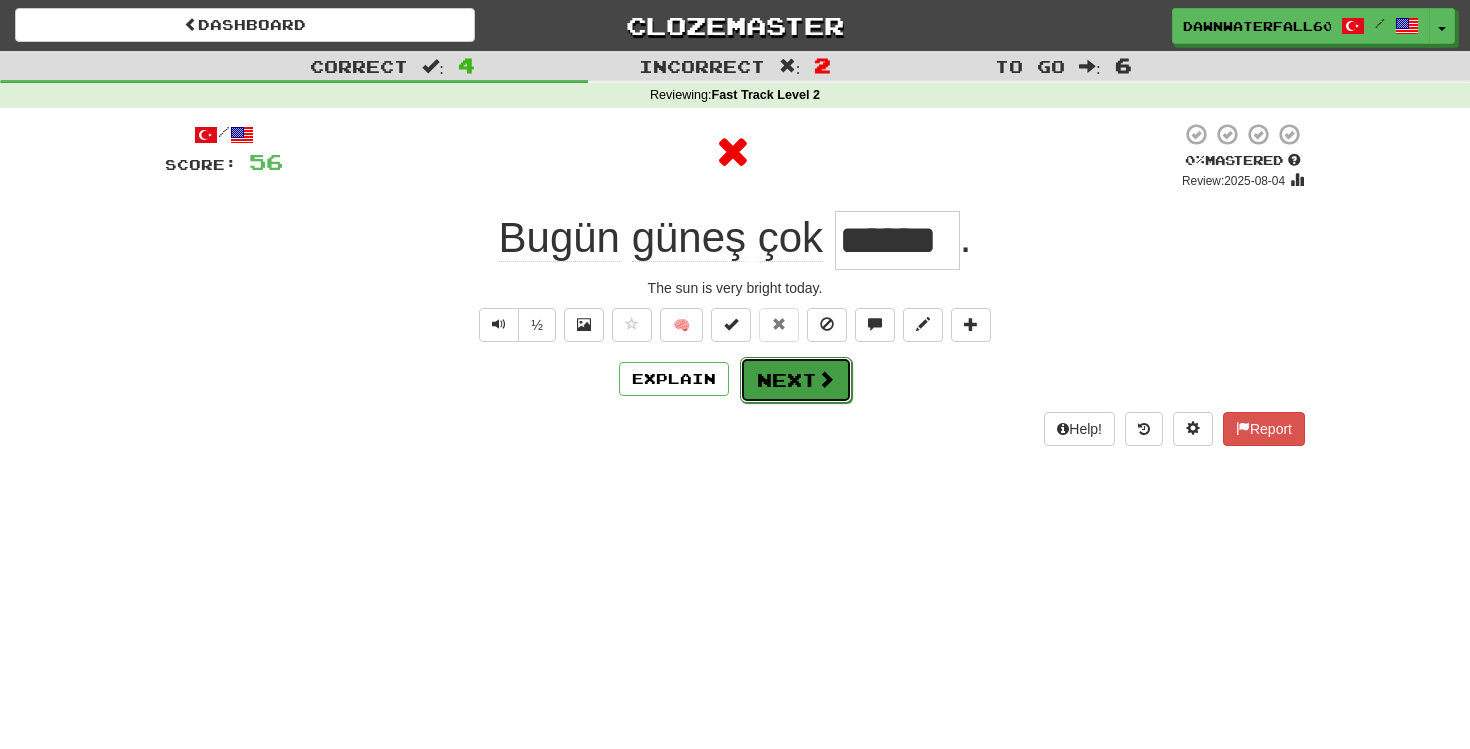 click on "Next" at bounding box center (796, 380) 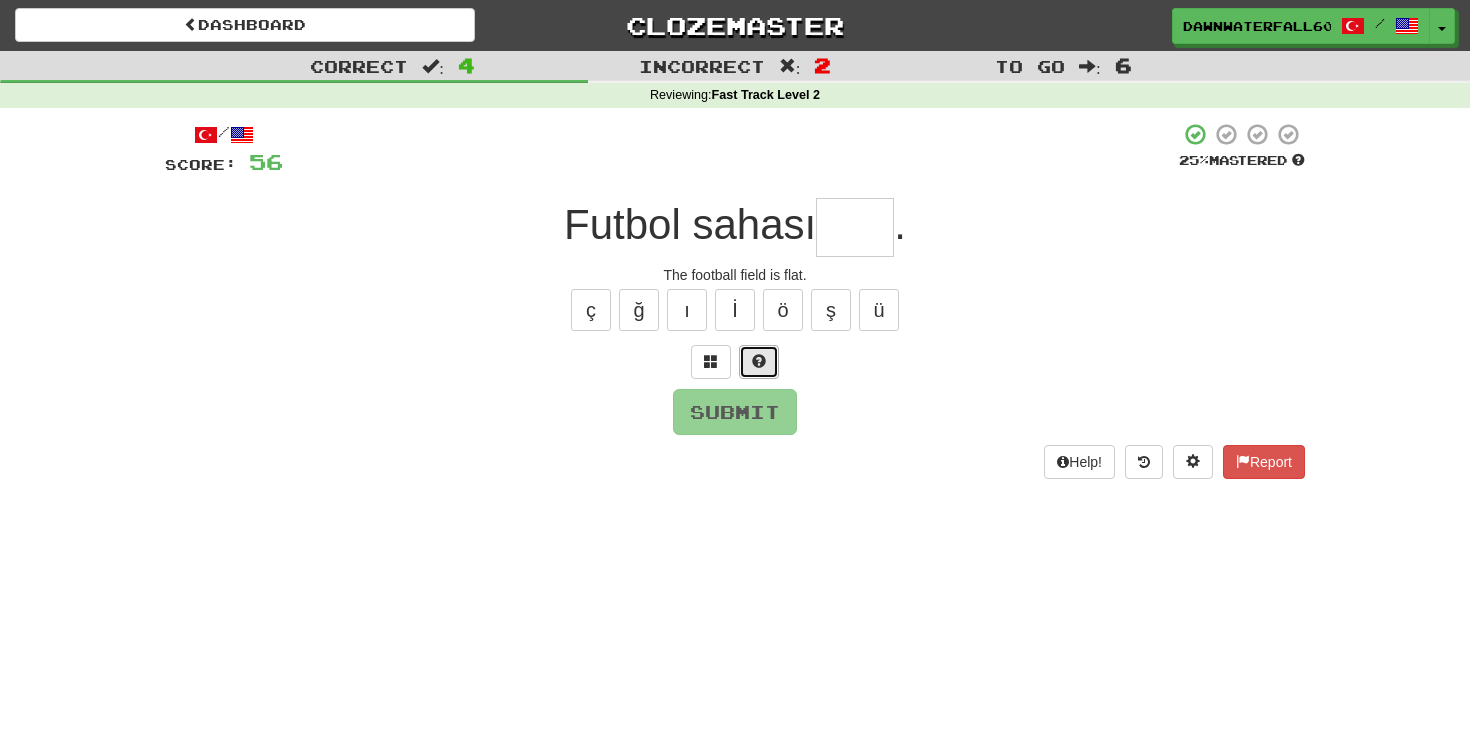 click at bounding box center [759, 361] 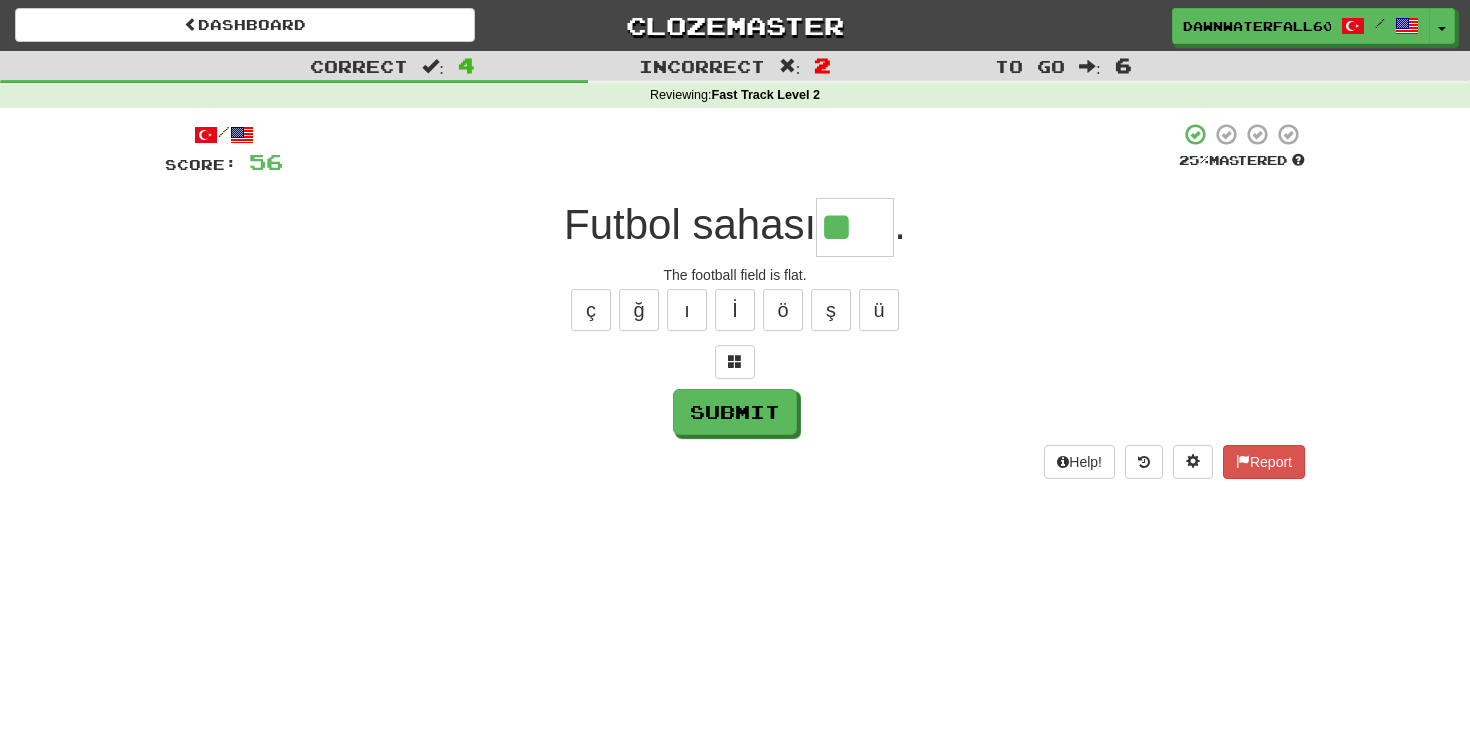 scroll, scrollTop: 0, scrollLeft: 0, axis: both 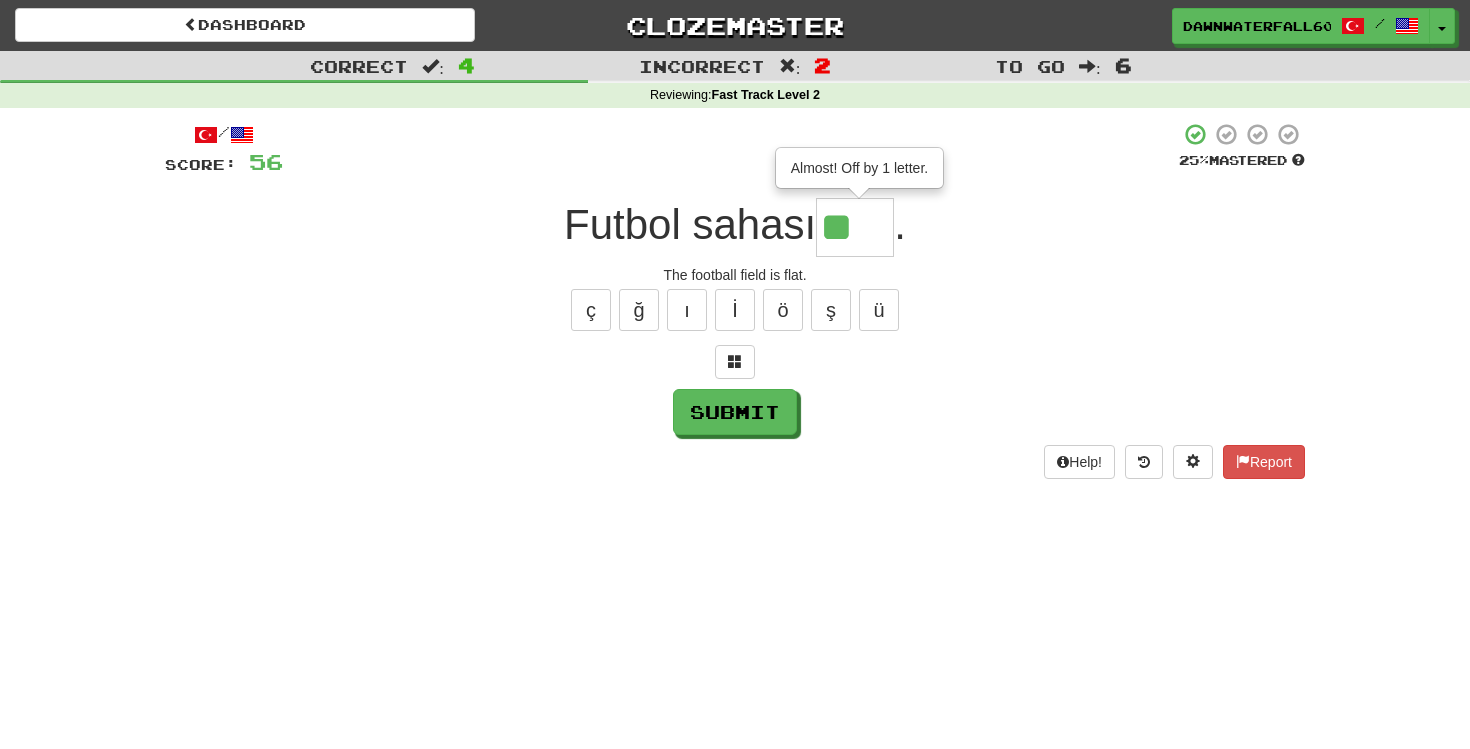 type on "***" 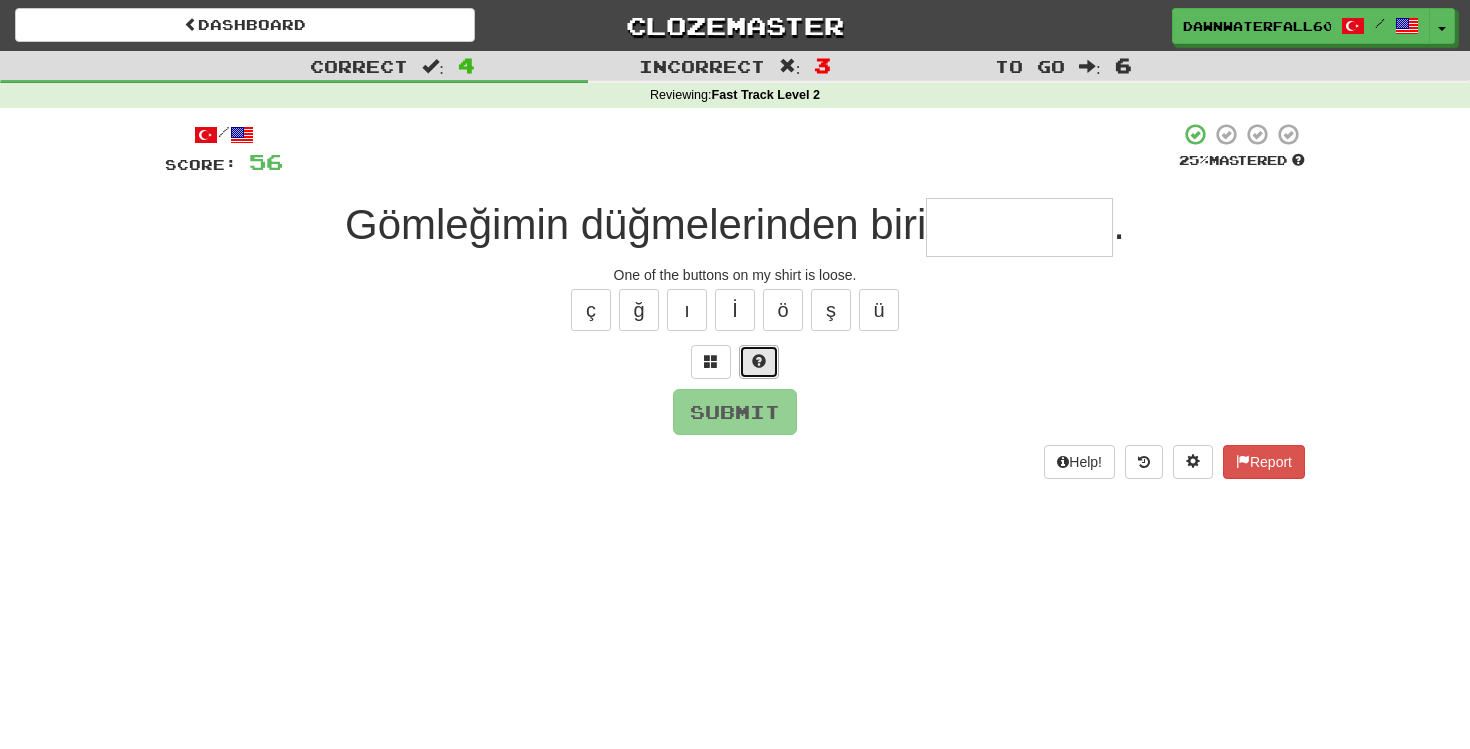 click at bounding box center (759, 361) 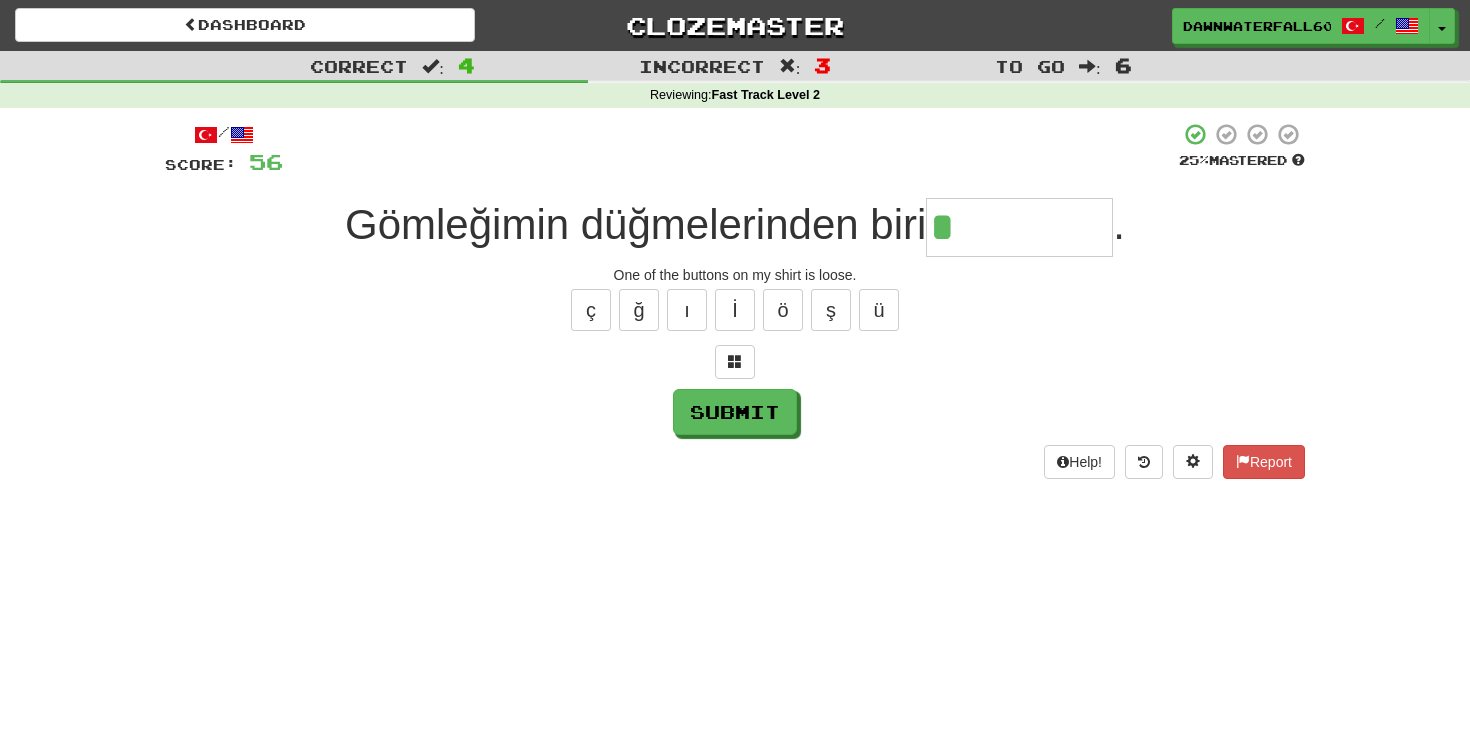 type on "********" 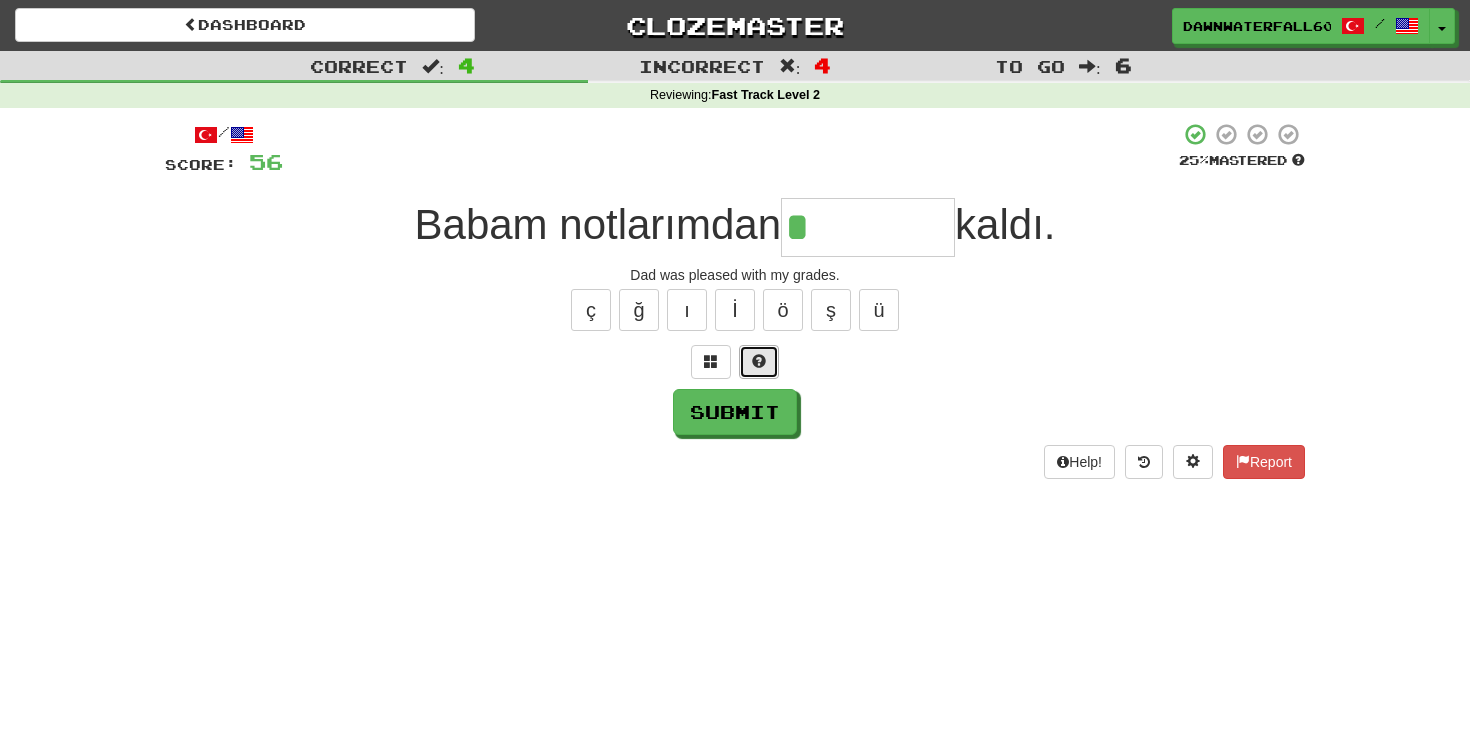 click at bounding box center [759, 362] 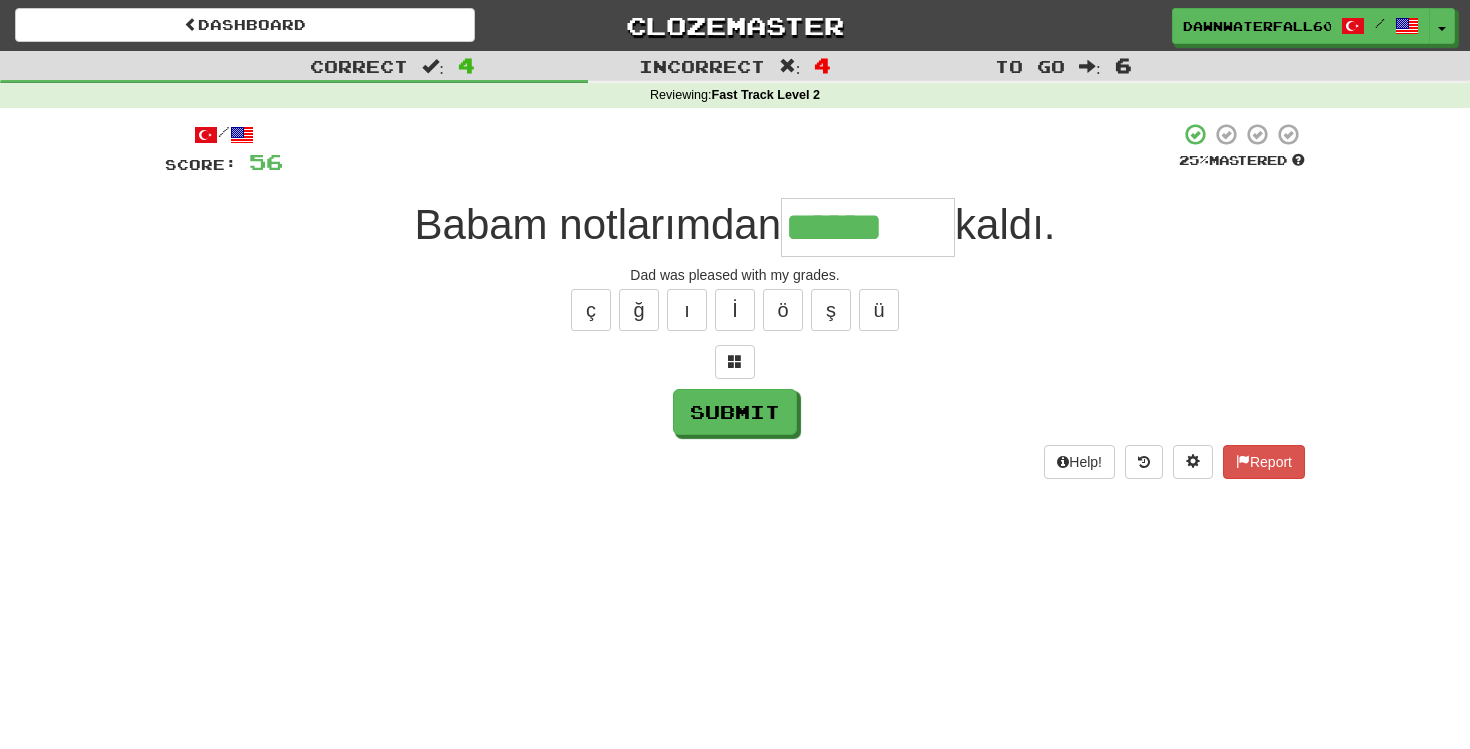 type on "******" 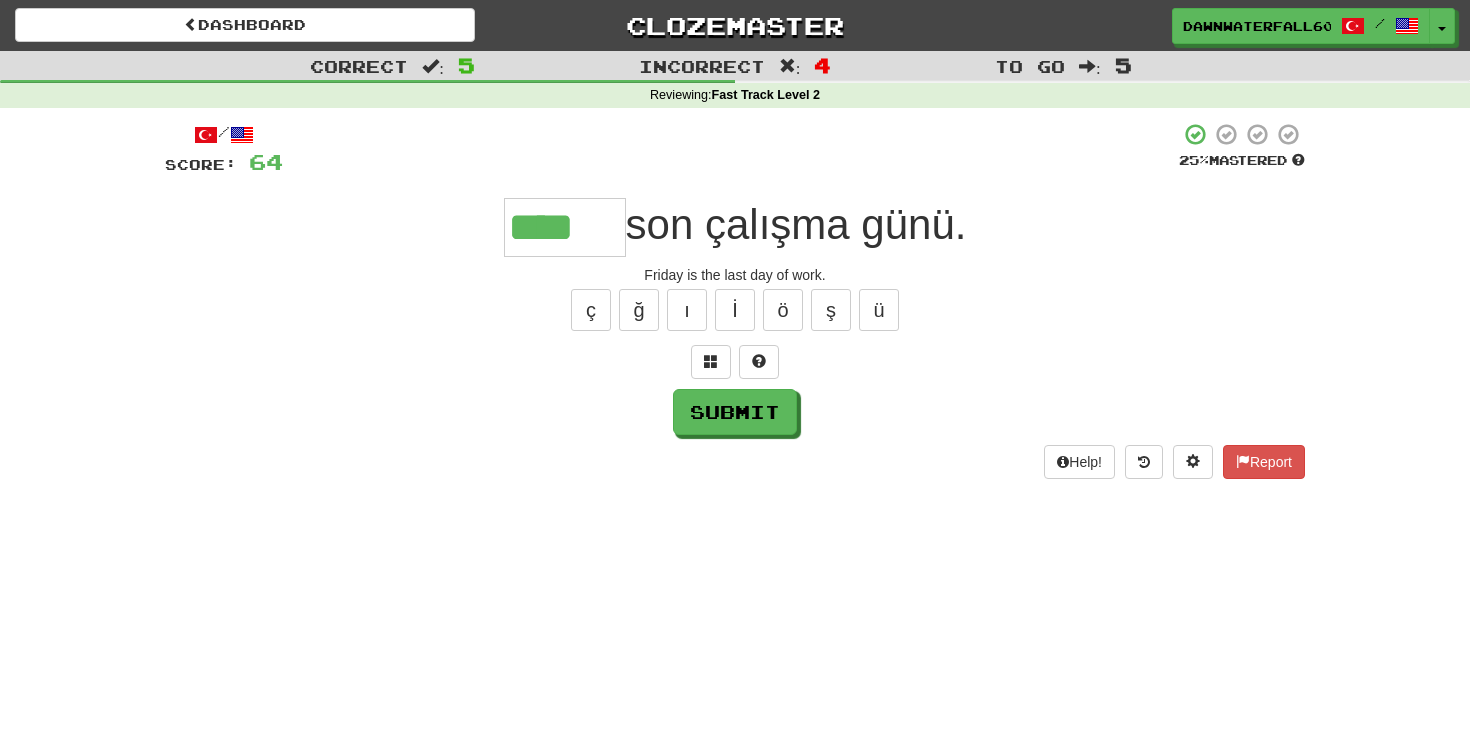 type on "****" 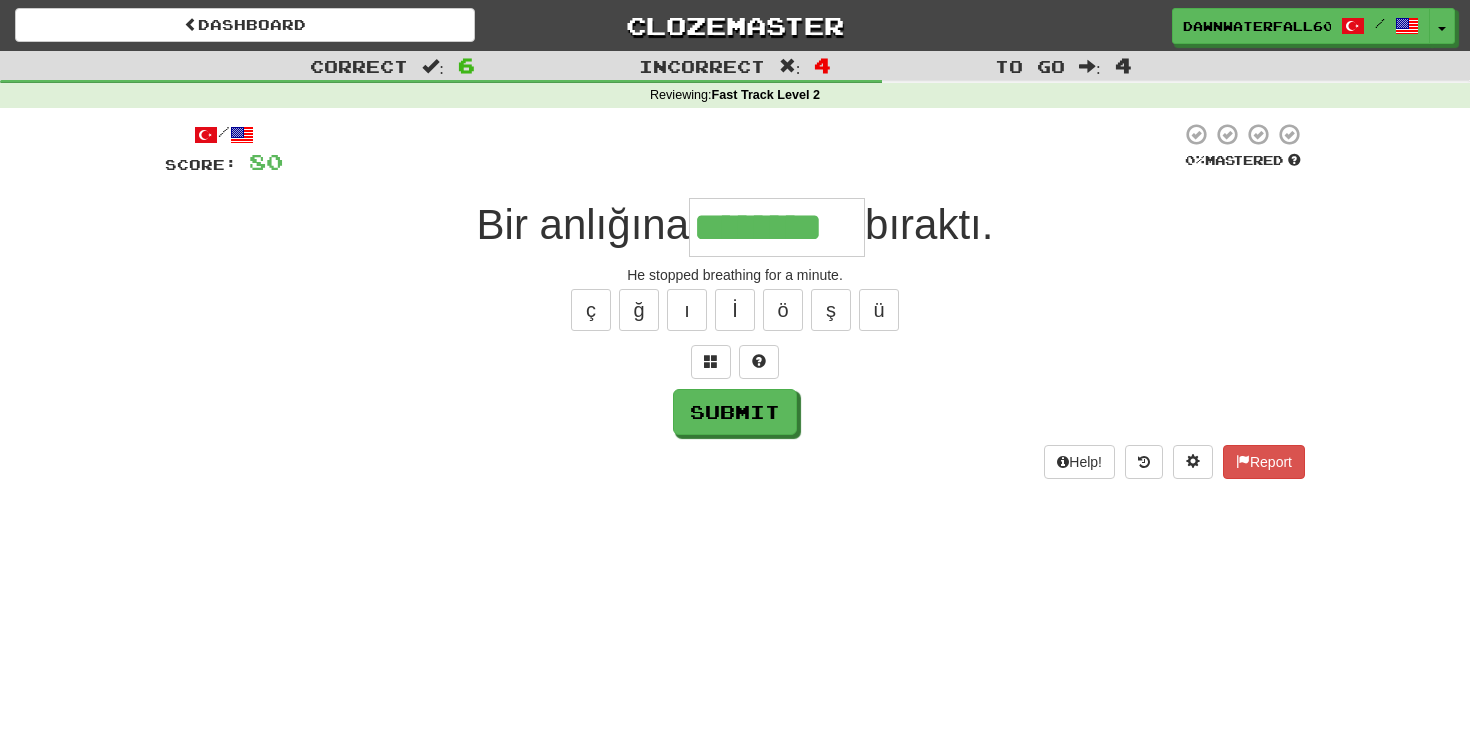 type on "********" 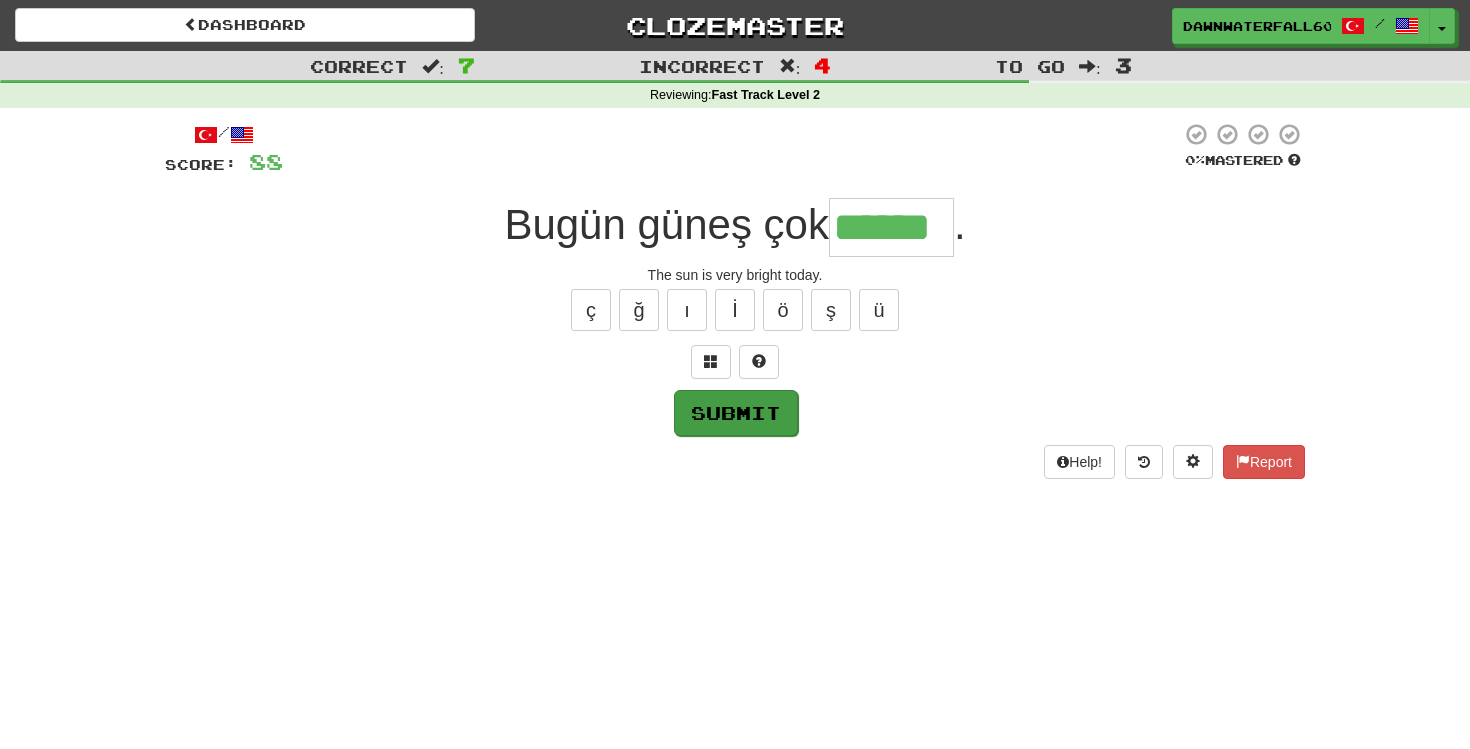 type on "******" 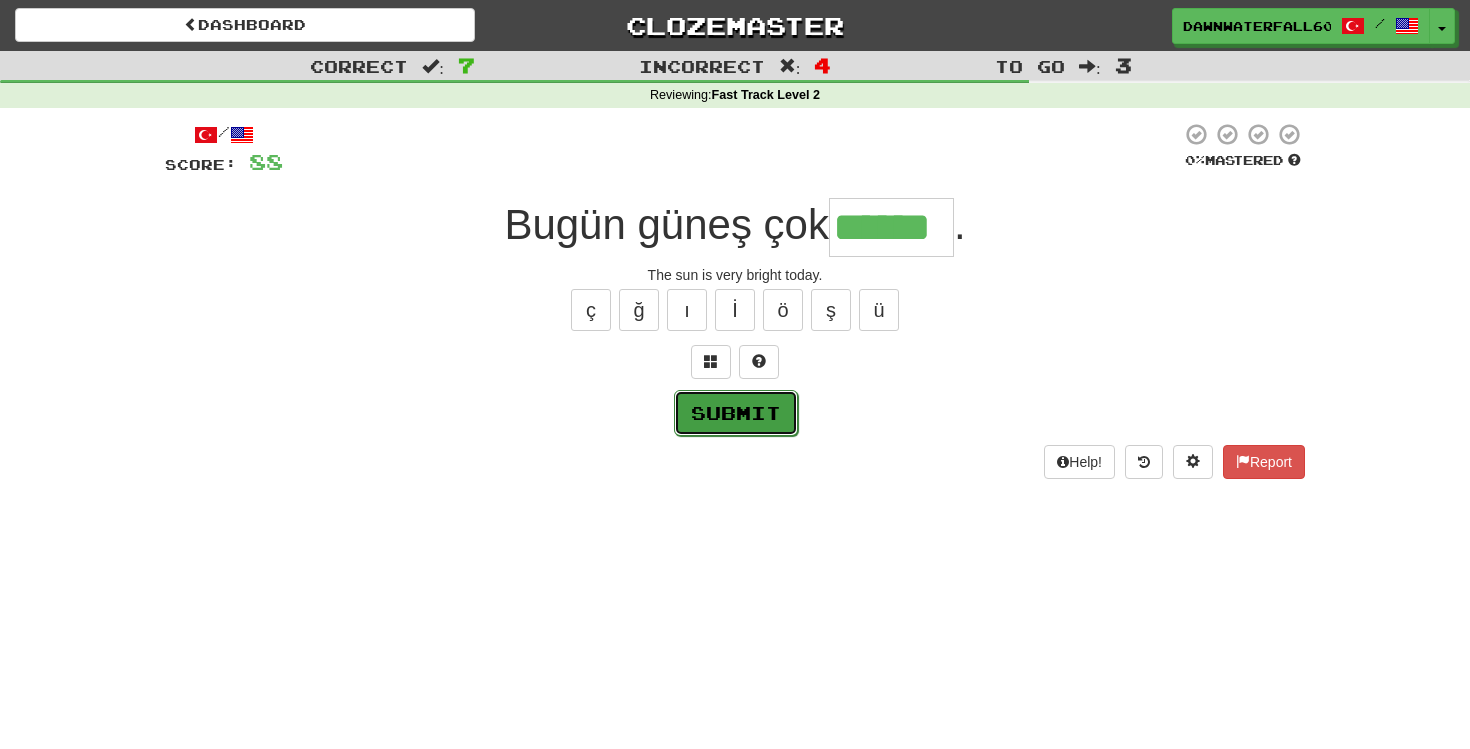click on "Submit" at bounding box center [736, 413] 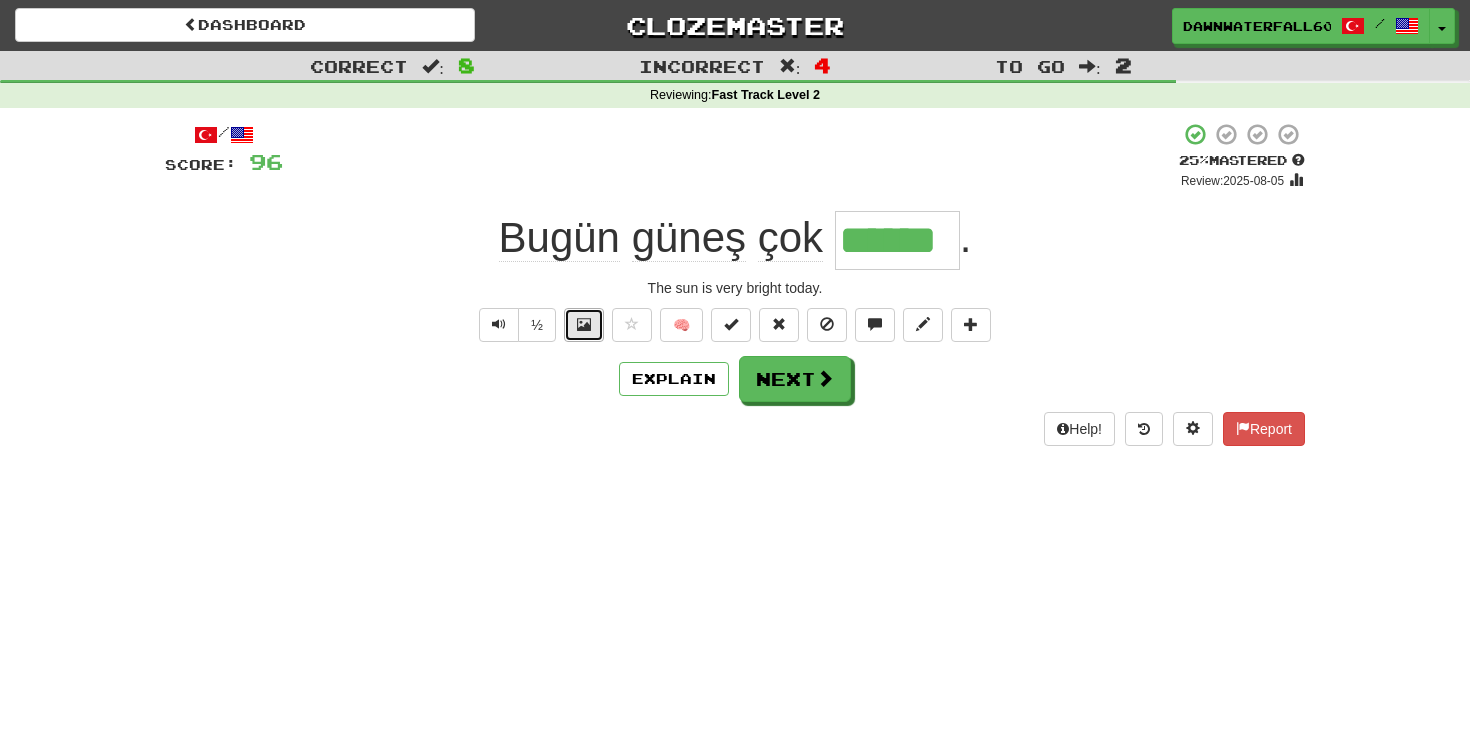 click at bounding box center (584, 325) 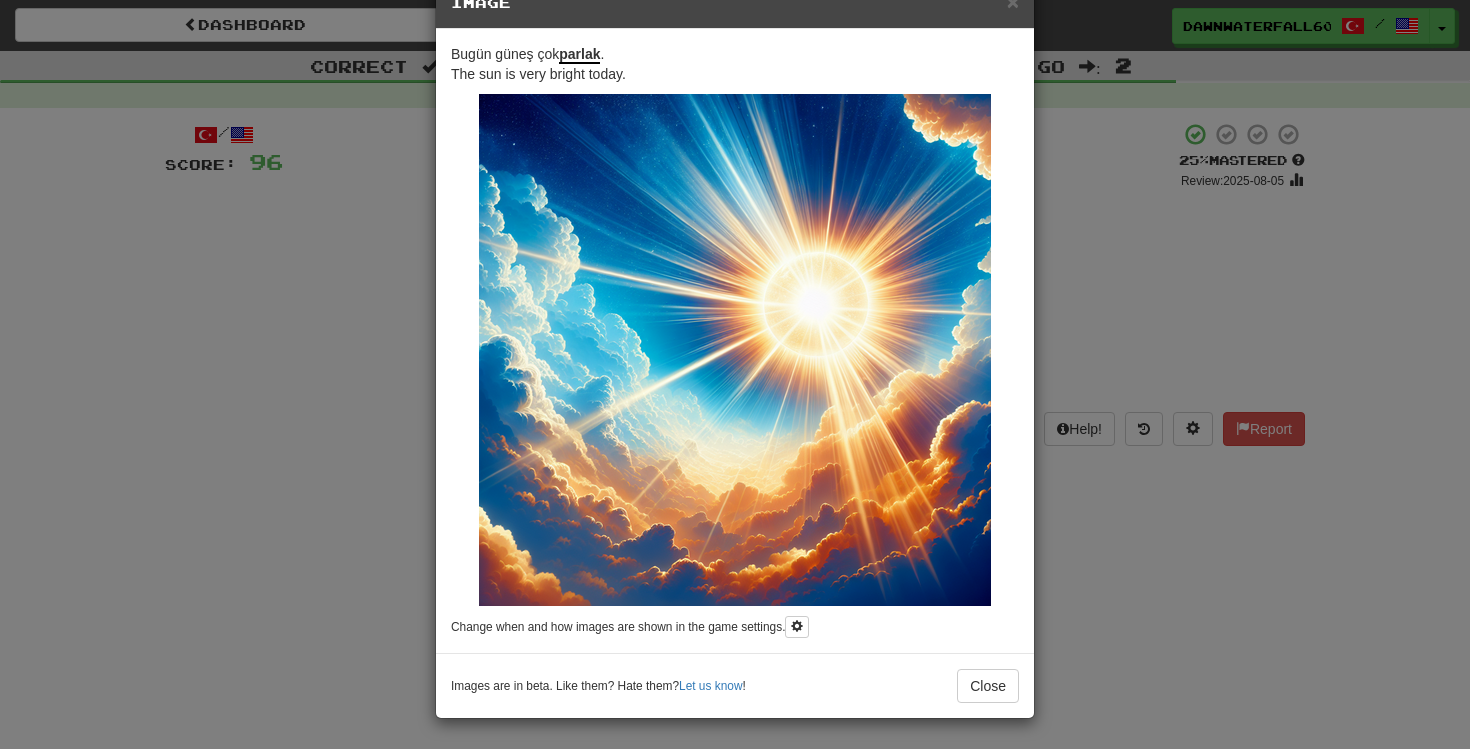 scroll, scrollTop: 0, scrollLeft: 0, axis: both 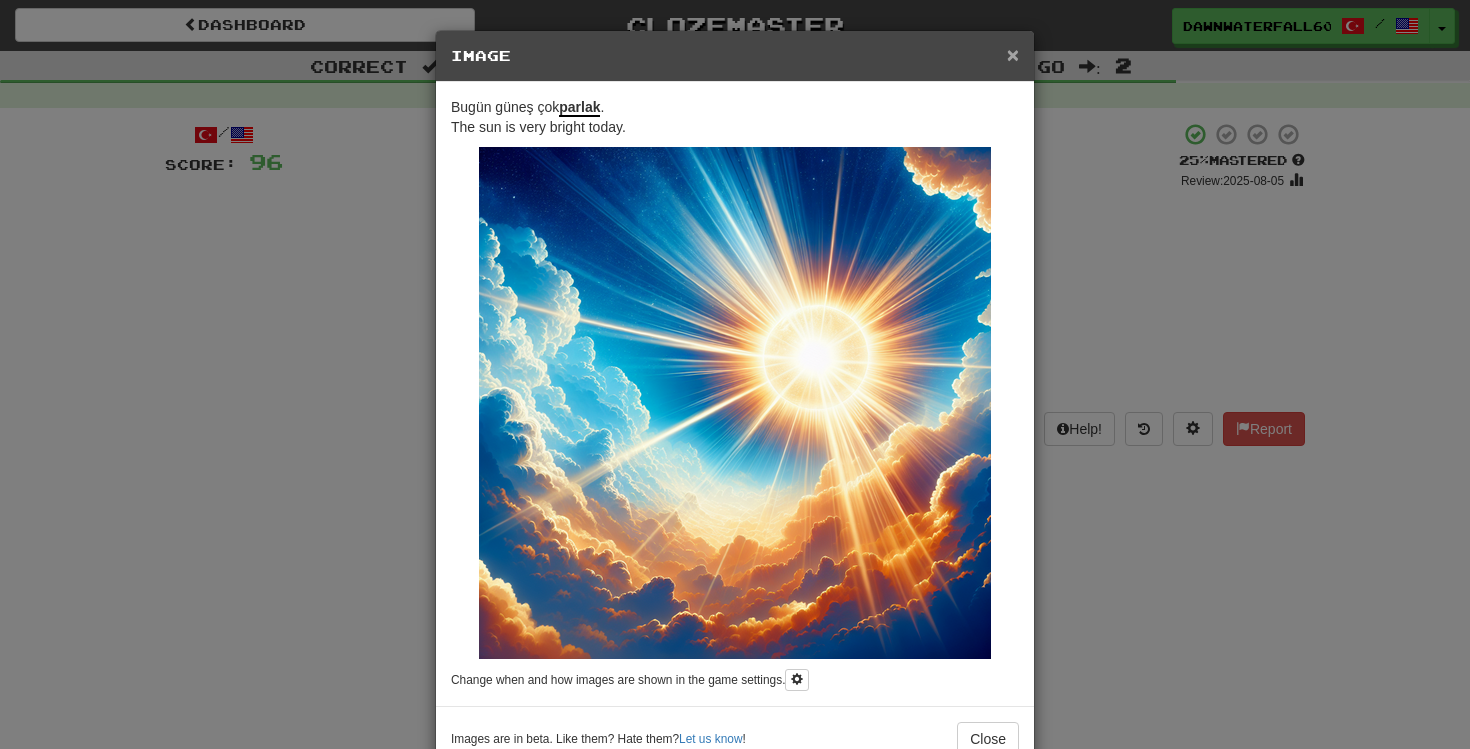 click on "×" at bounding box center (1013, 54) 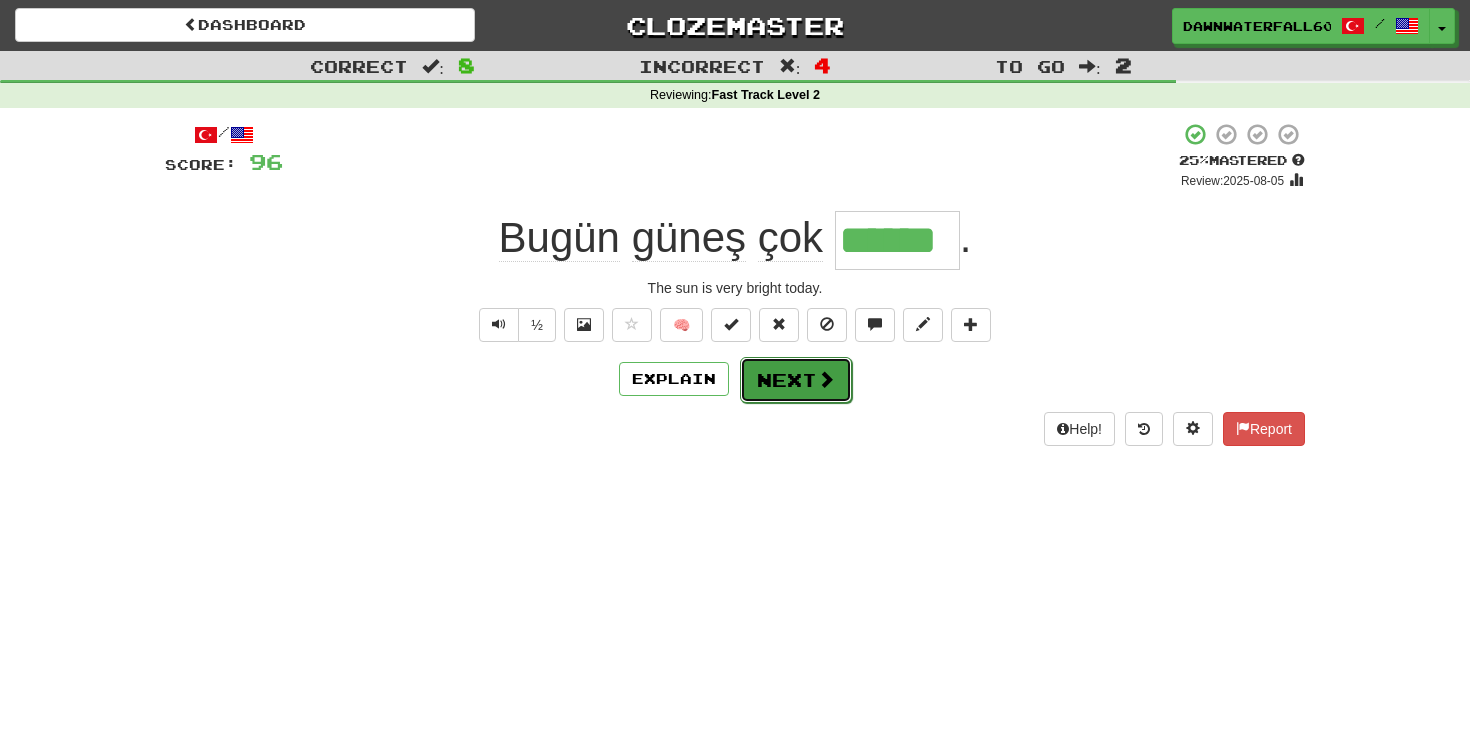 click on "Next" at bounding box center [796, 380] 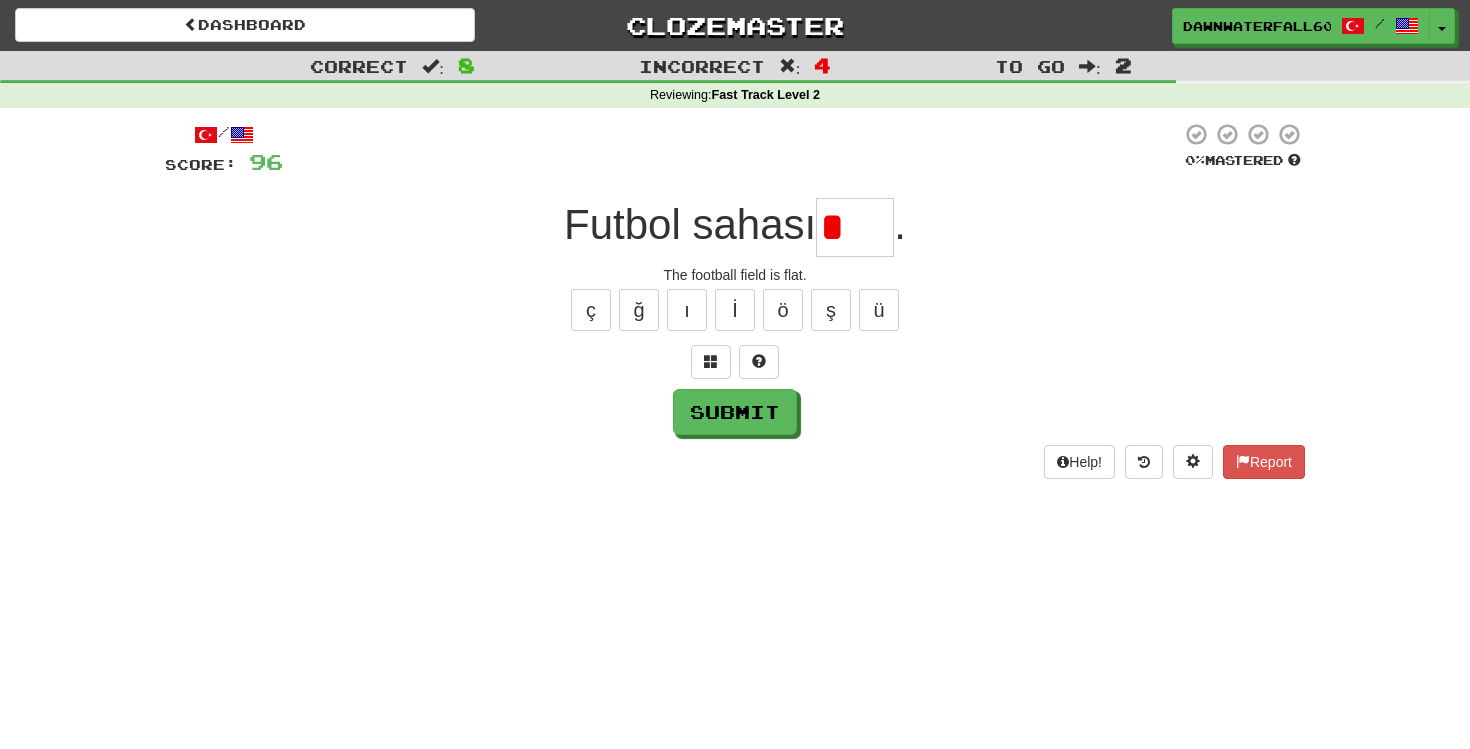 type on "***" 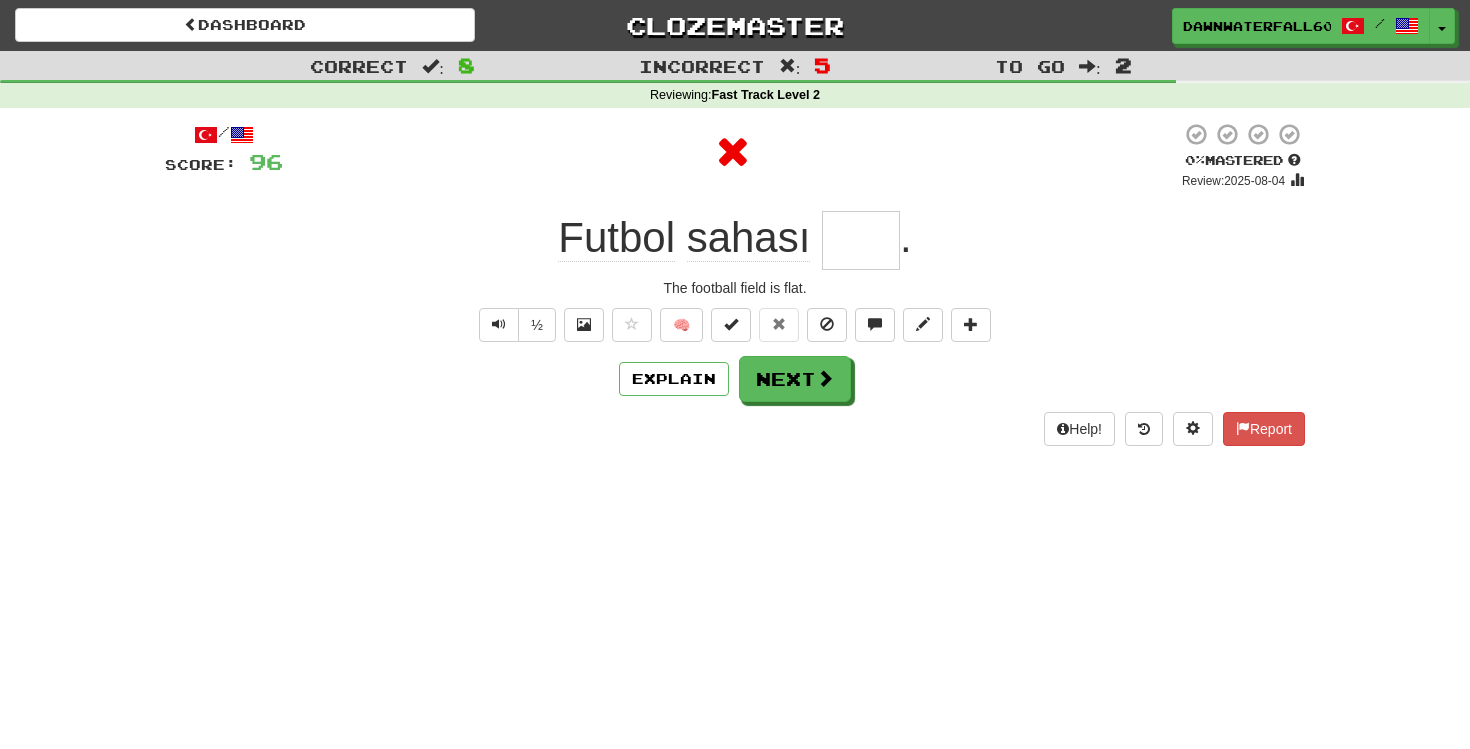 type on "*" 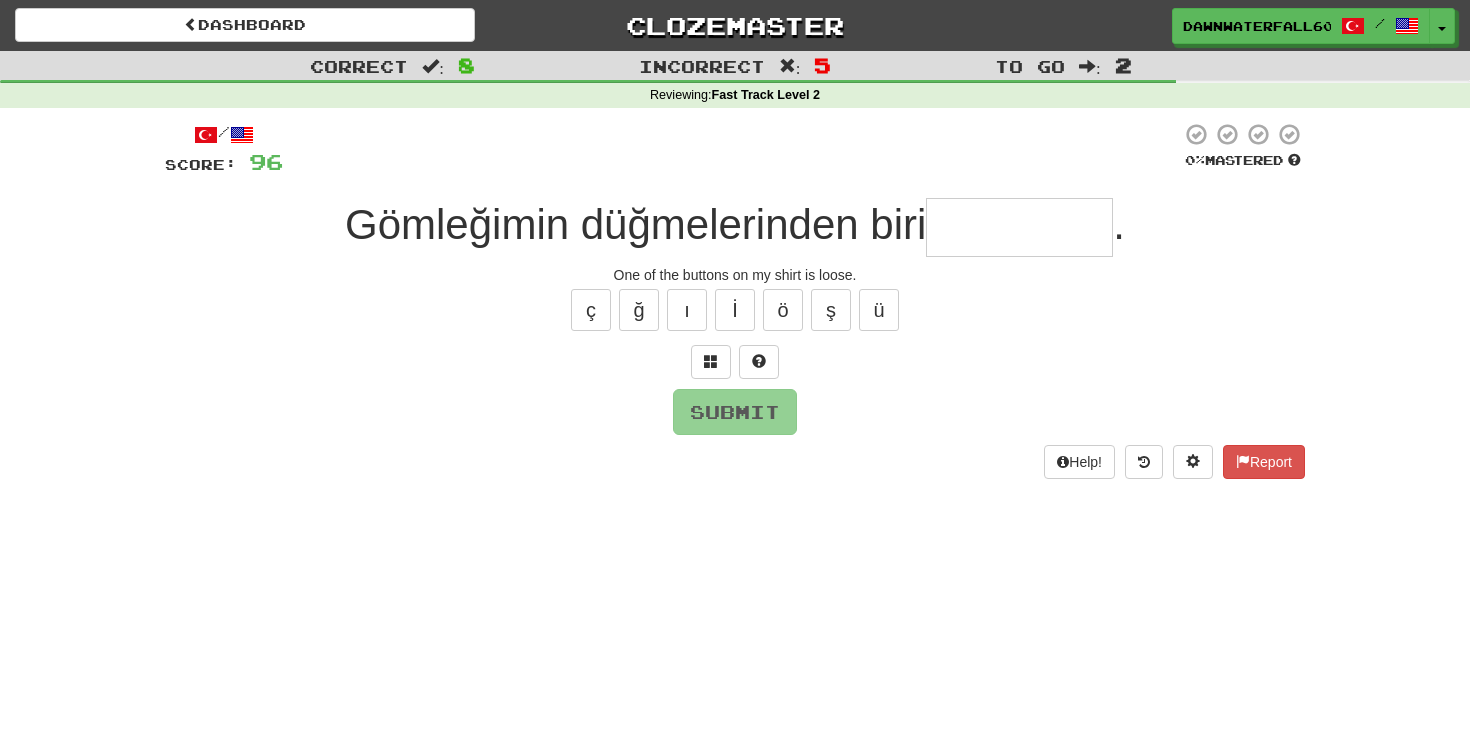 type on "*" 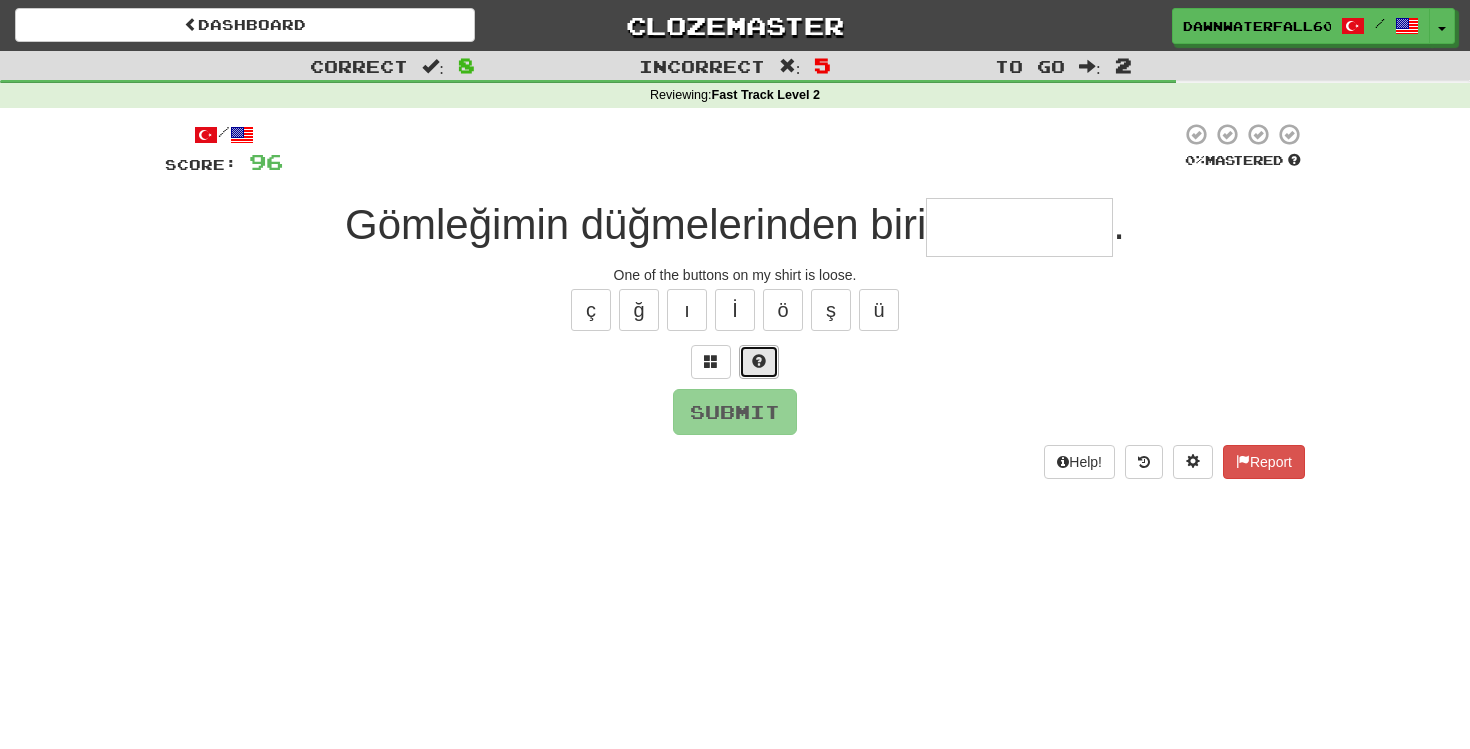click at bounding box center [759, 361] 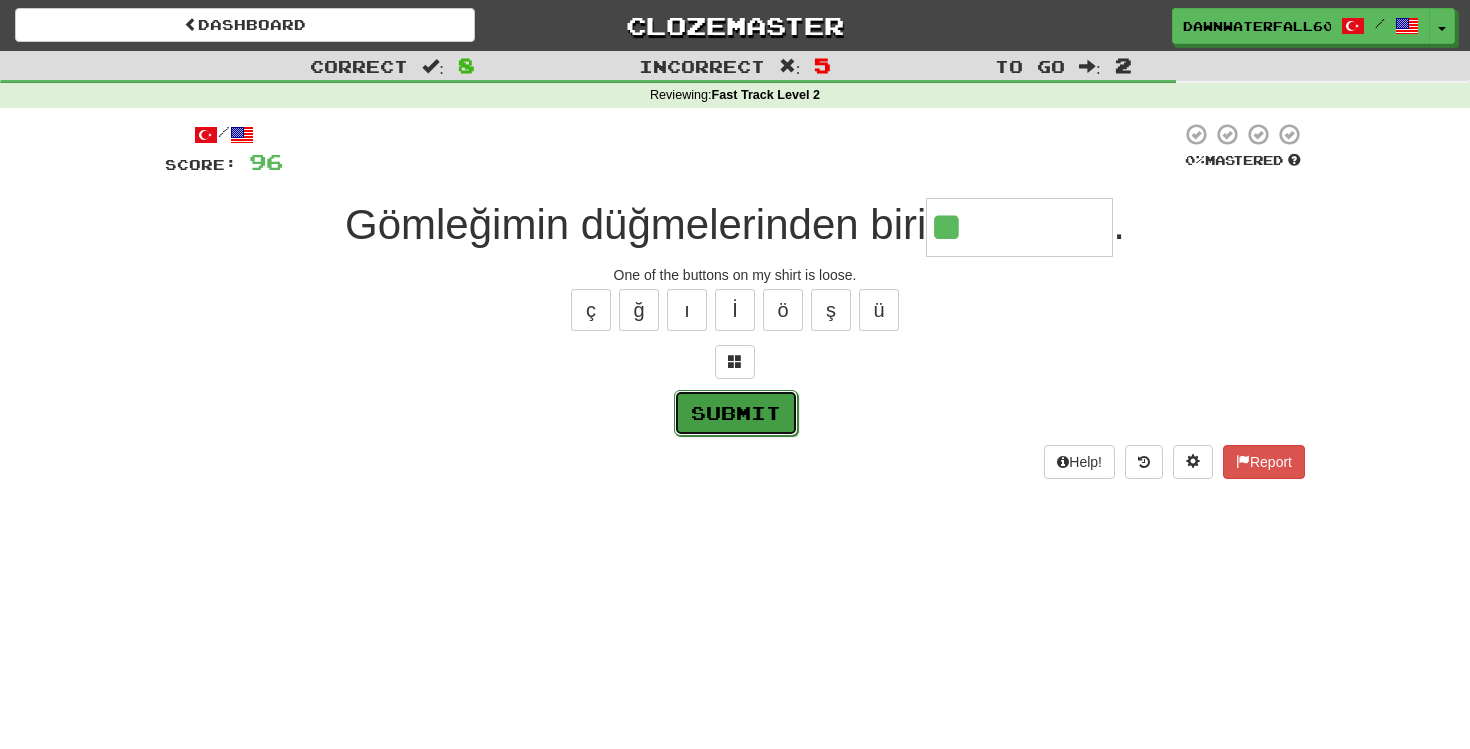 click on "Submit" at bounding box center (736, 413) 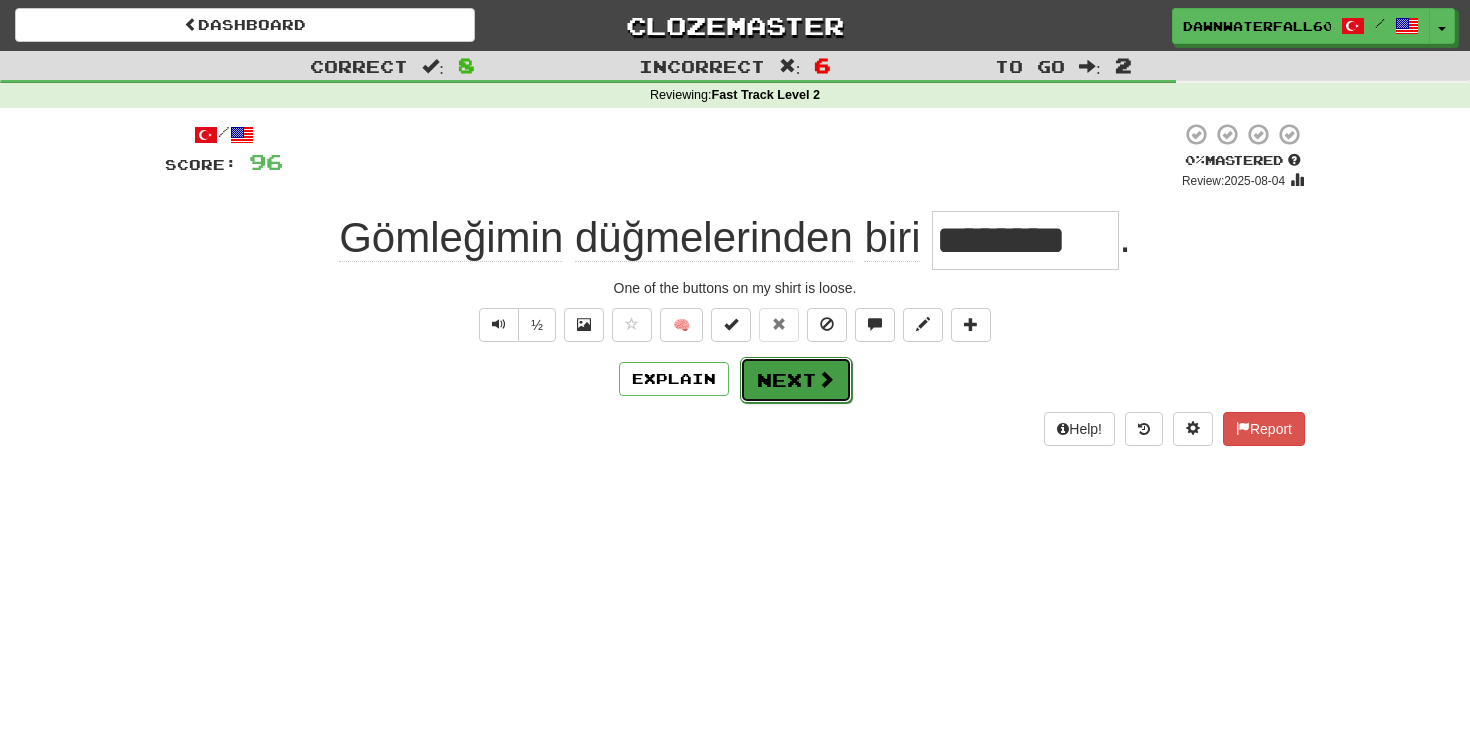 click on "Next" at bounding box center (796, 380) 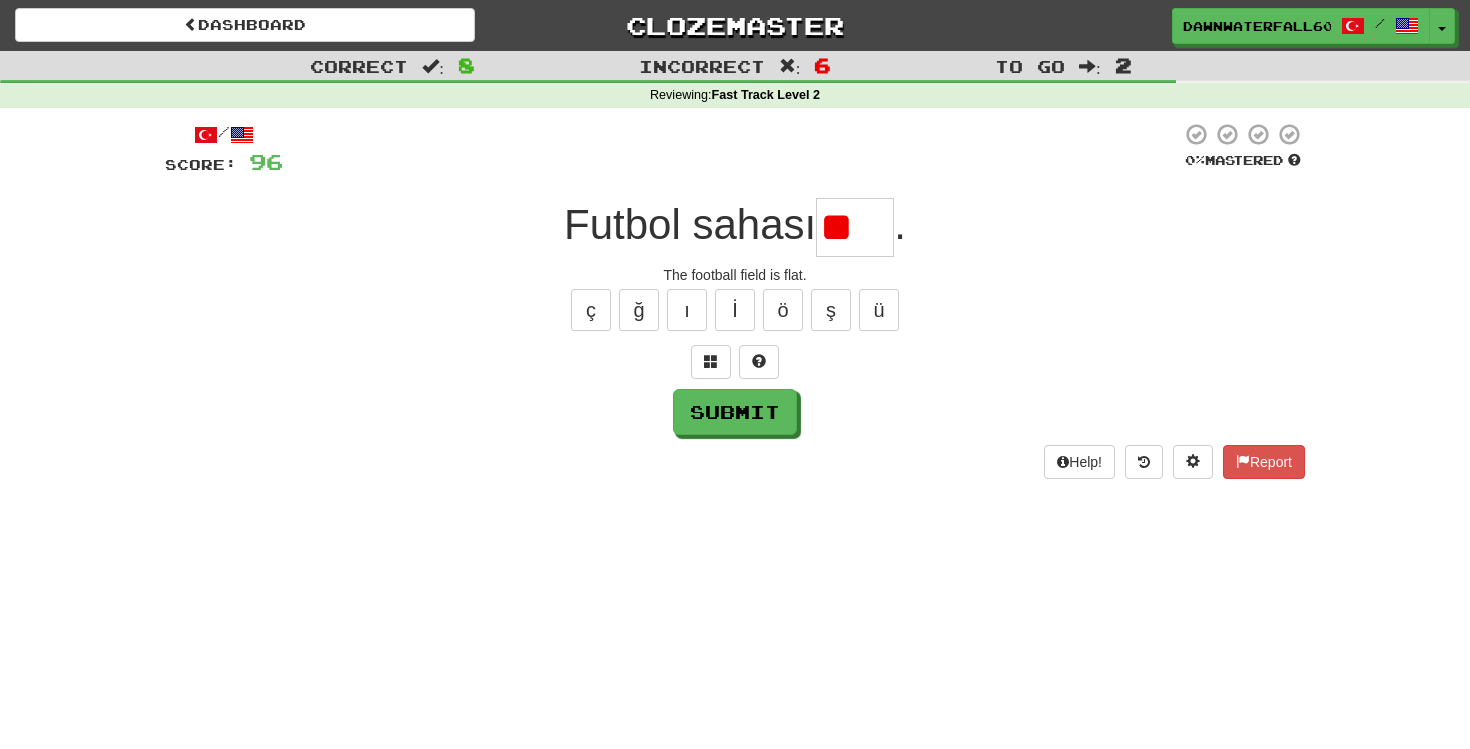scroll, scrollTop: 0, scrollLeft: 0, axis: both 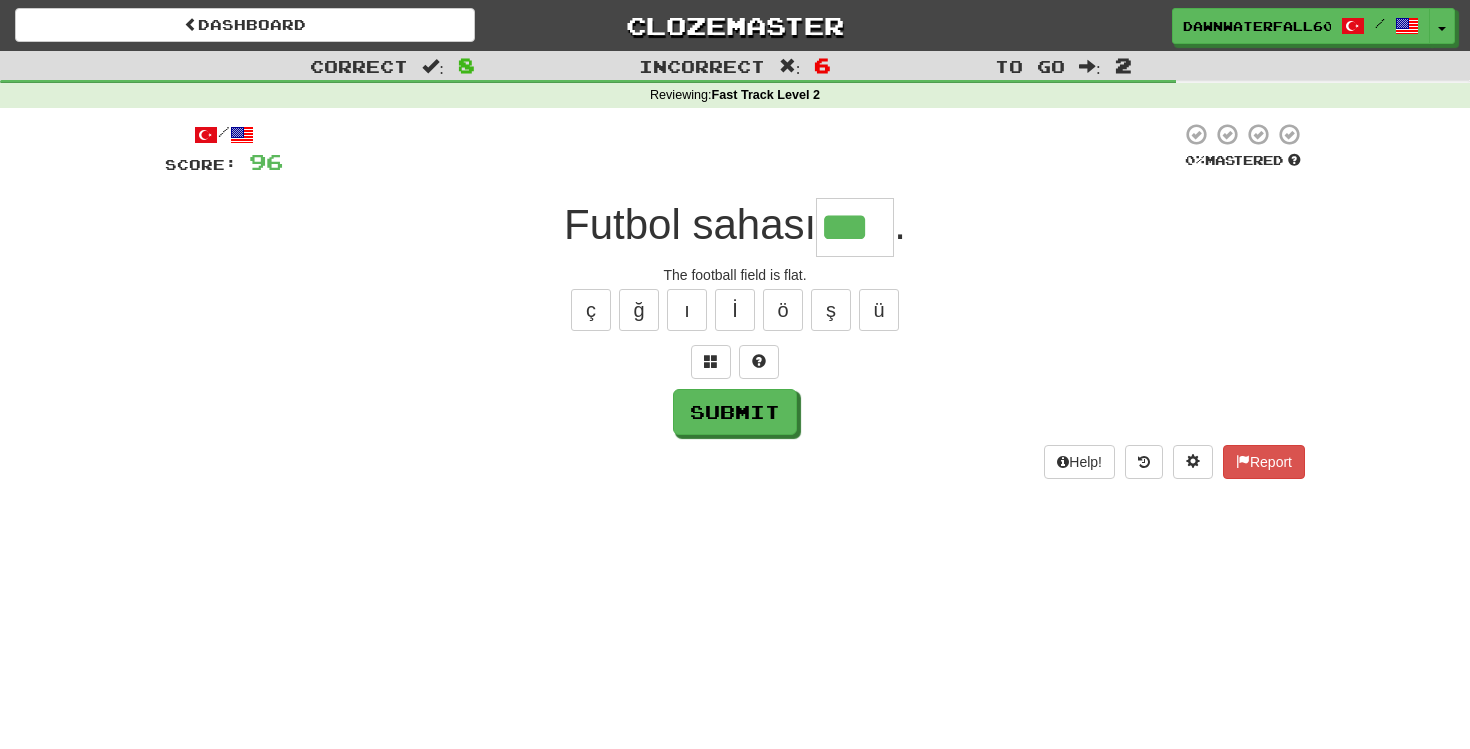 type on "***" 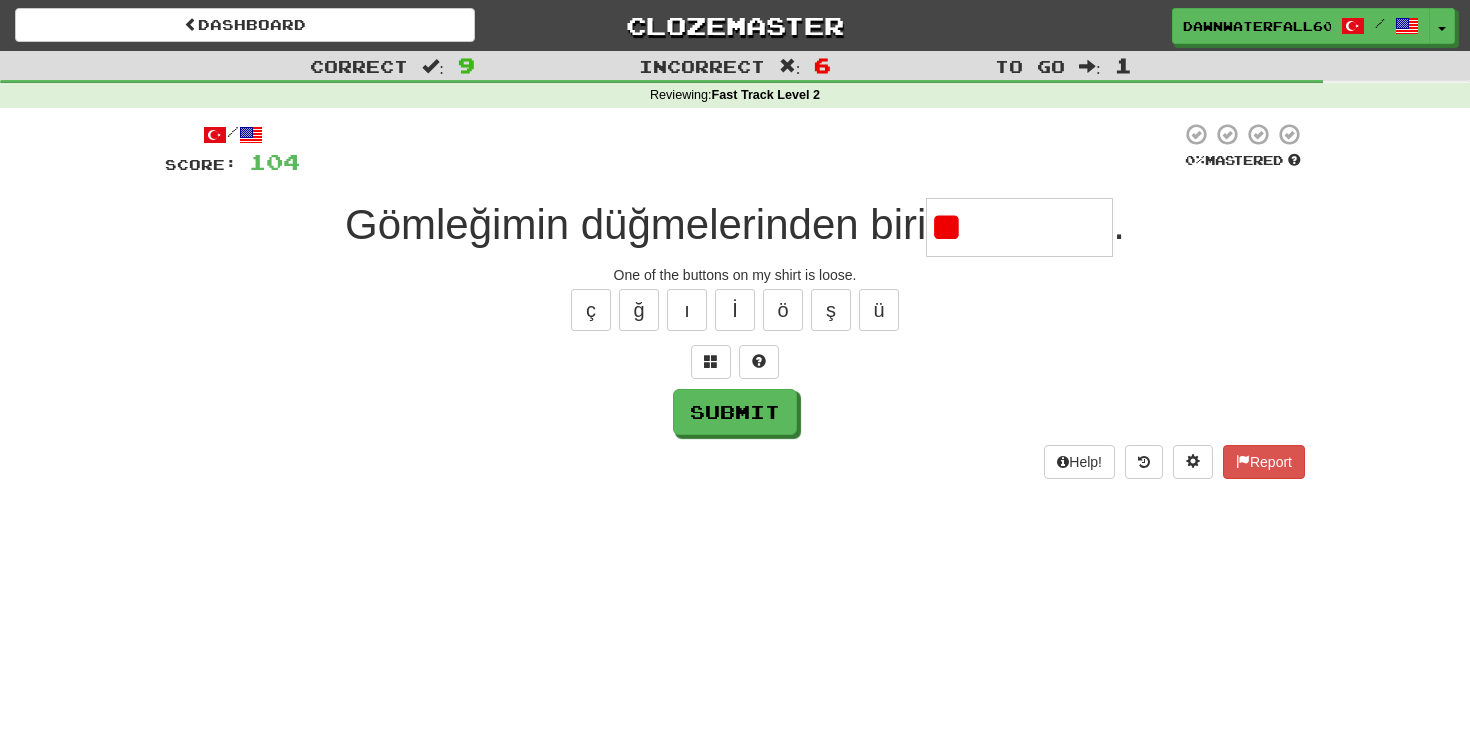 type on "*" 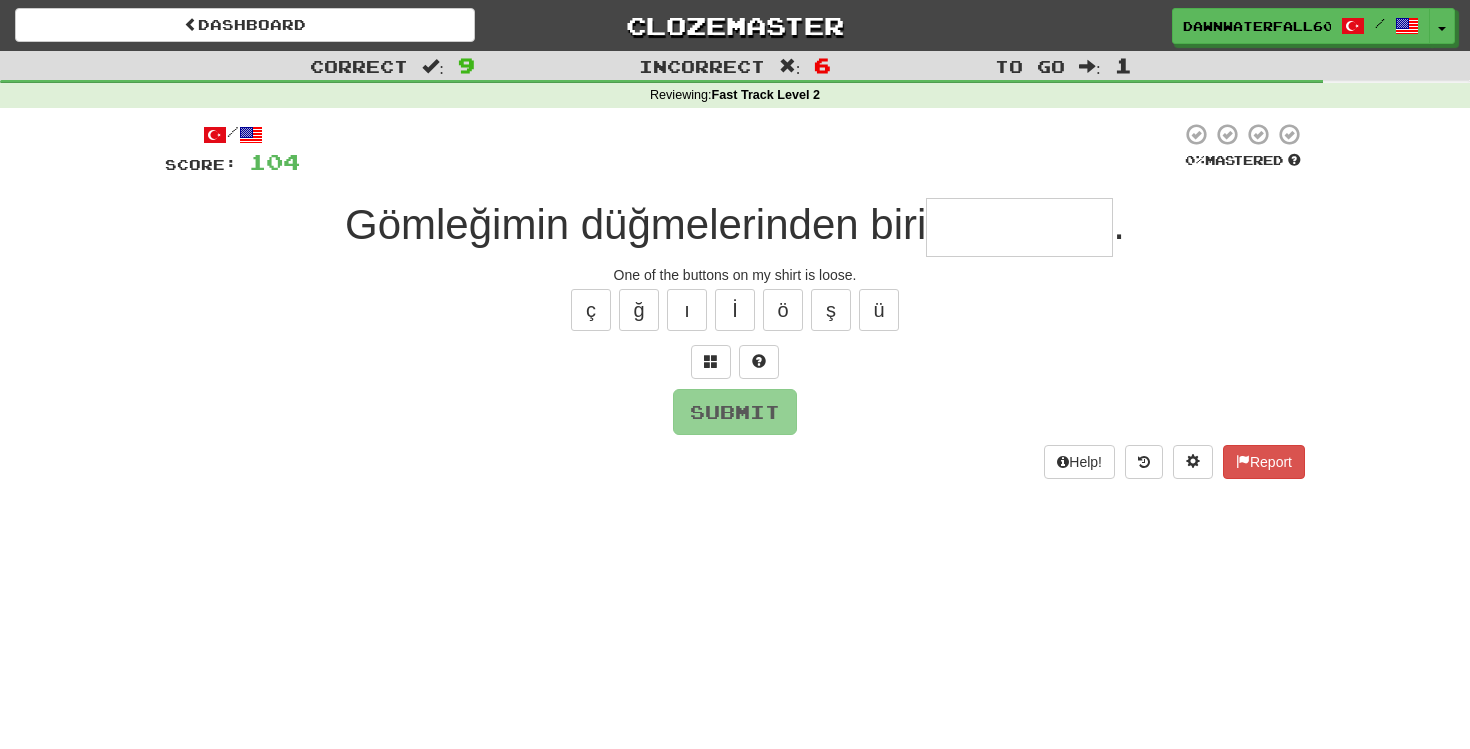 type on "*" 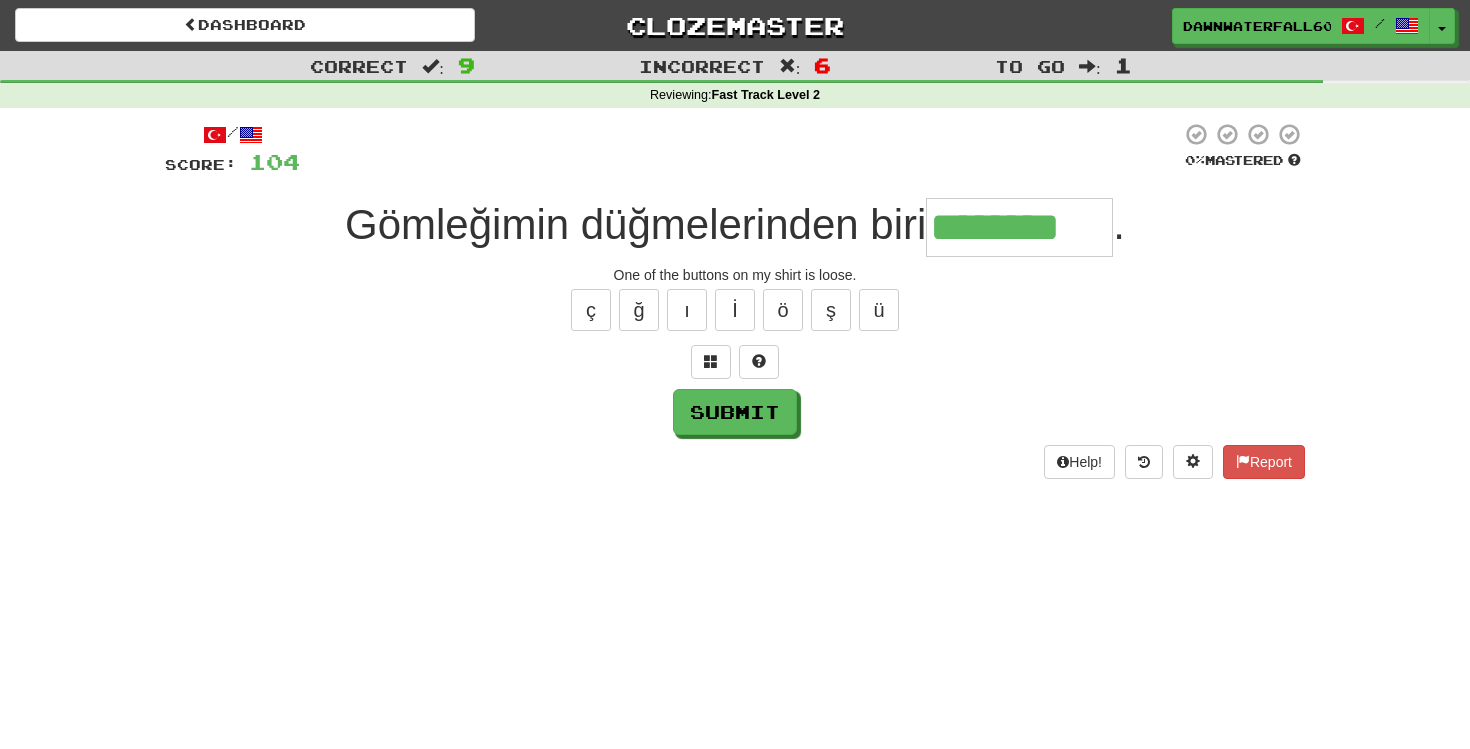 type on "********" 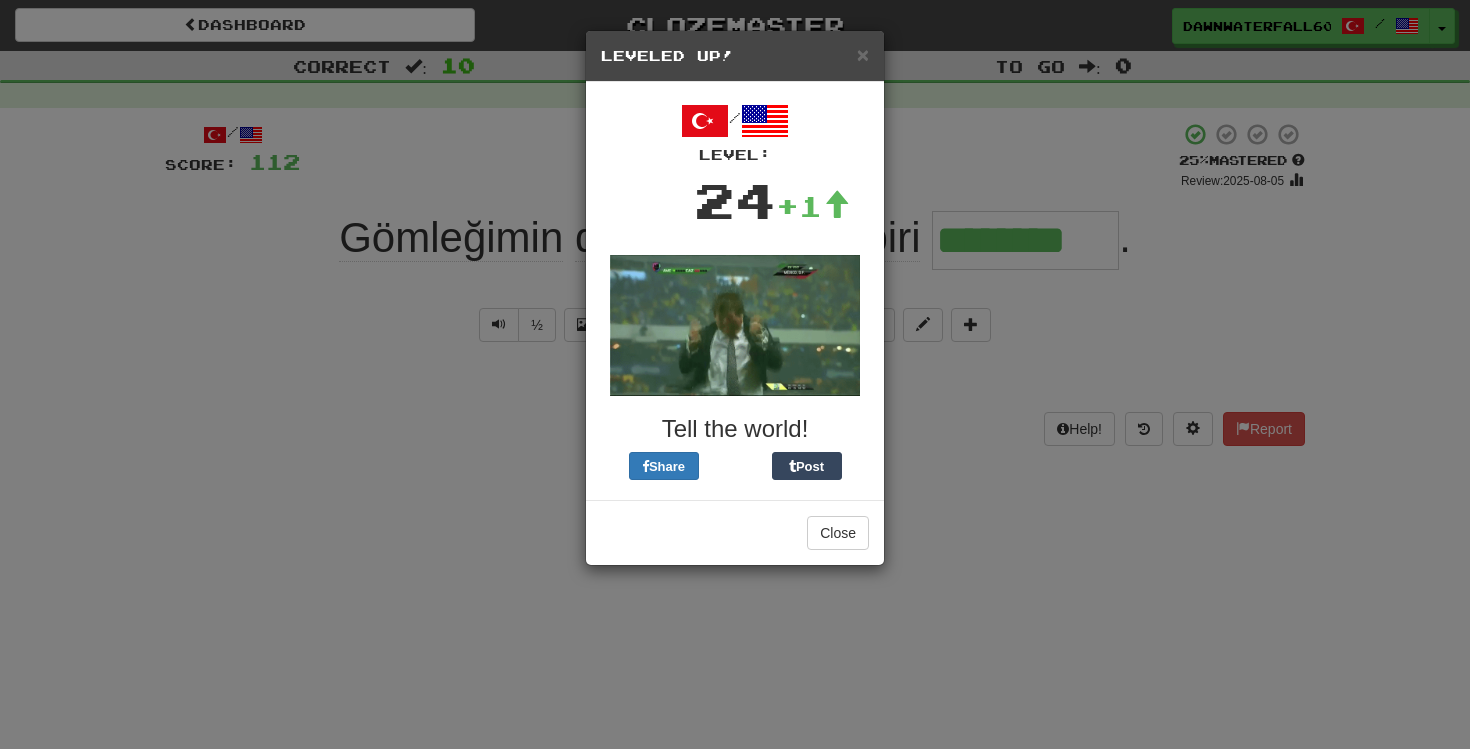 click on "Leveled Up!" at bounding box center [735, 56] 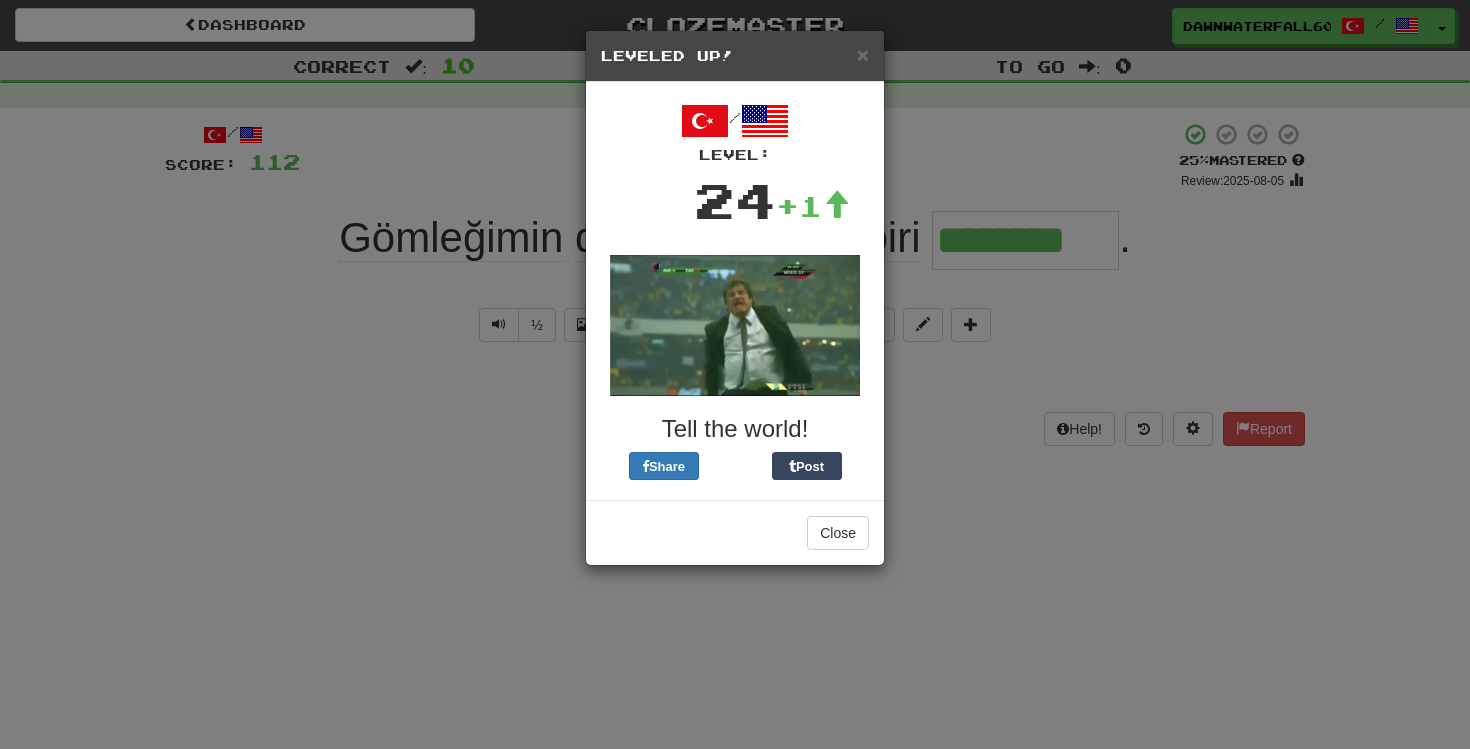 click on "× Leveled Up!" at bounding box center (735, 56) 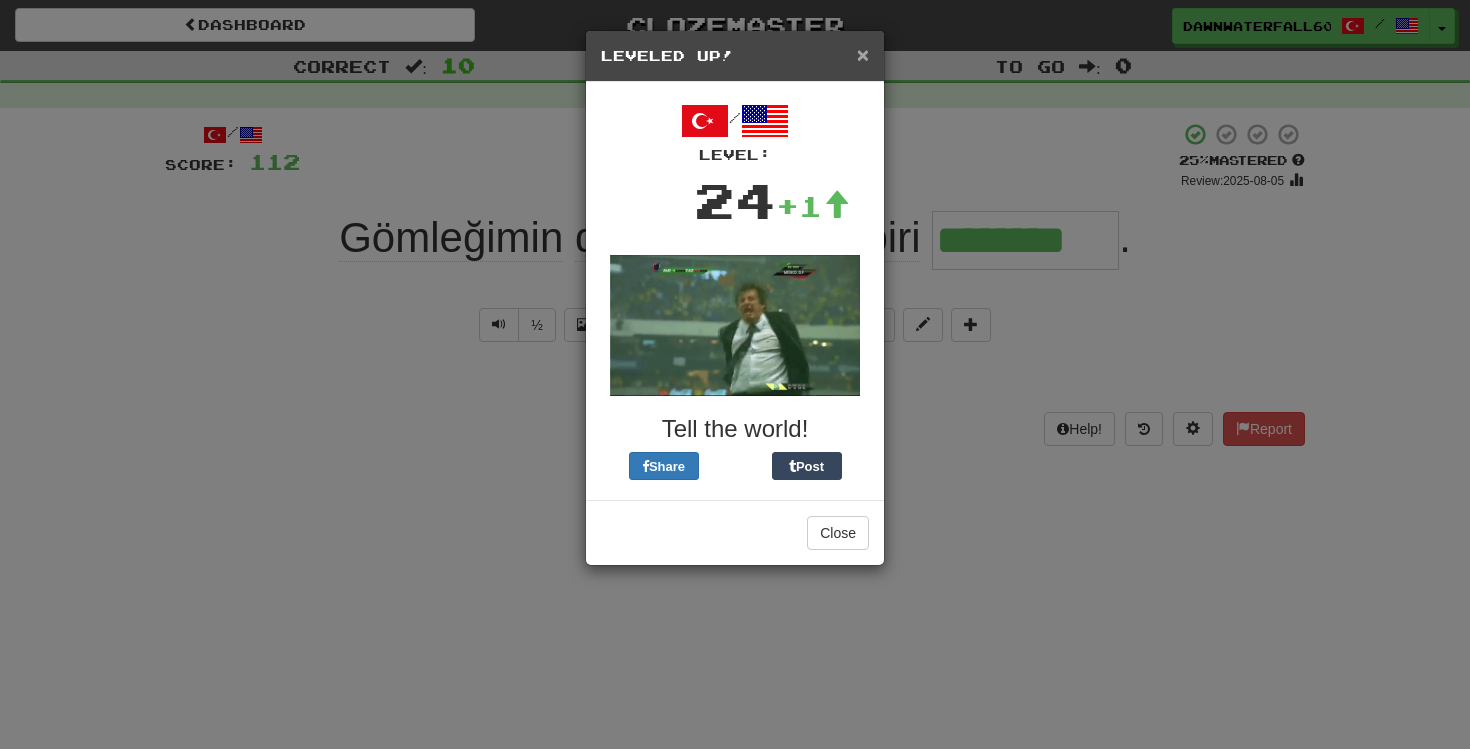 click on "×" at bounding box center (863, 54) 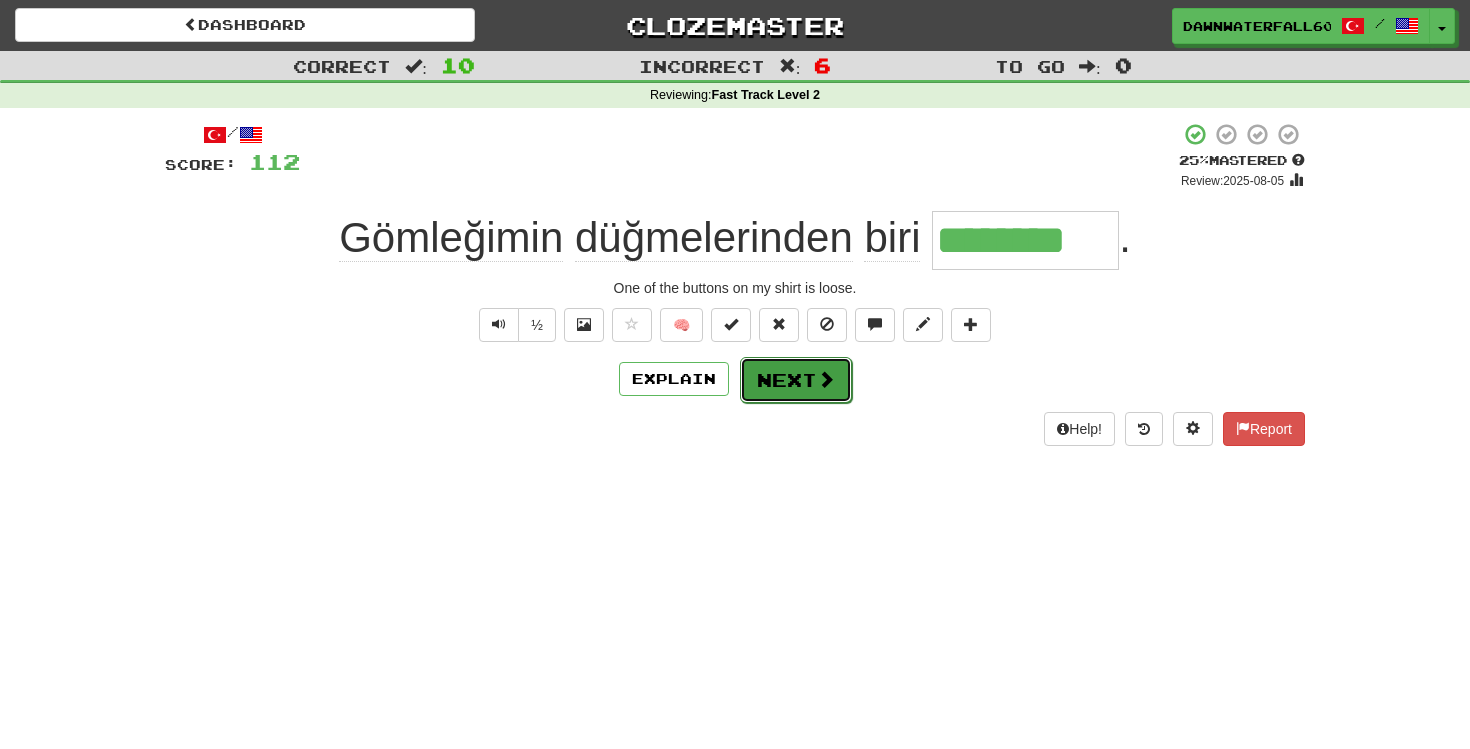 click on "Next" at bounding box center [796, 380] 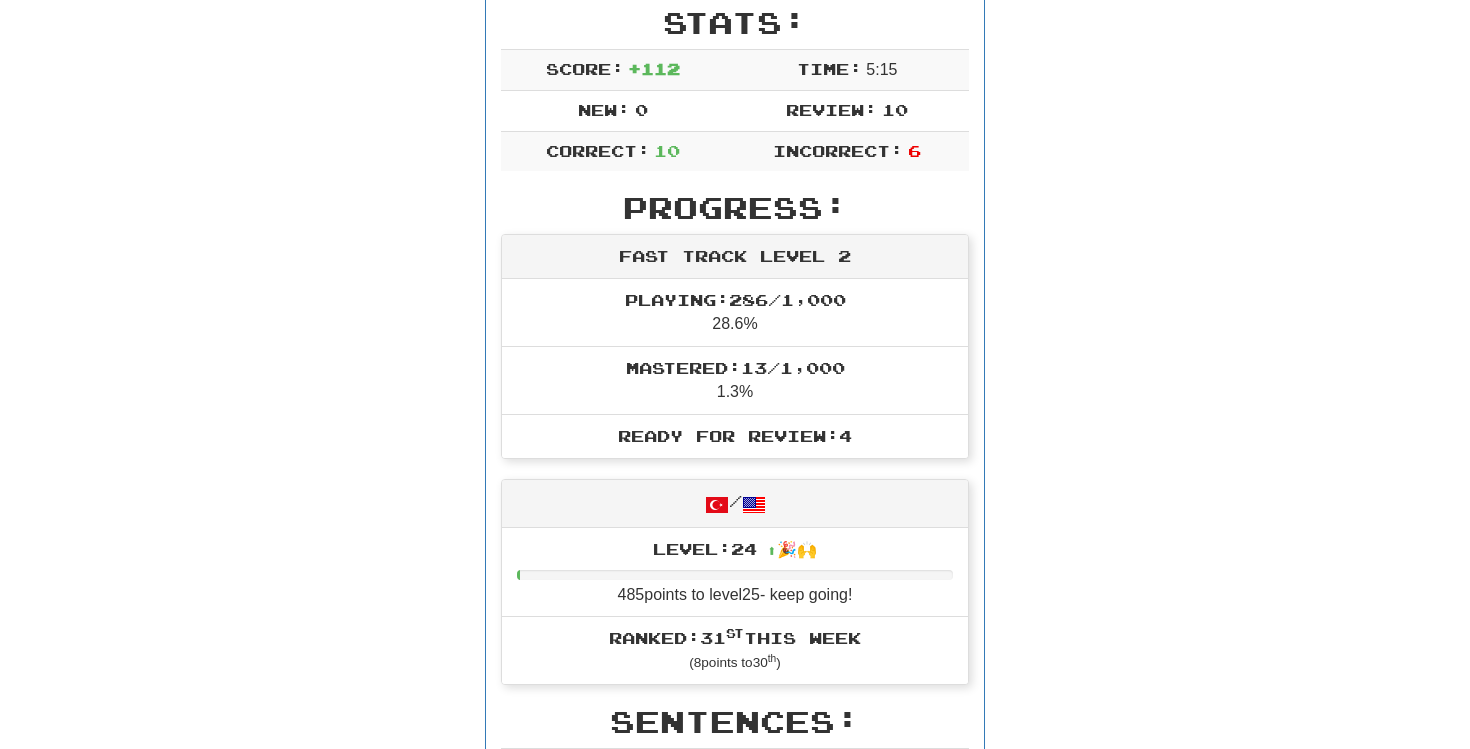 scroll, scrollTop: 0, scrollLeft: 0, axis: both 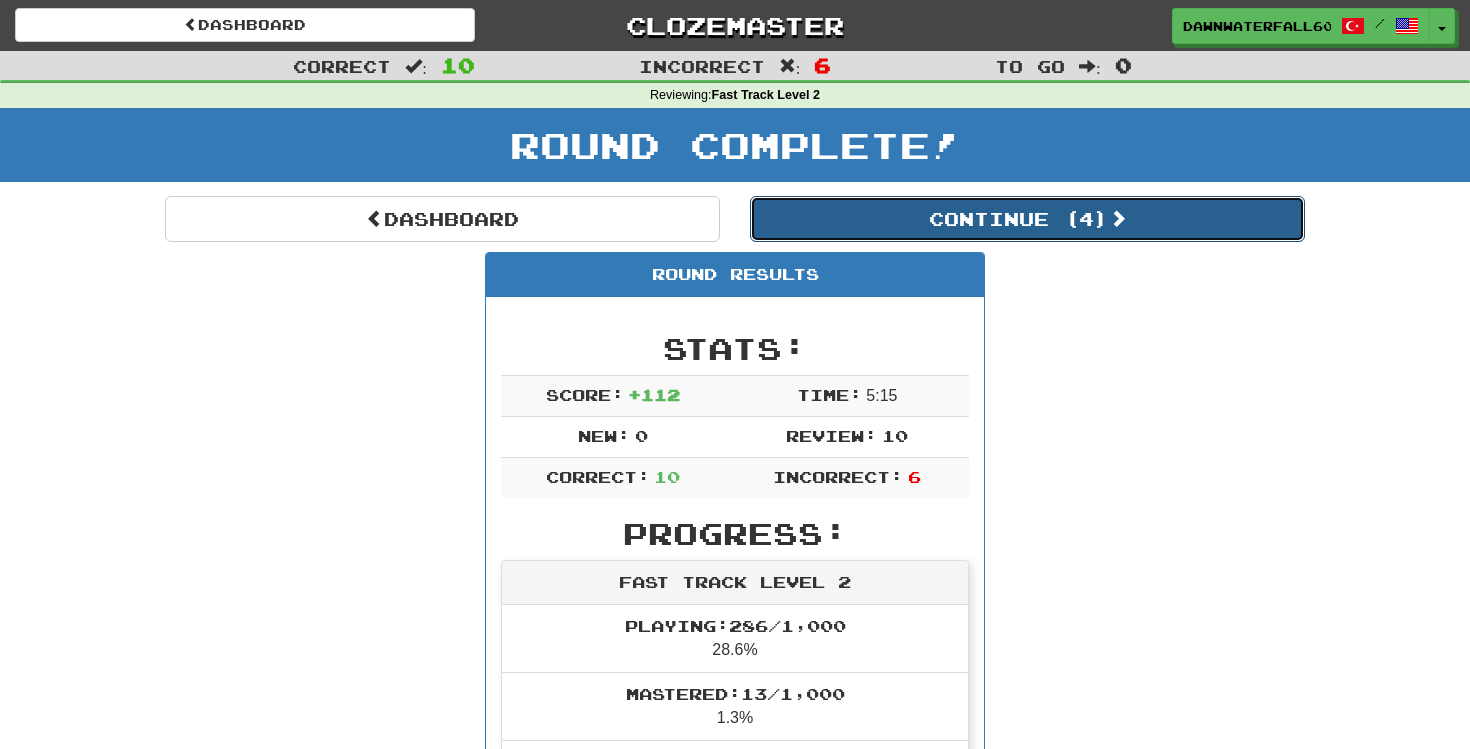 click on "Continue ( 4 )" at bounding box center [1027, 219] 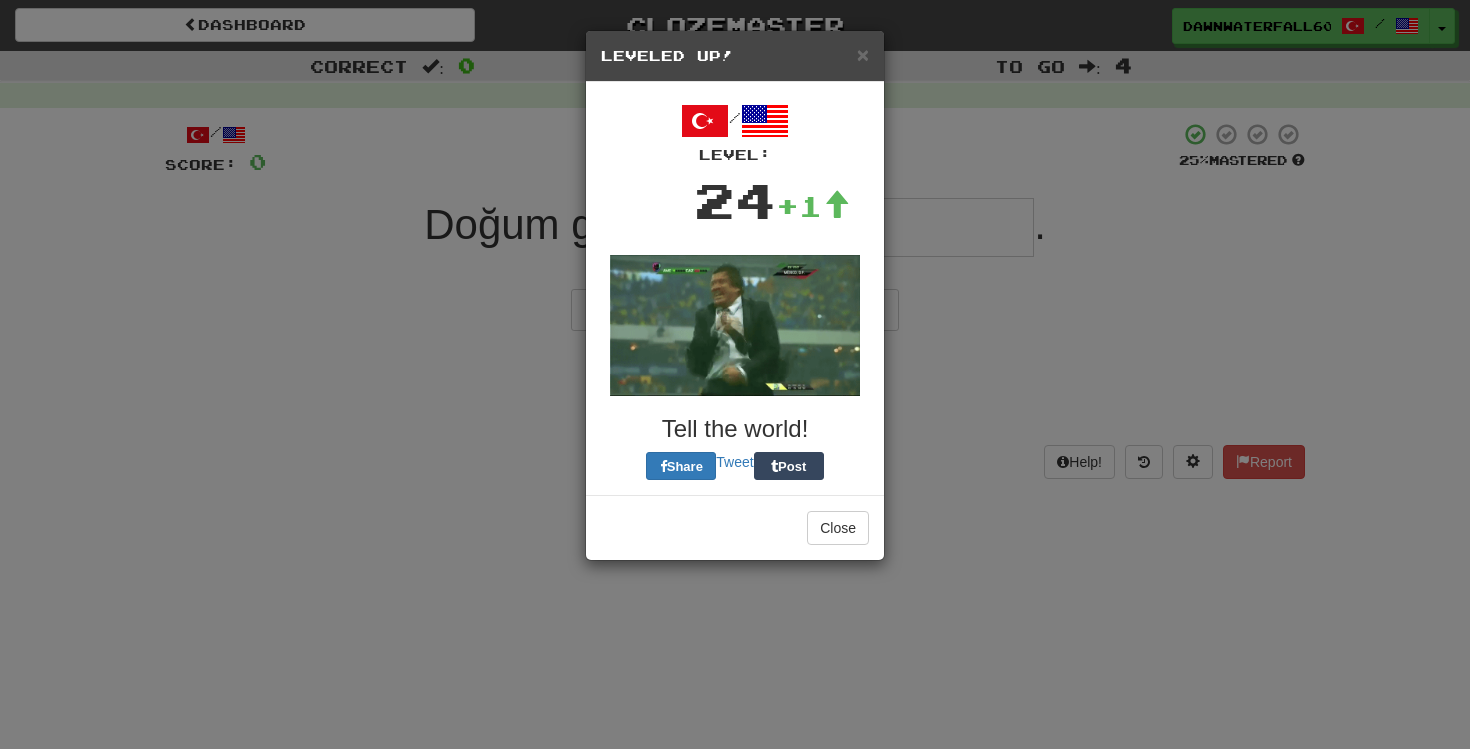 click on "× Leveled Up!" at bounding box center [735, 56] 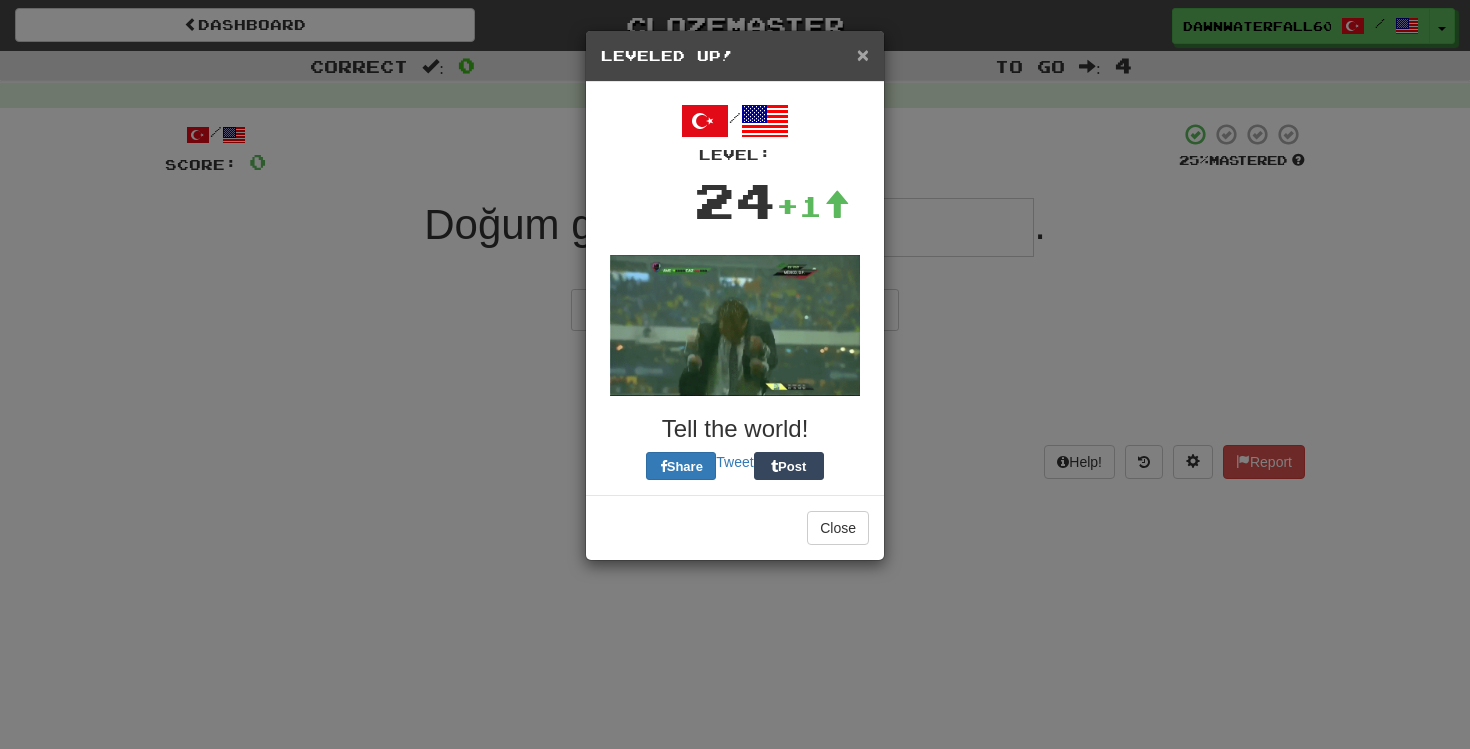 click on "×" at bounding box center (863, 54) 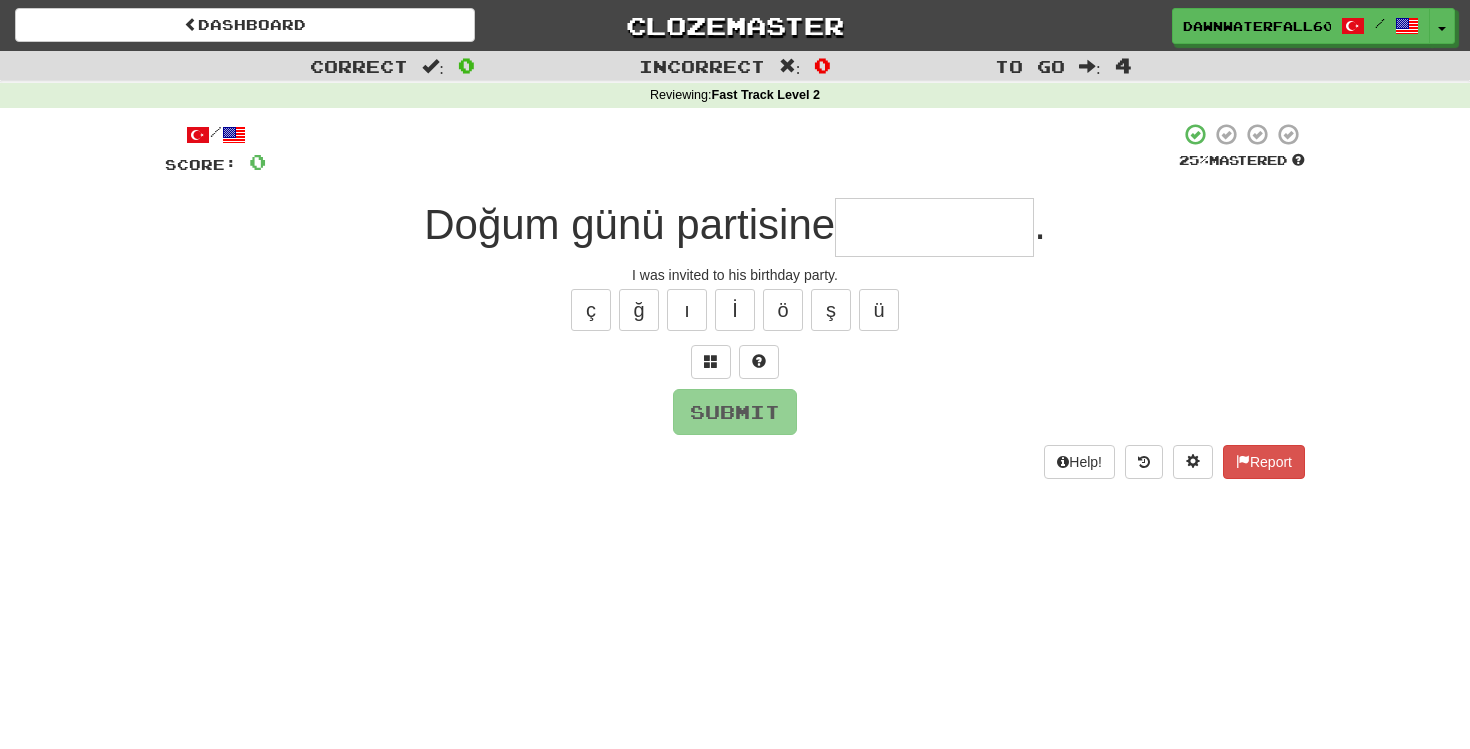 click at bounding box center [934, 227] 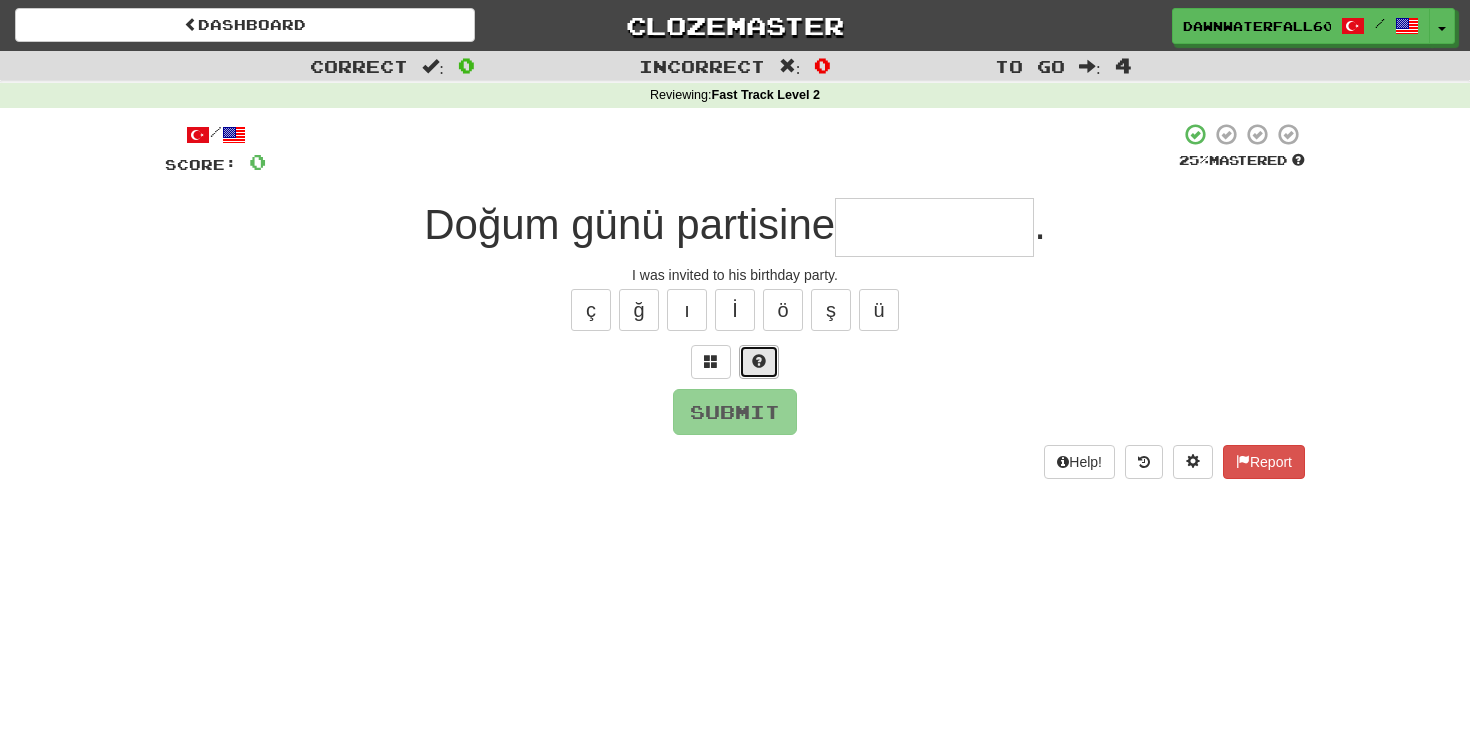 click at bounding box center [759, 361] 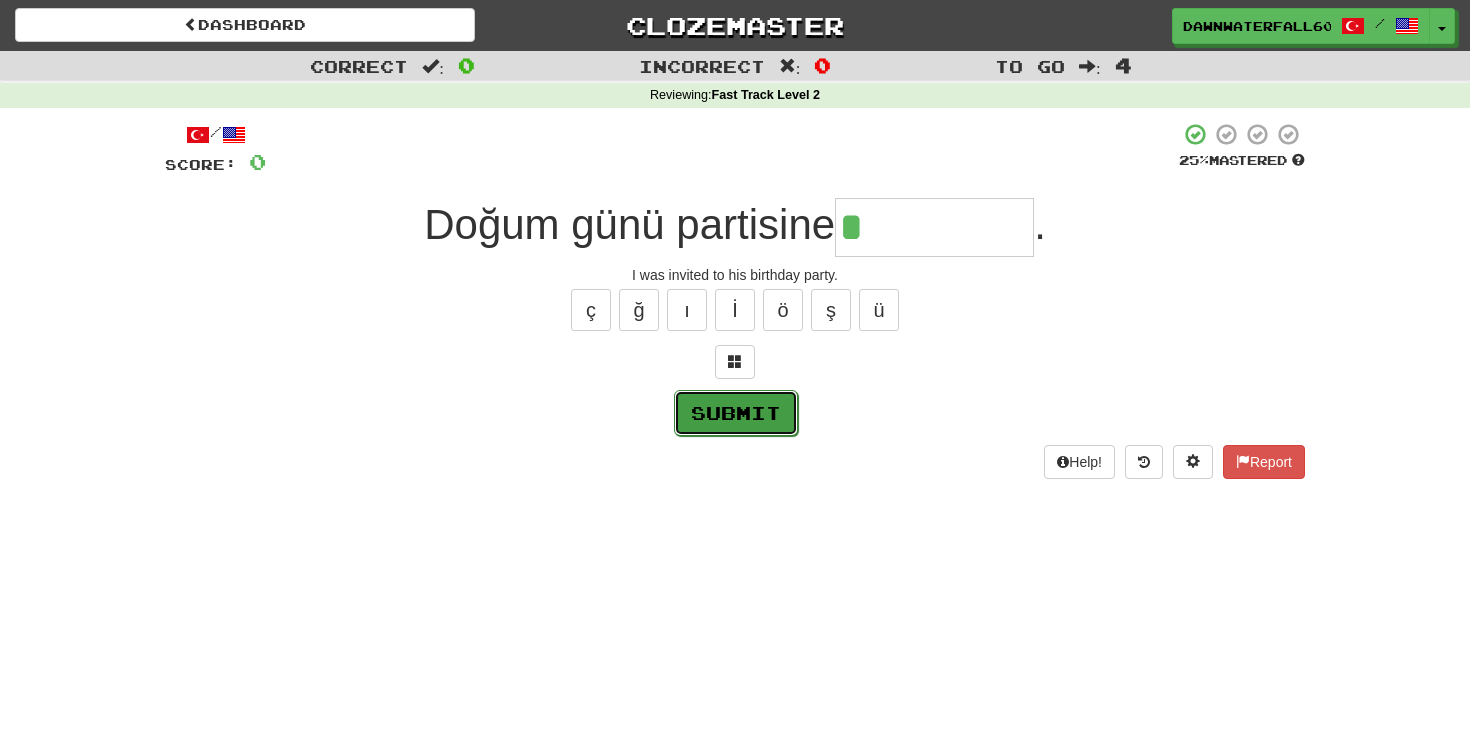 click on "Submit" at bounding box center [736, 413] 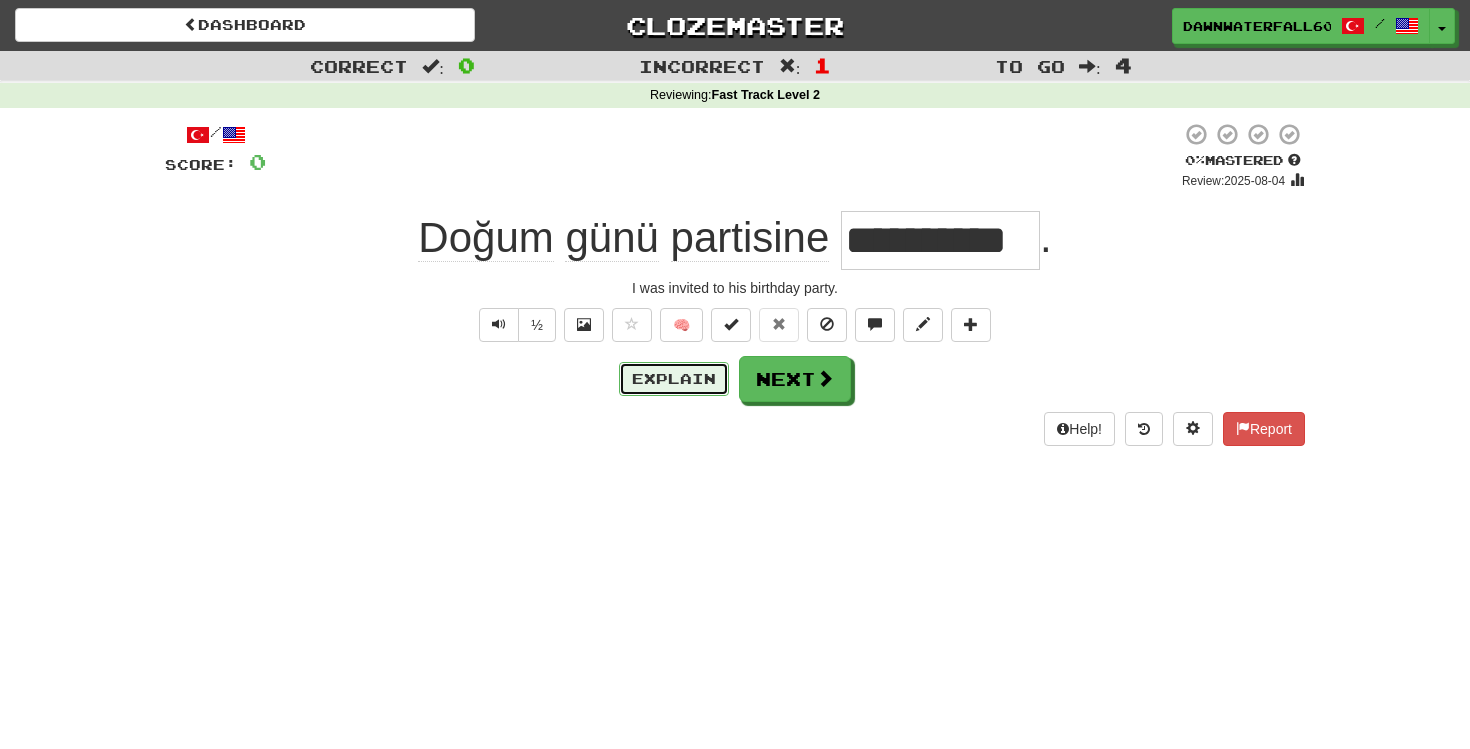 click on "Explain" at bounding box center (674, 379) 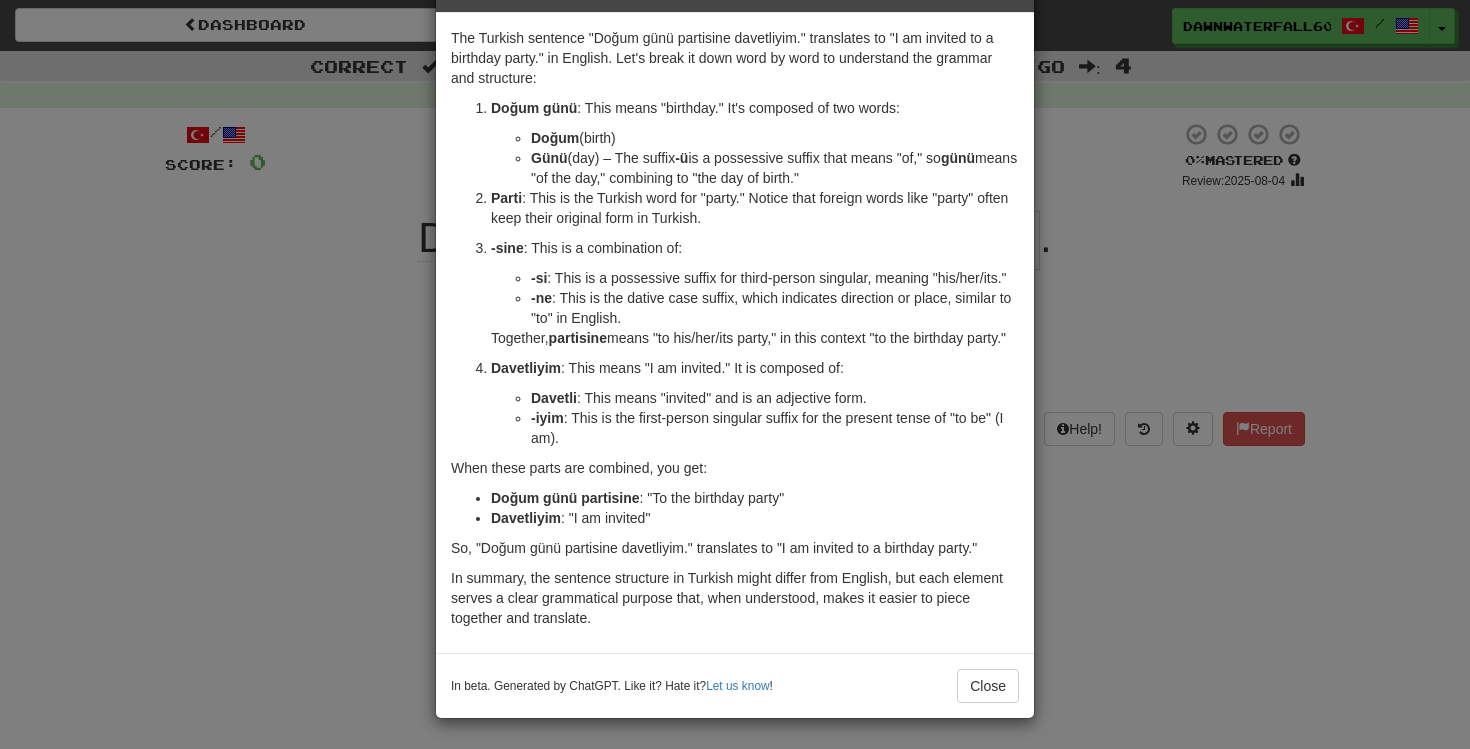 scroll, scrollTop: 89, scrollLeft: 0, axis: vertical 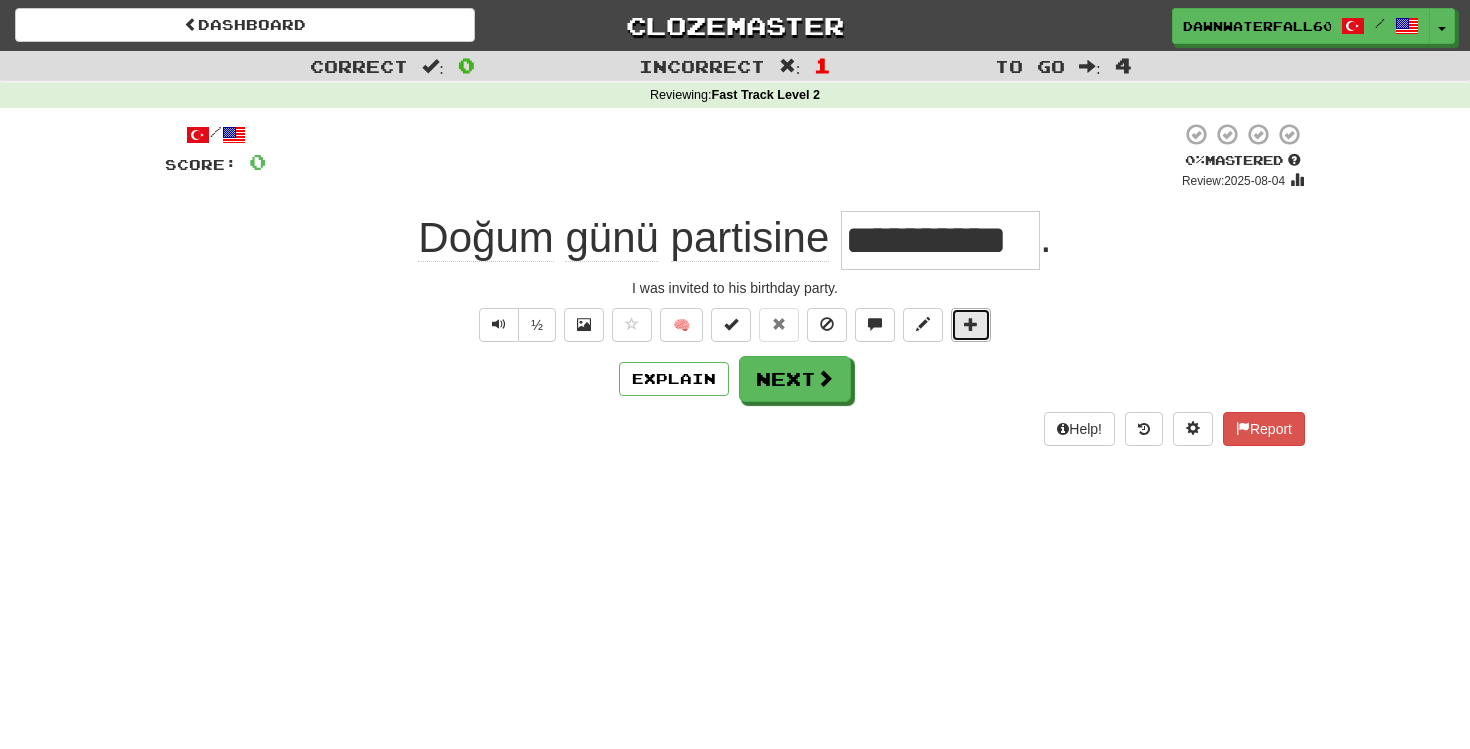 click at bounding box center (971, 324) 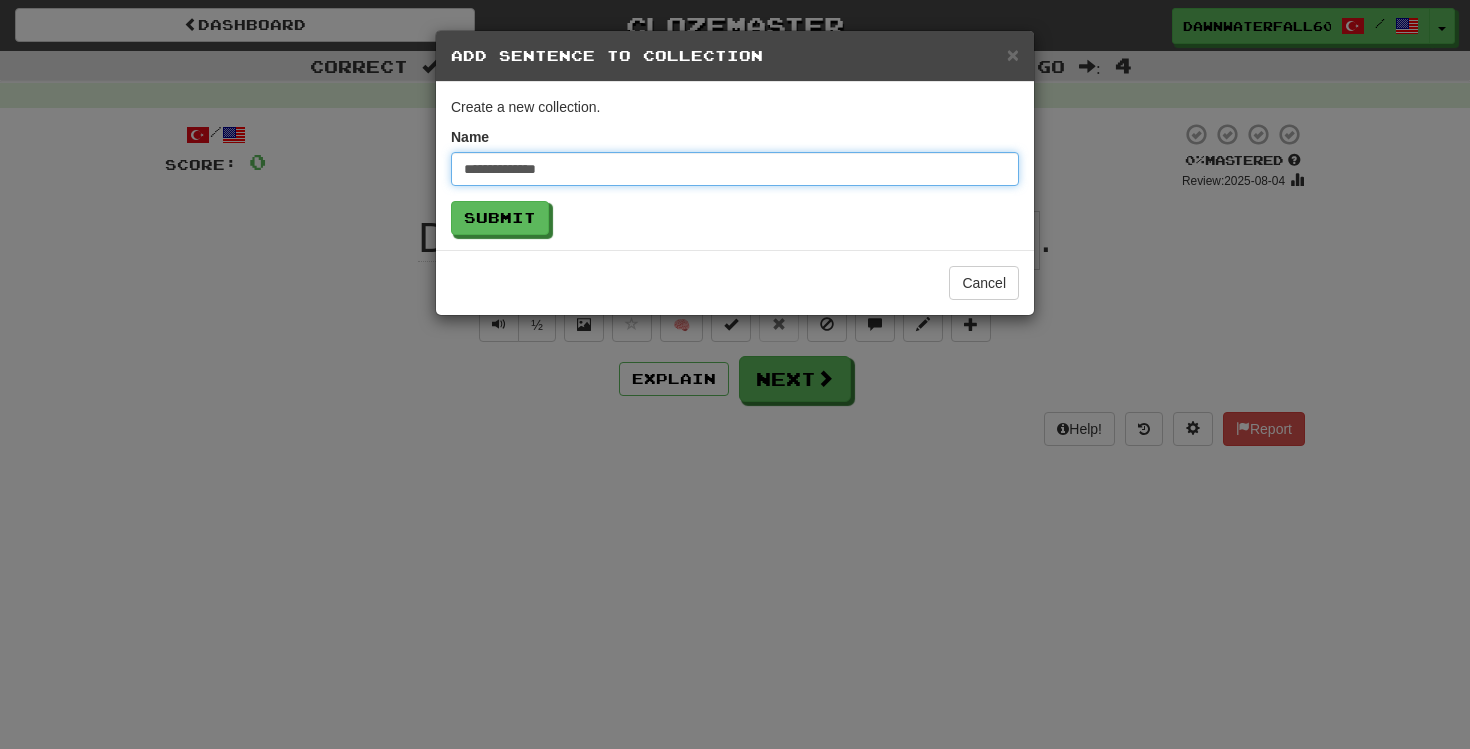 type on "**********" 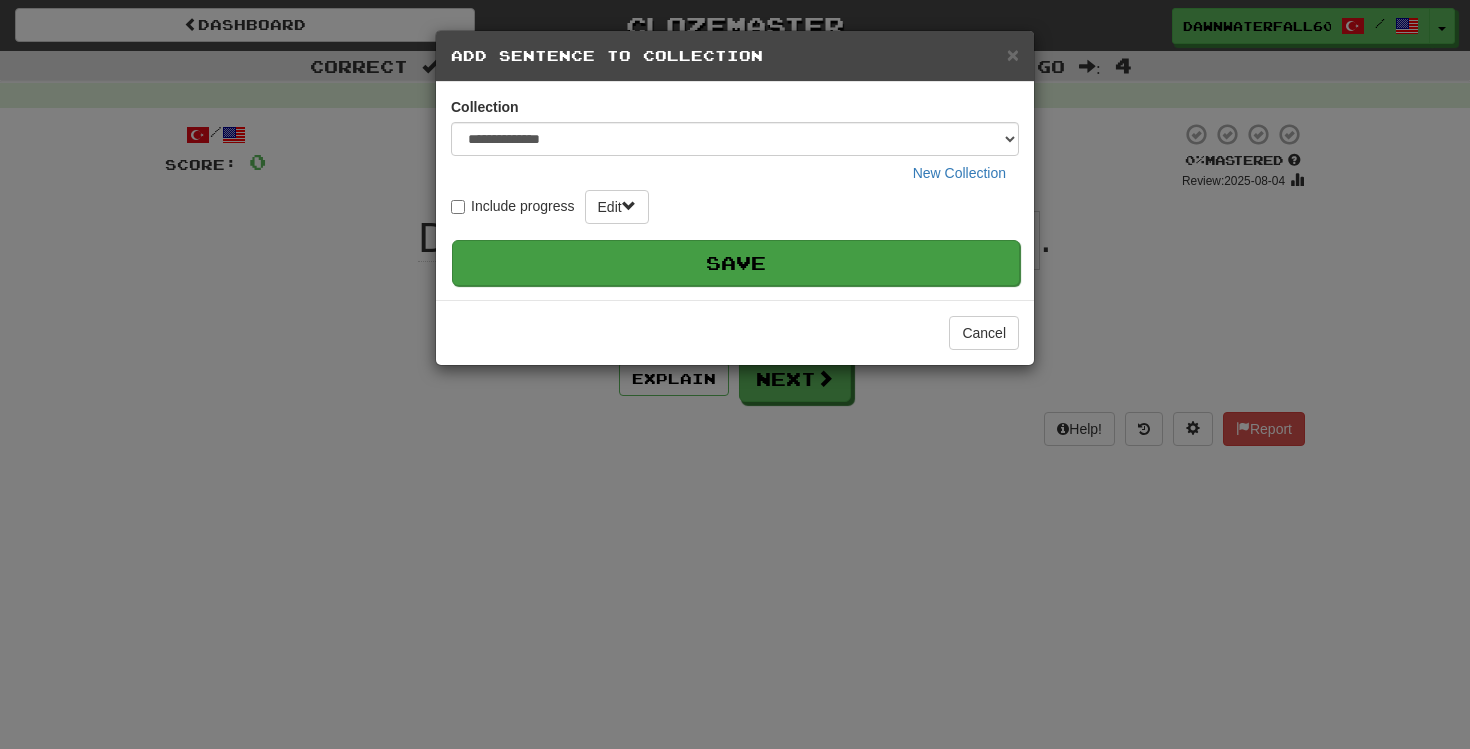 click on "Save" at bounding box center (736, 263) 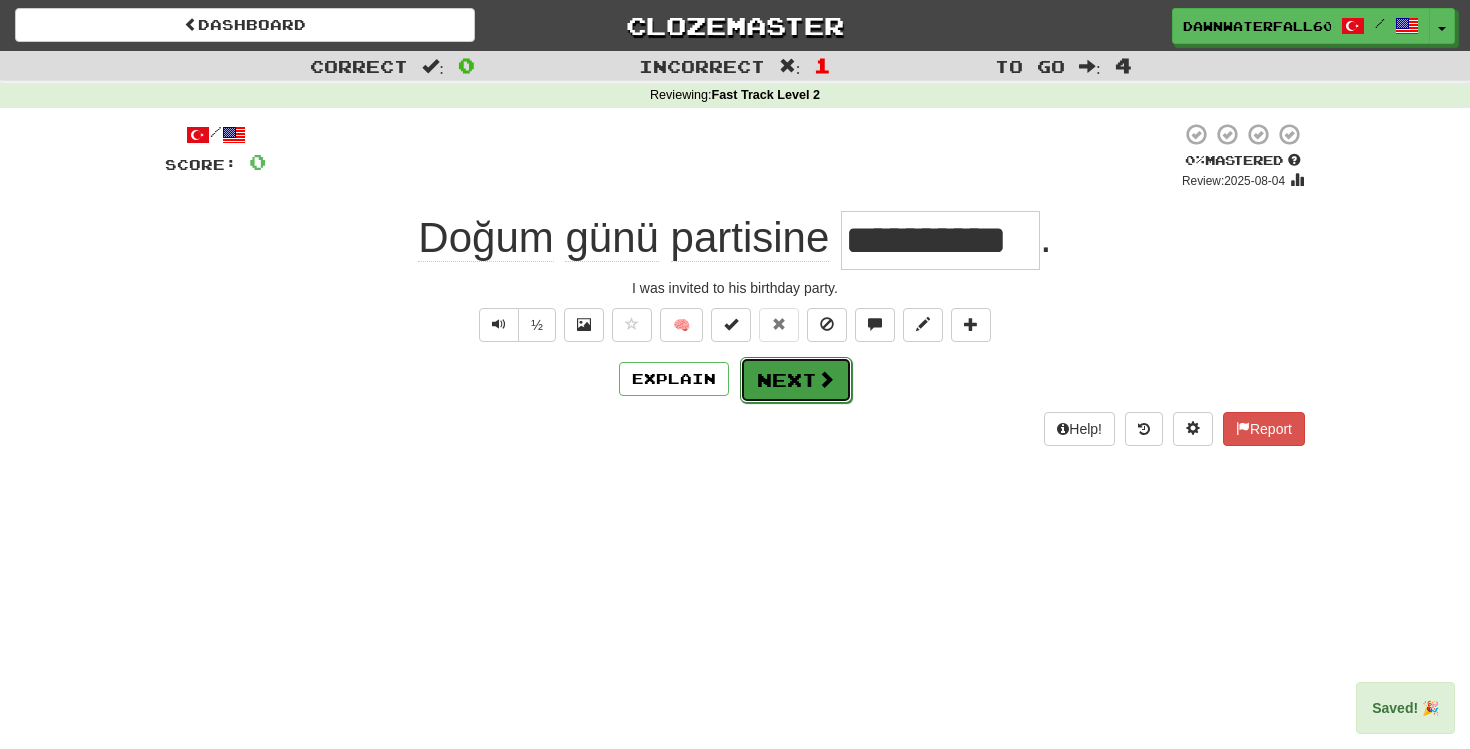 click on "Next" at bounding box center [796, 380] 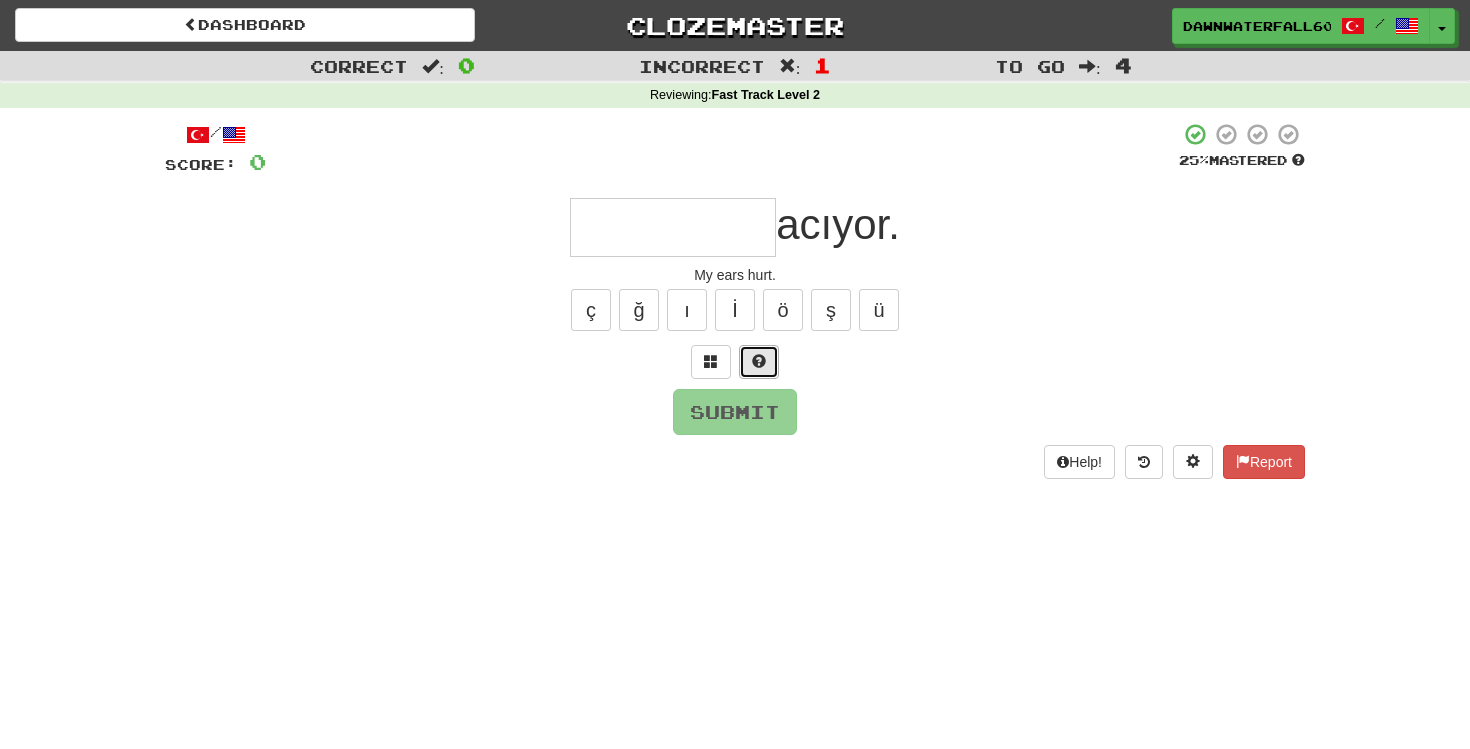 click at bounding box center [759, 362] 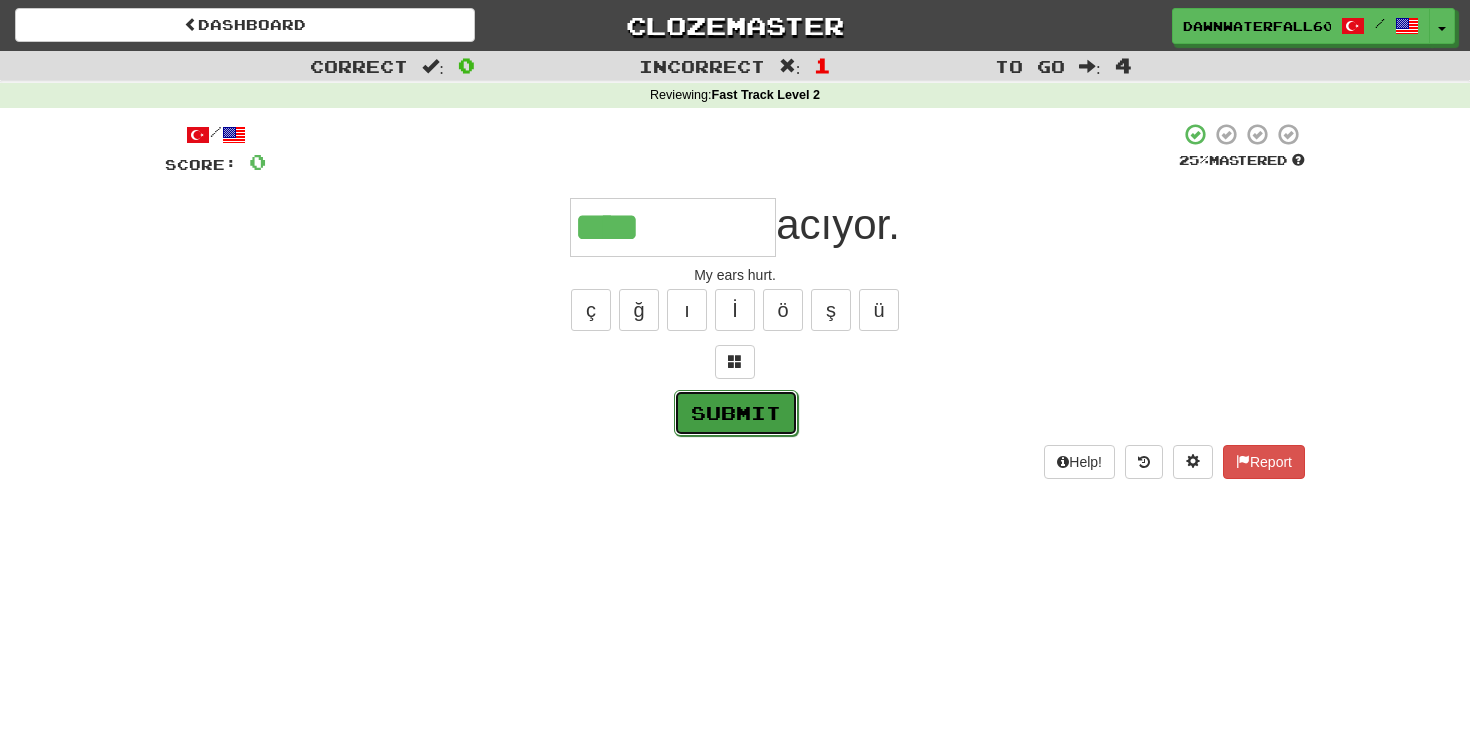 click on "Submit" at bounding box center (736, 413) 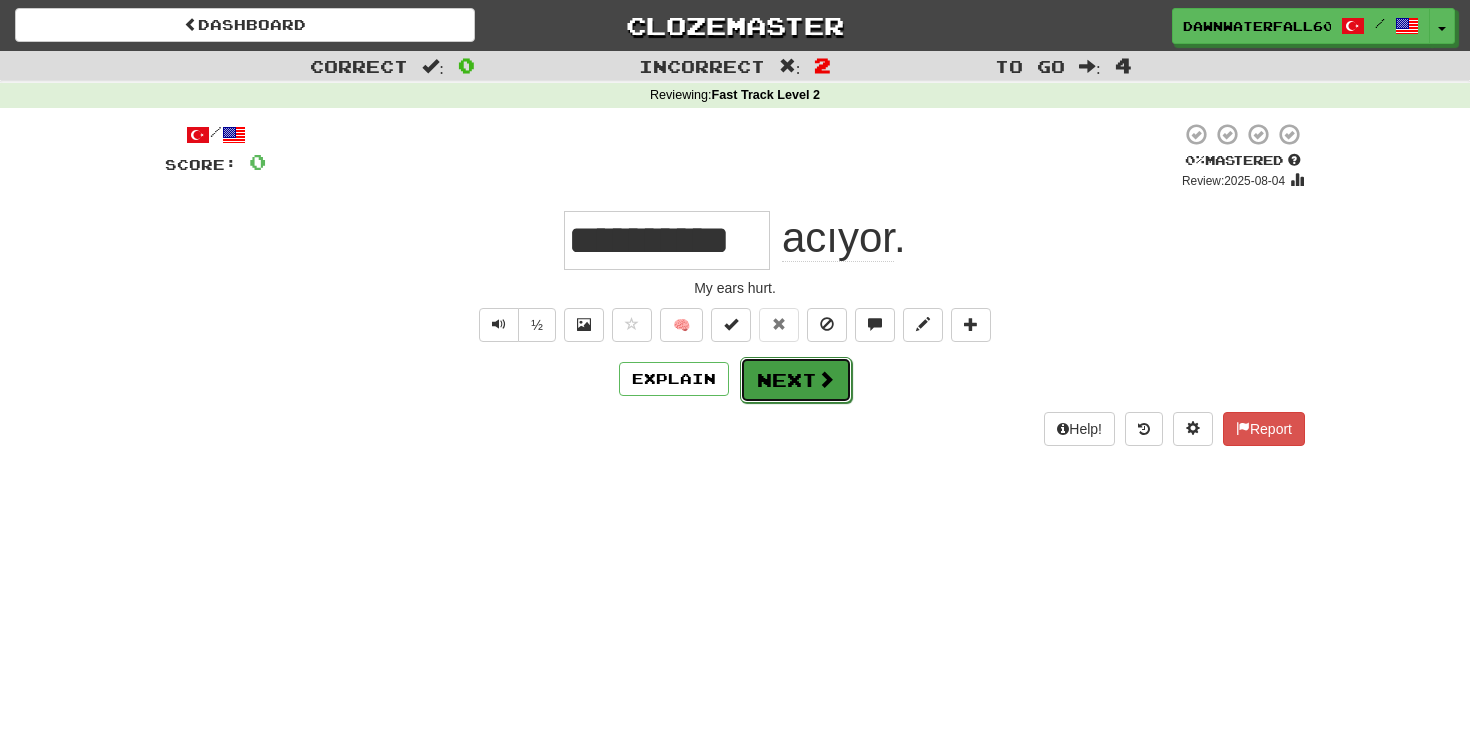 click at bounding box center (826, 379) 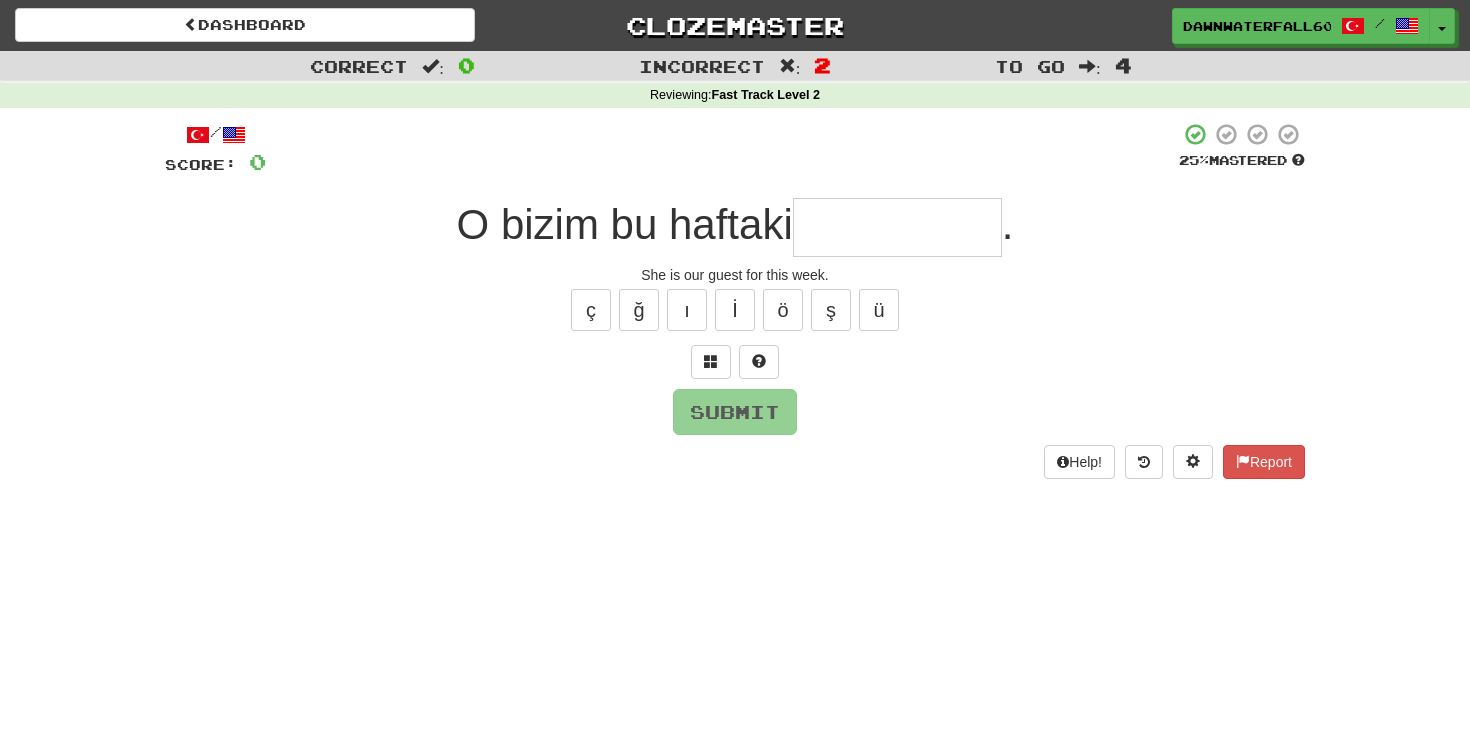 click at bounding box center (897, 227) 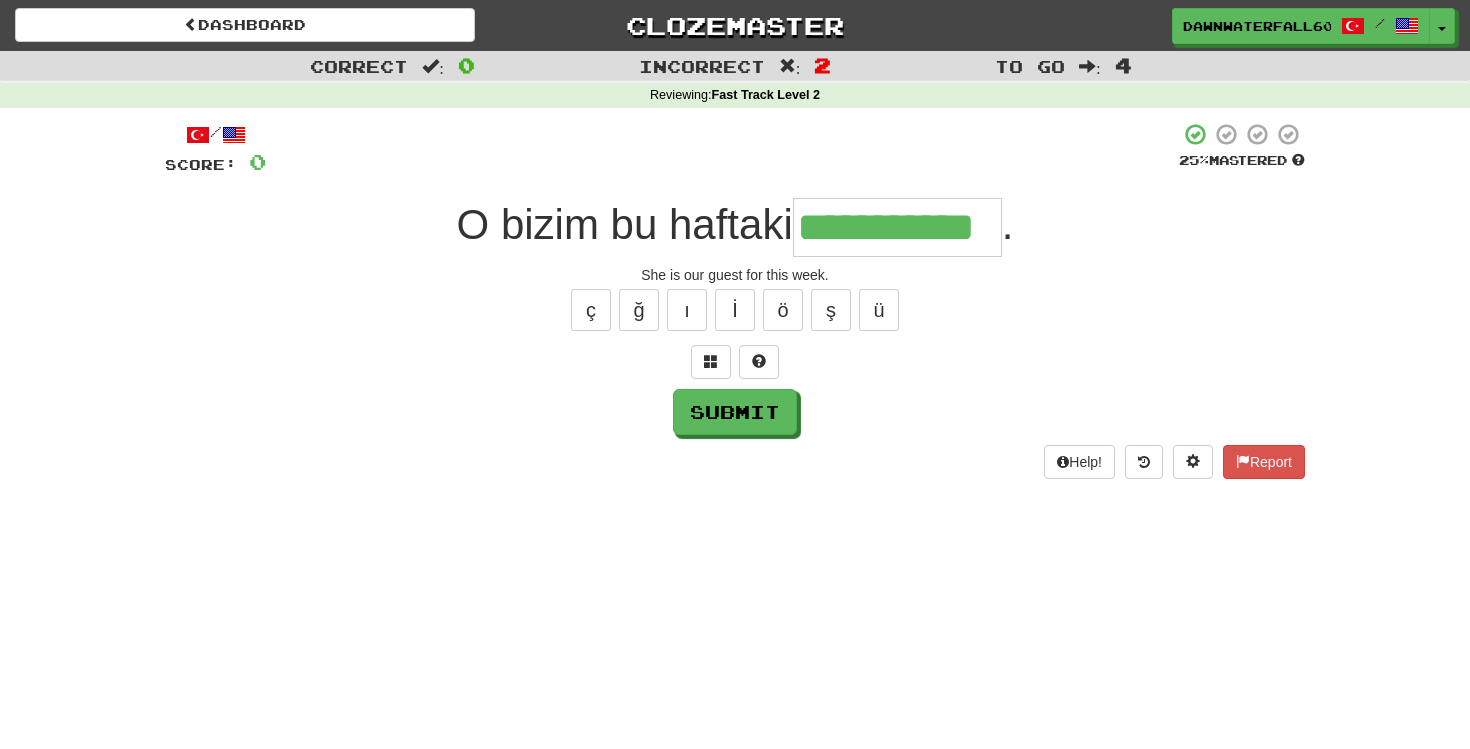 type on "**********" 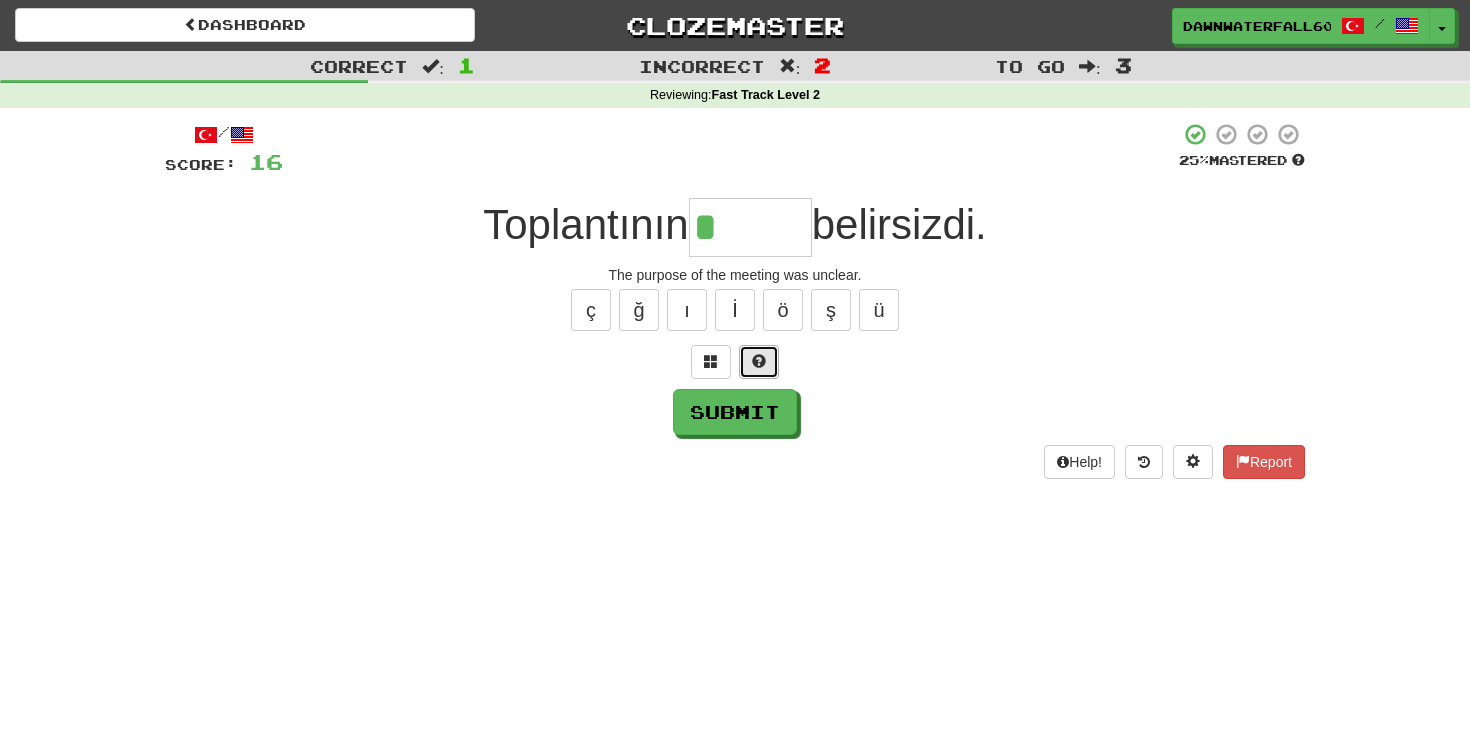 click at bounding box center (759, 361) 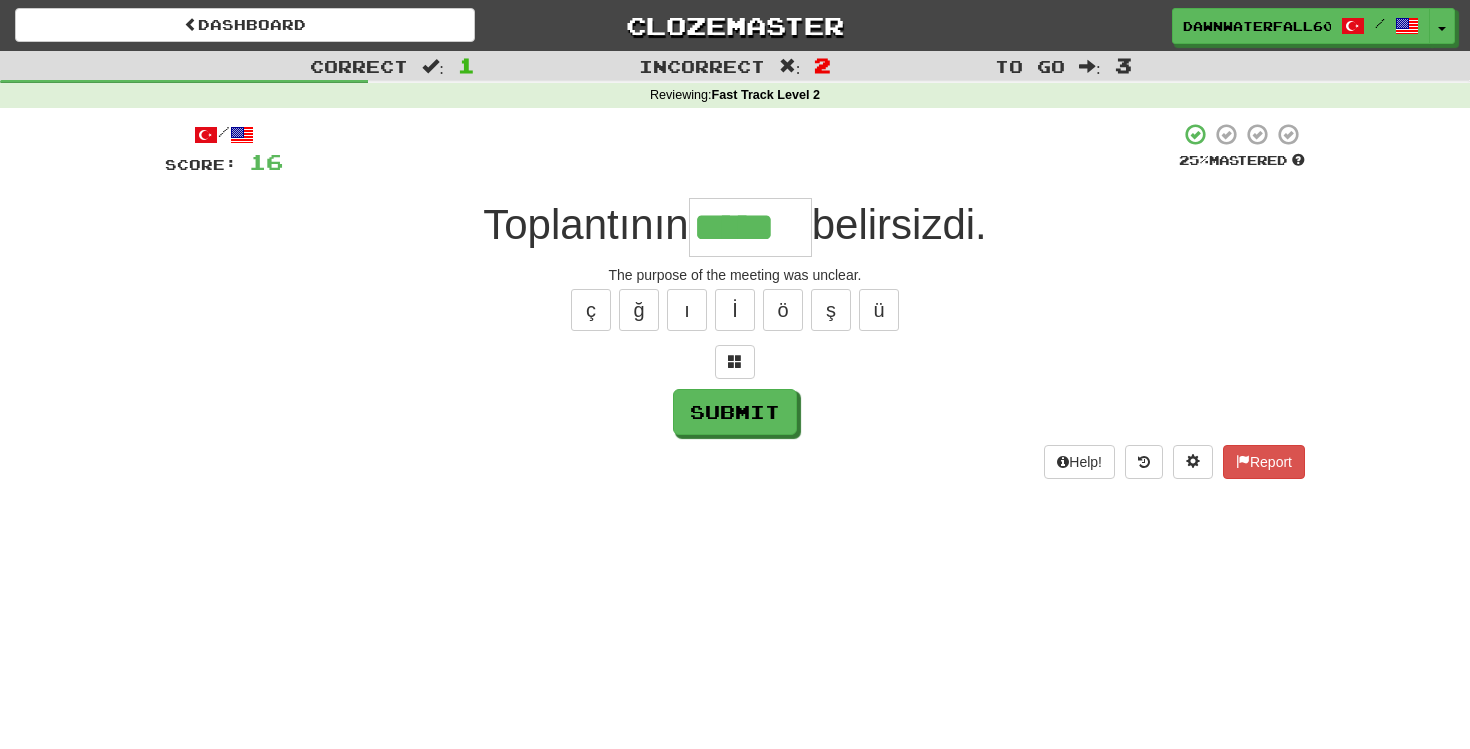 type on "*****" 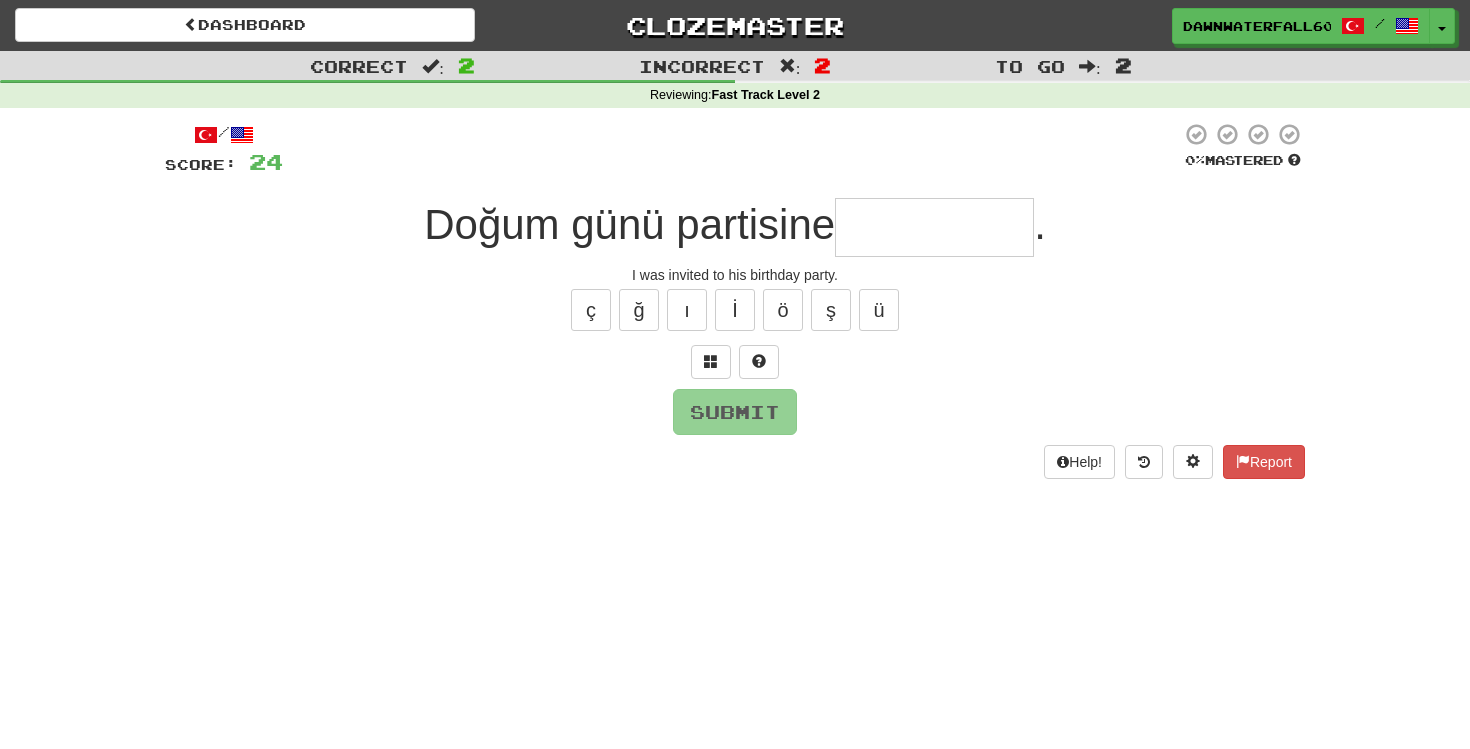 type on "*" 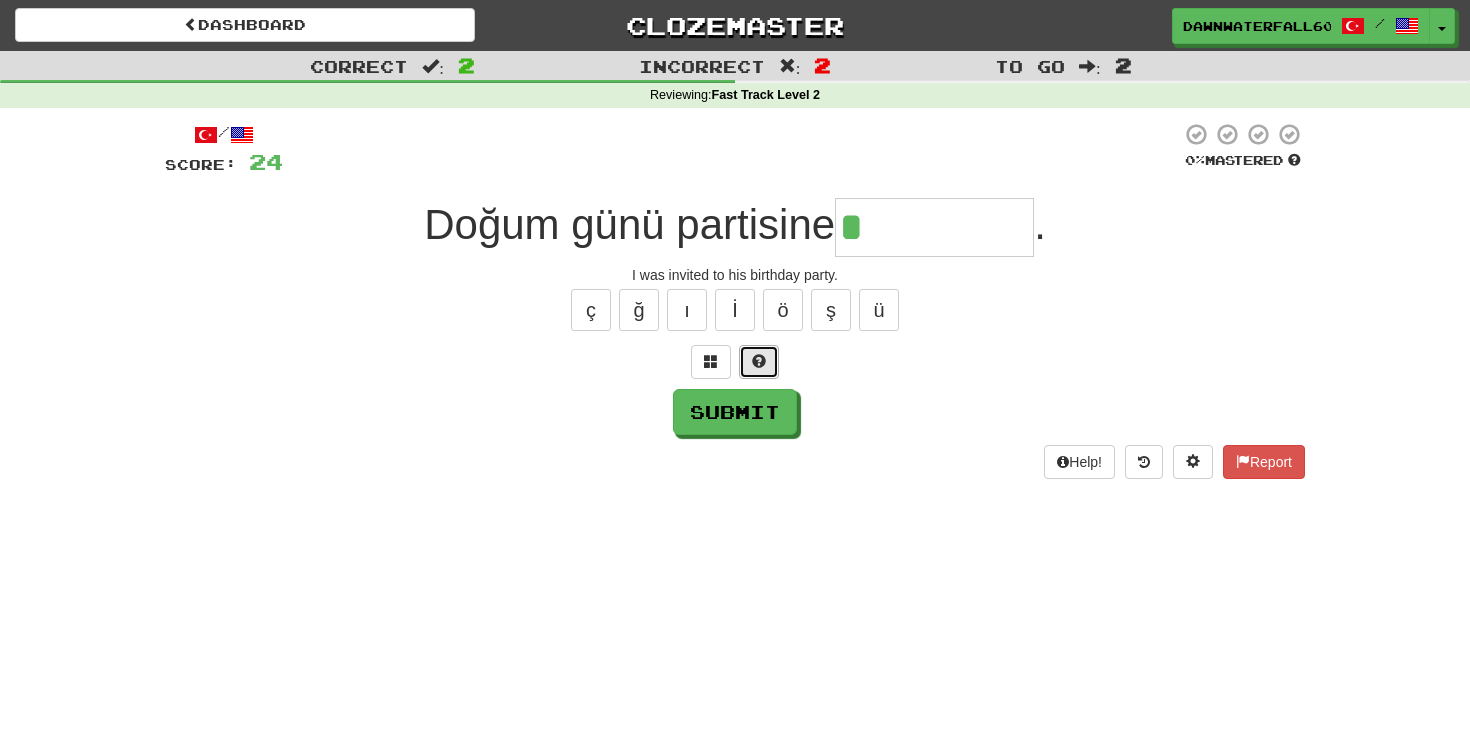 click at bounding box center [759, 362] 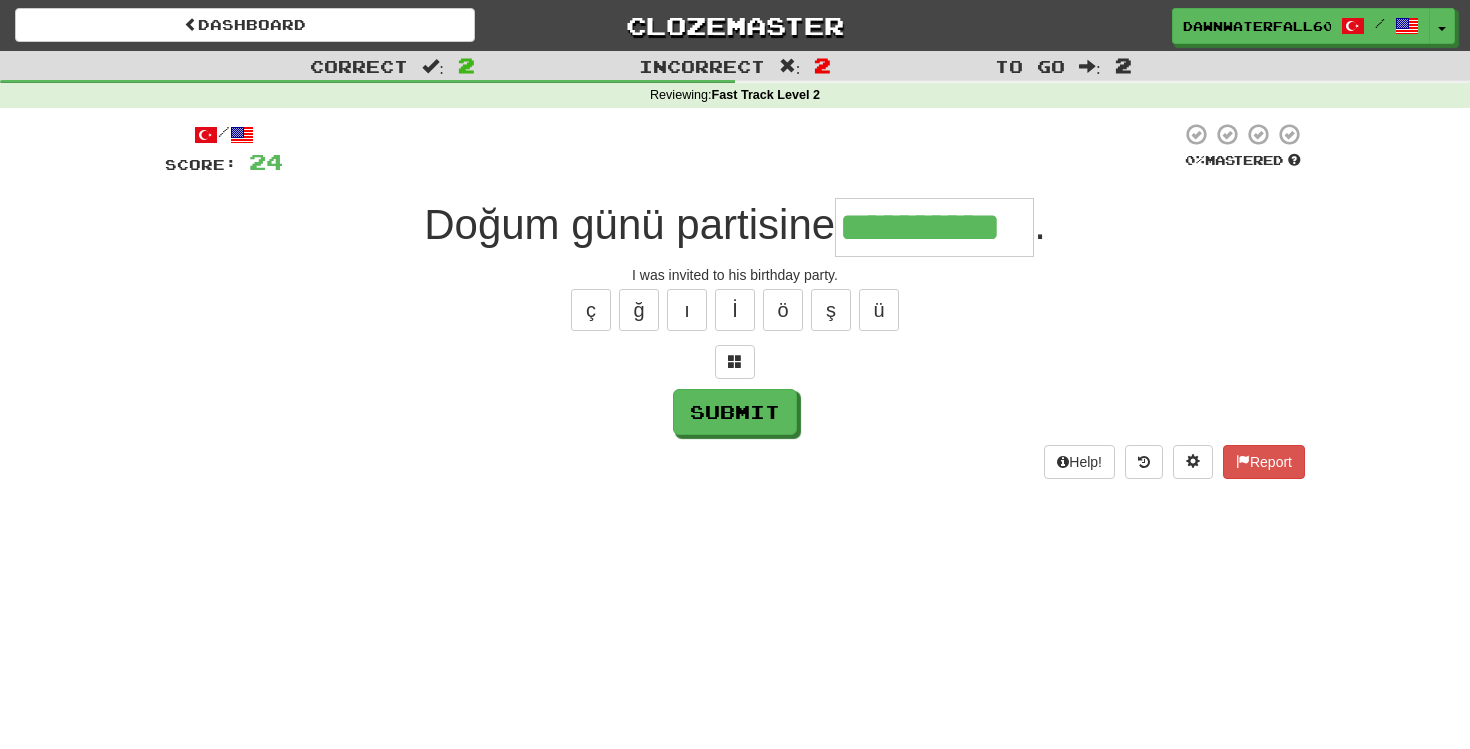 type on "**********" 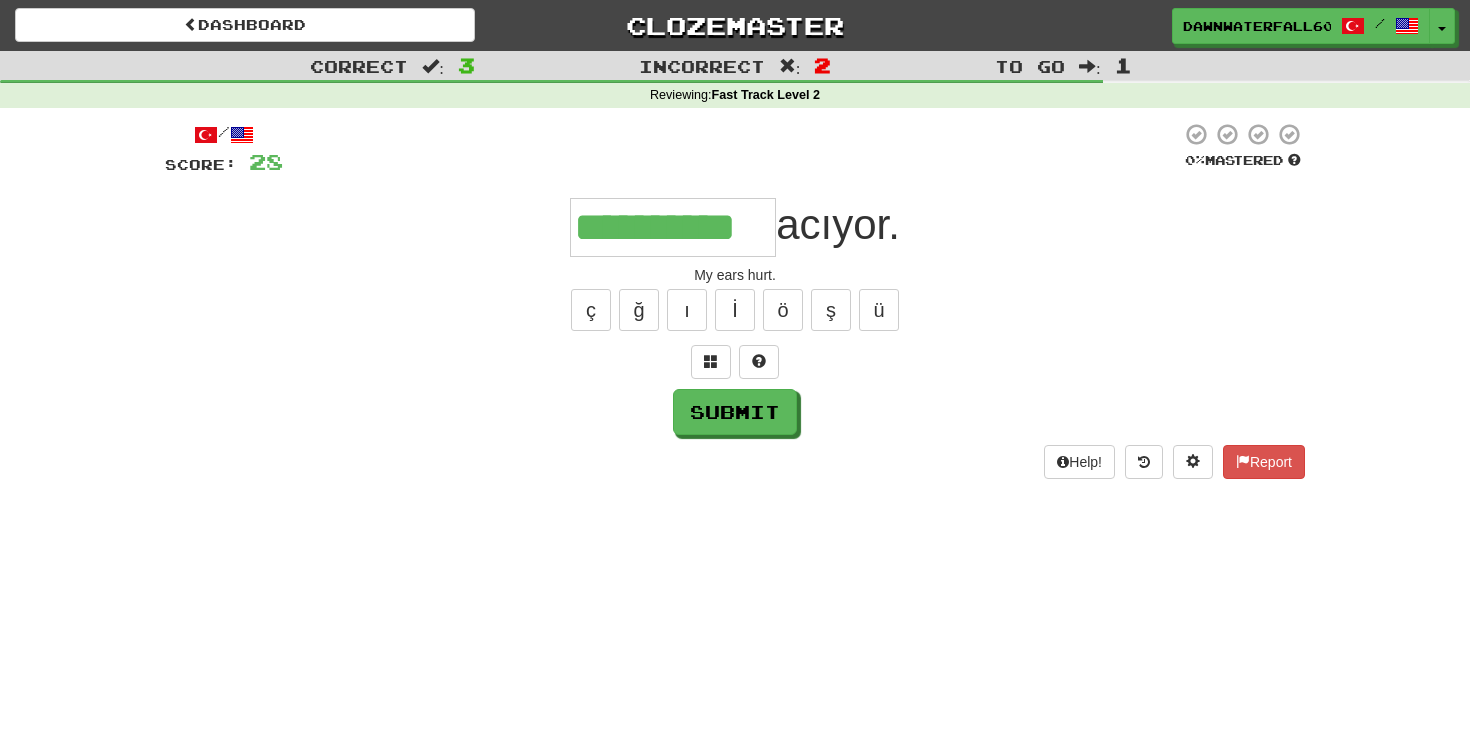 type on "**********" 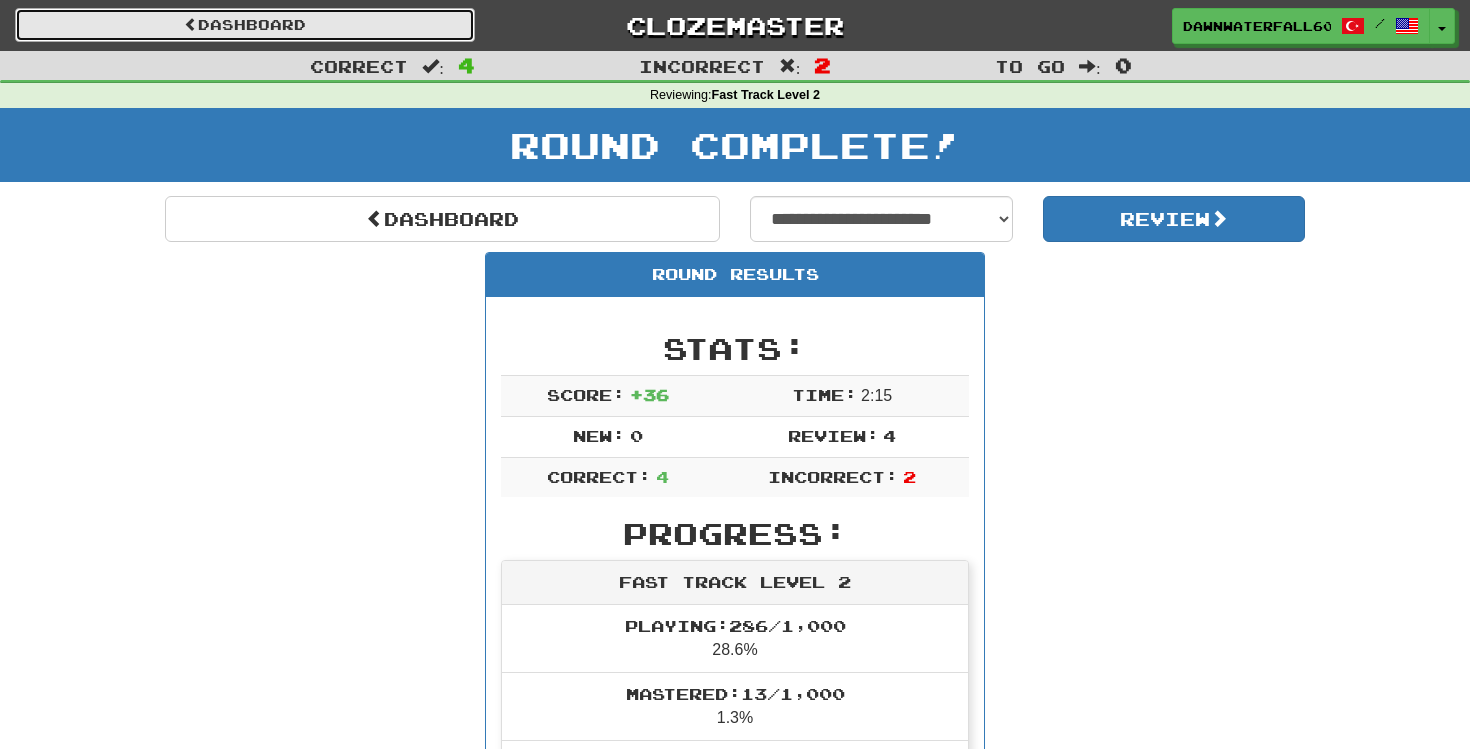 click on "Dashboard" at bounding box center (245, 25) 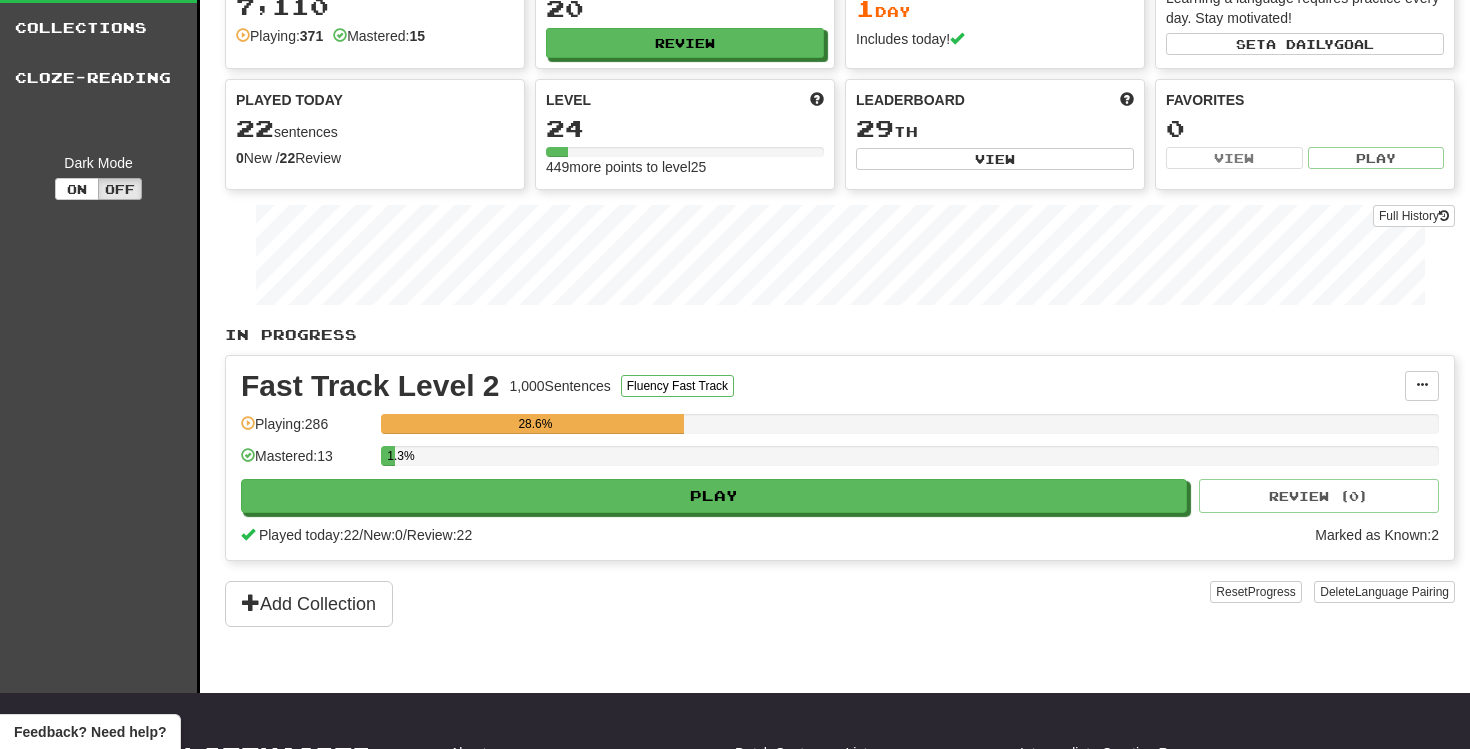 scroll, scrollTop: 120, scrollLeft: 0, axis: vertical 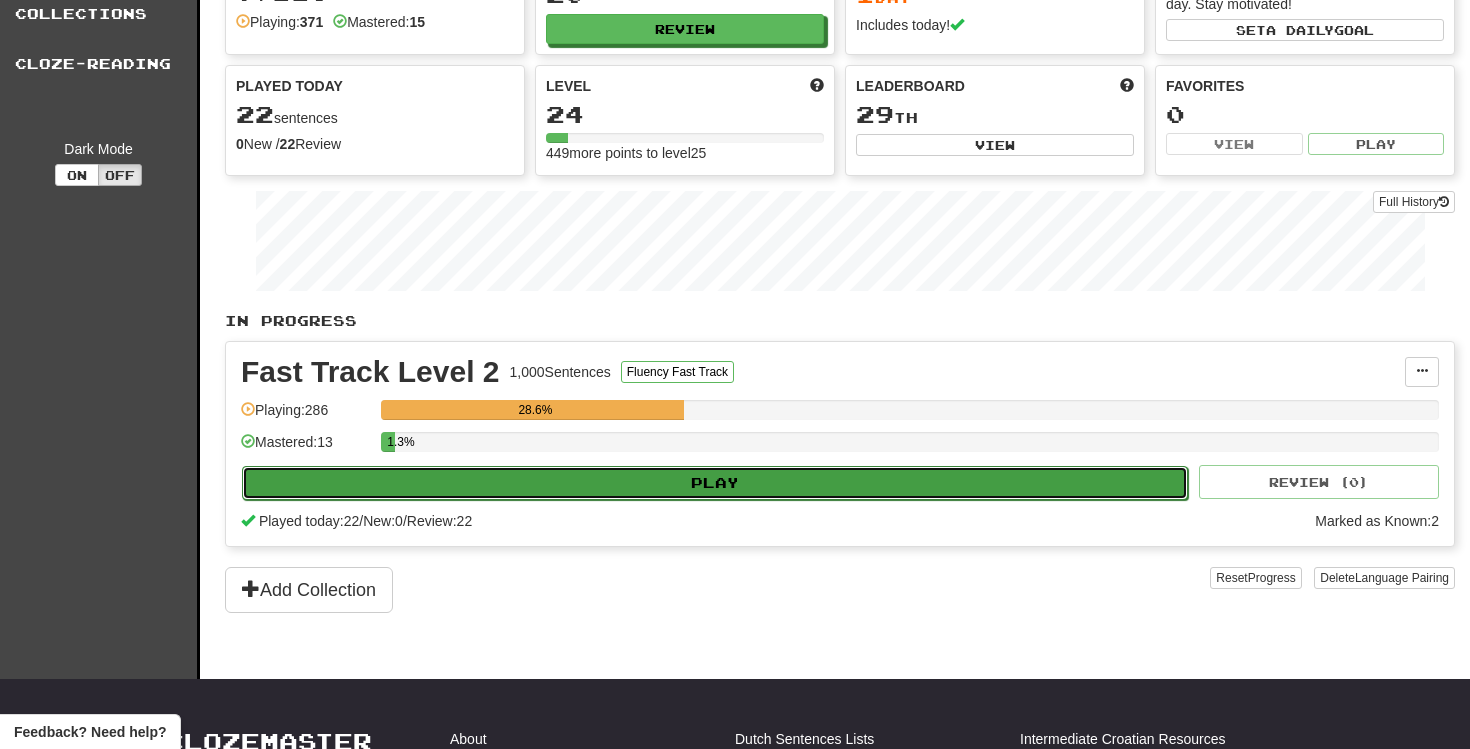 click on "Play" at bounding box center [715, 483] 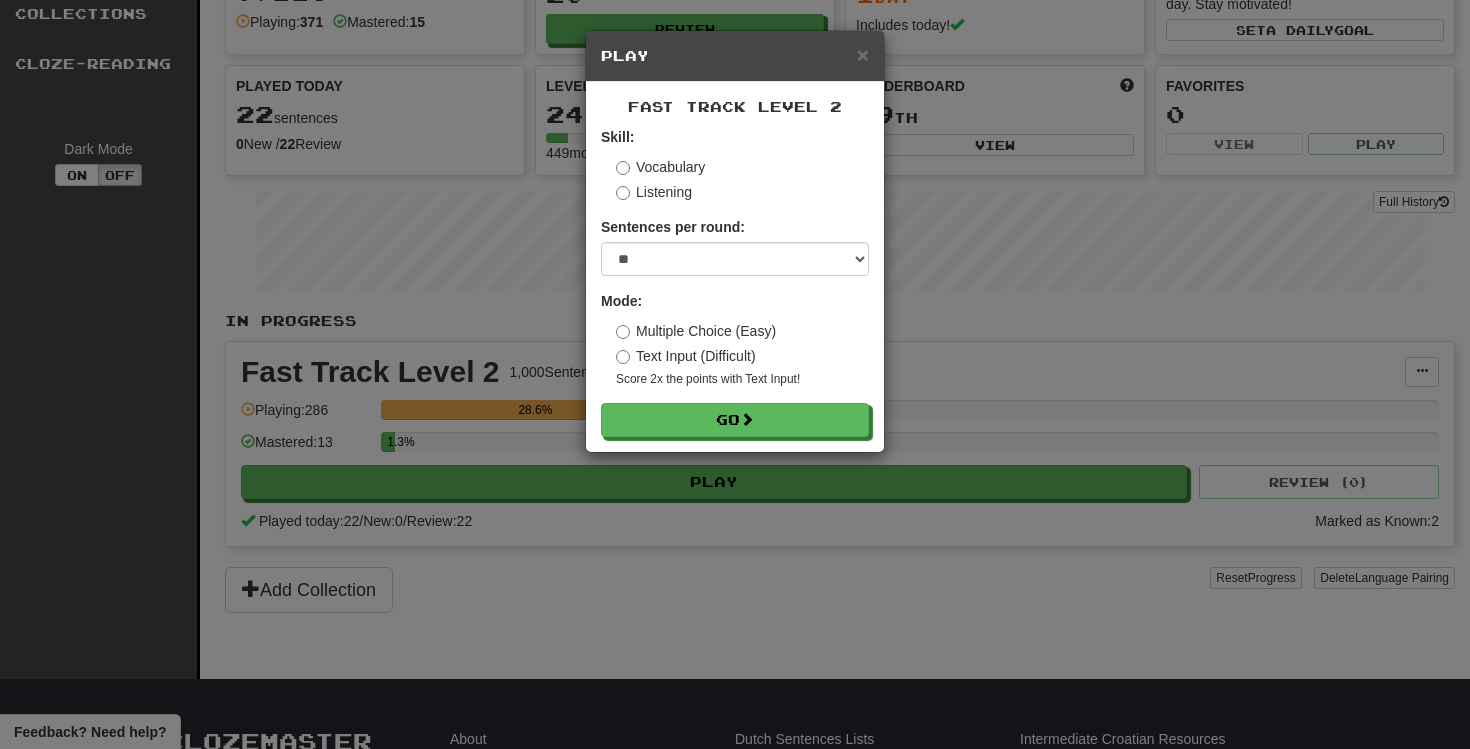 click on "Listening" at bounding box center [654, 192] 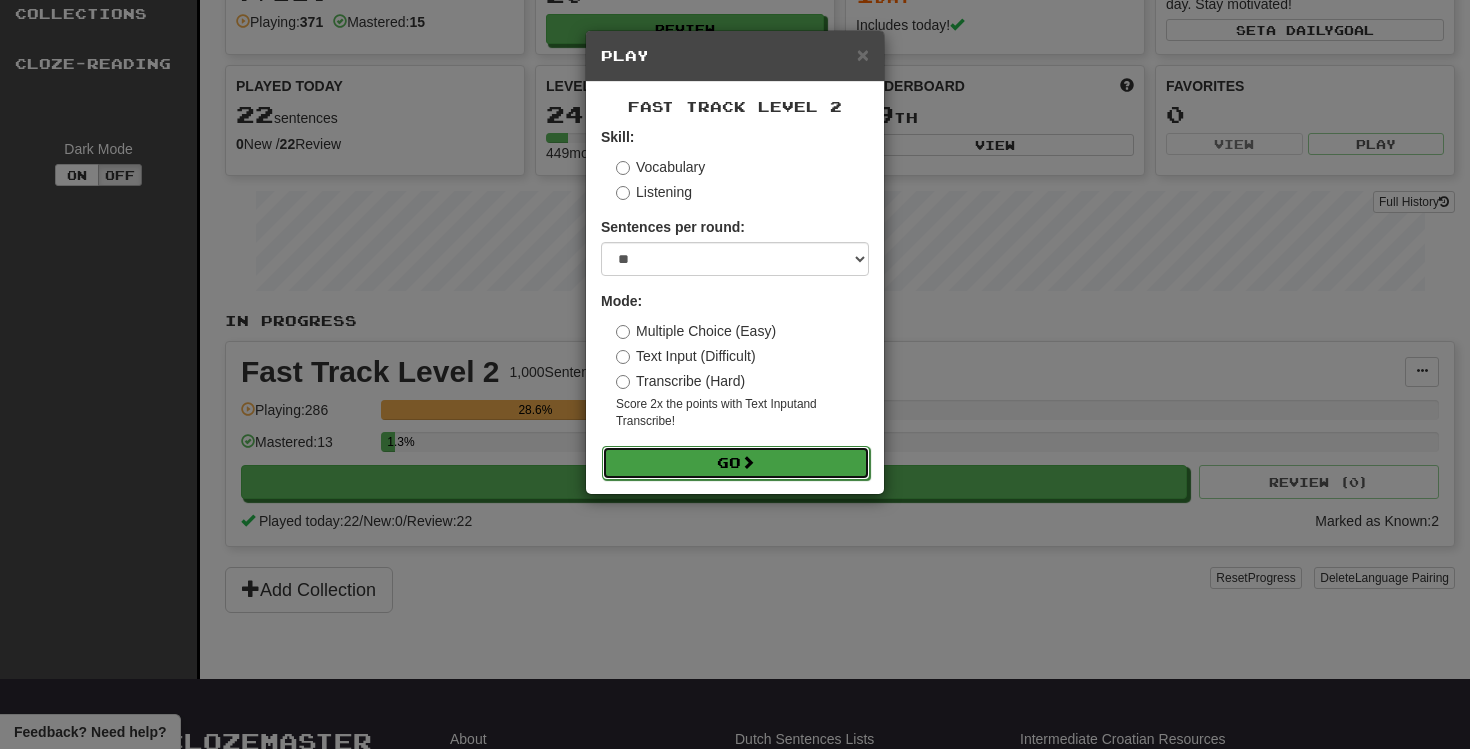 click on "Go" at bounding box center [736, 463] 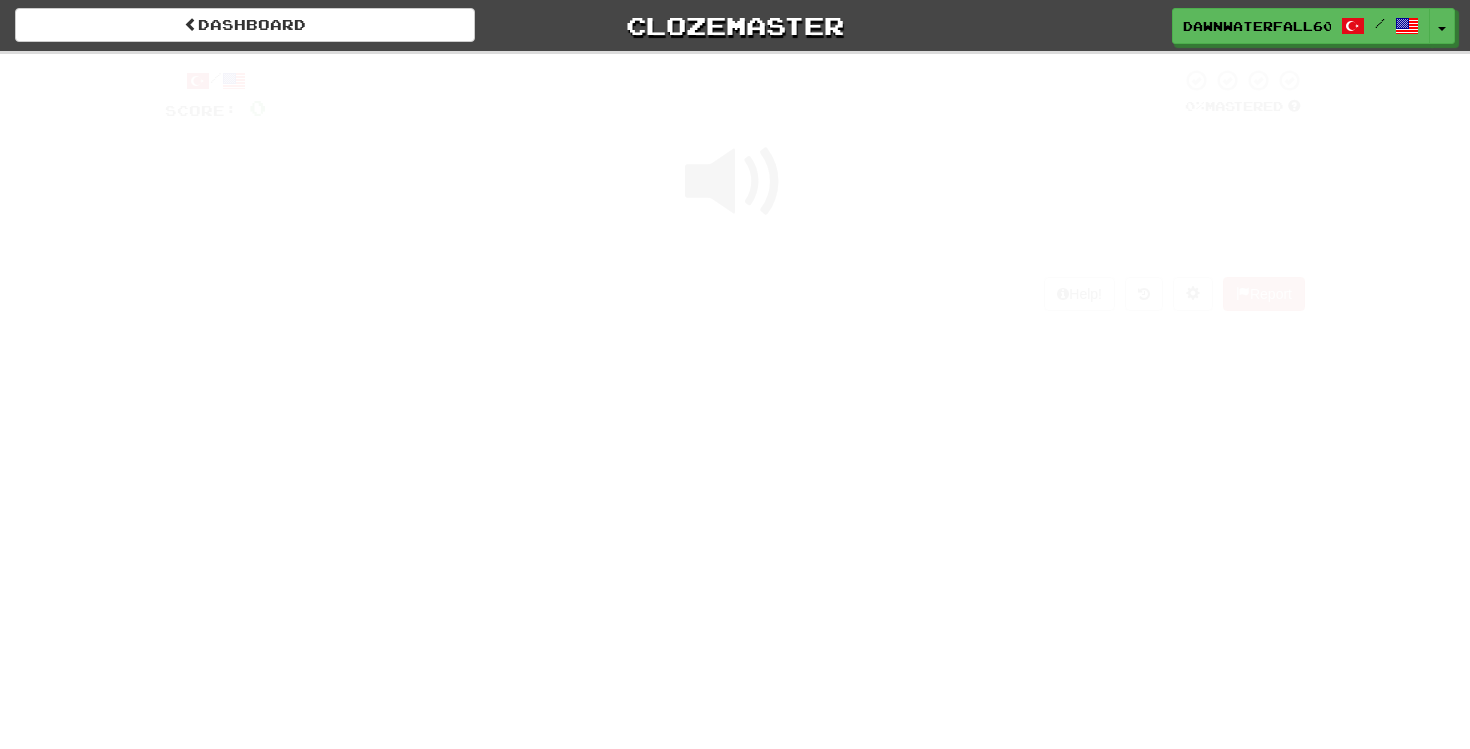 scroll, scrollTop: 0, scrollLeft: 0, axis: both 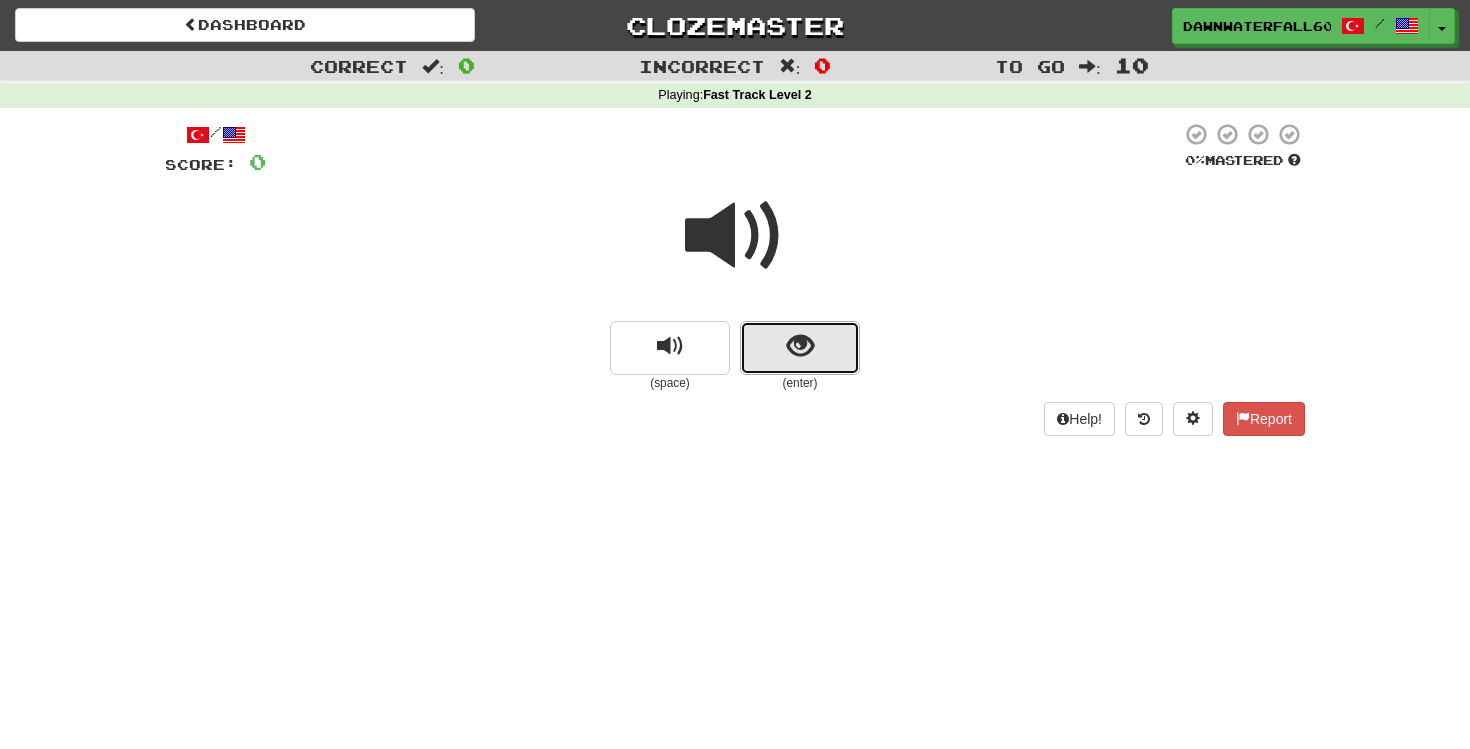 click at bounding box center [800, 348] 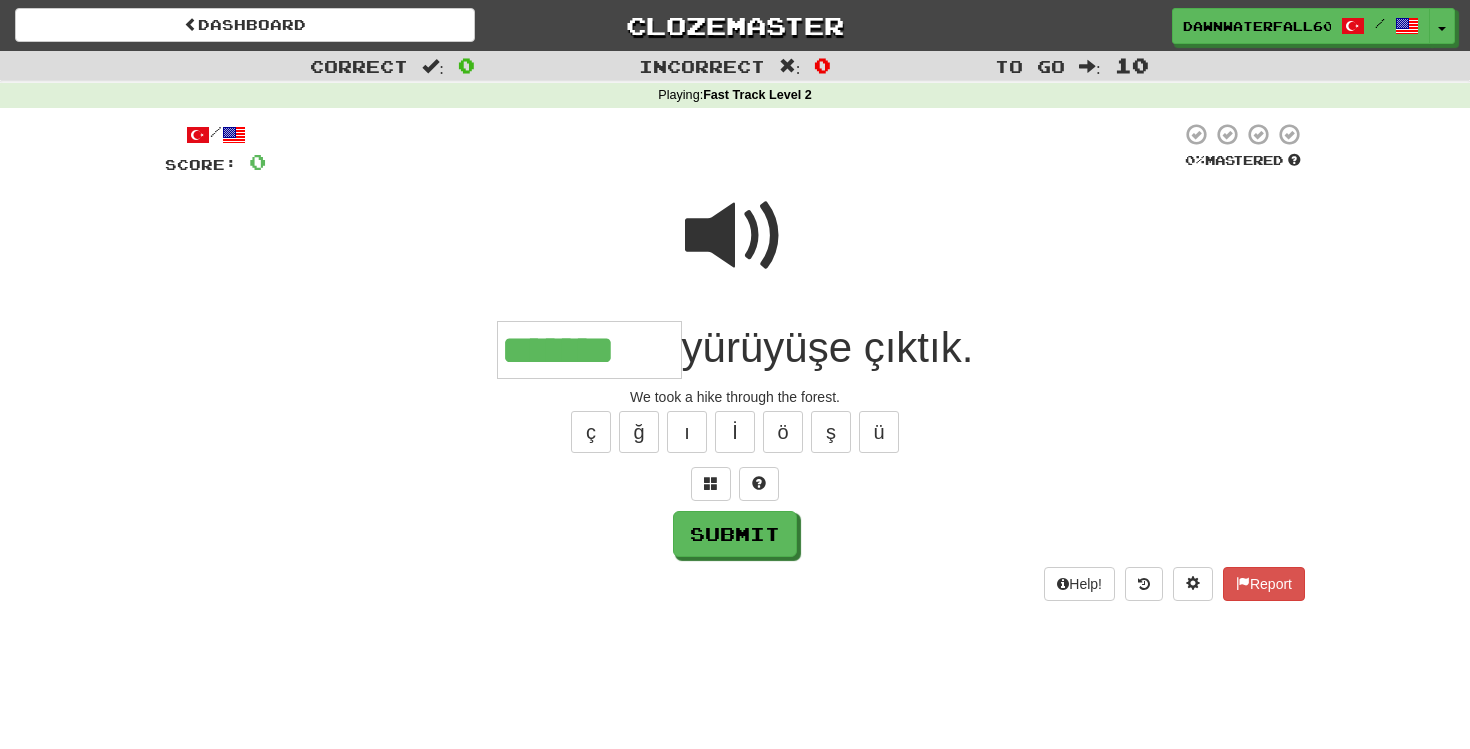 type on "*******" 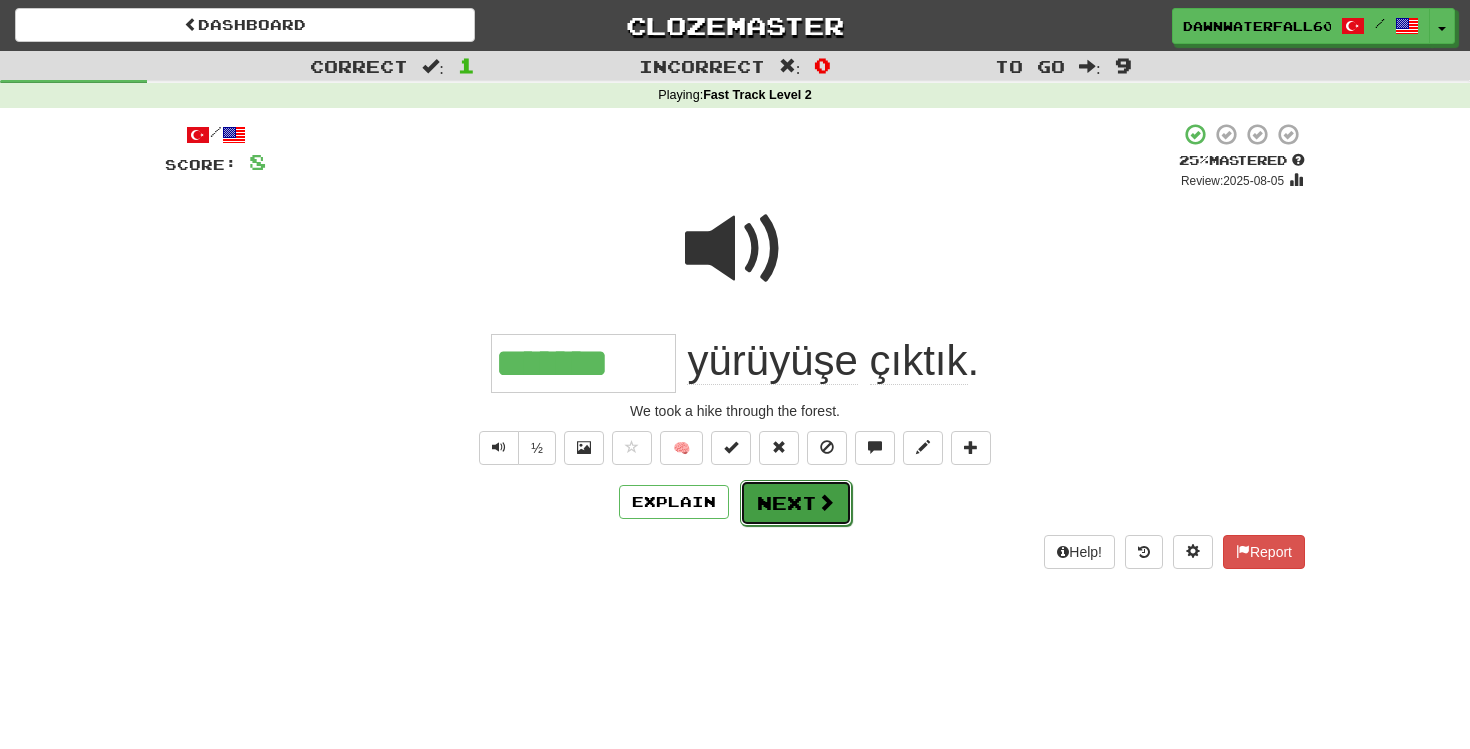 click on "Next" at bounding box center (796, 503) 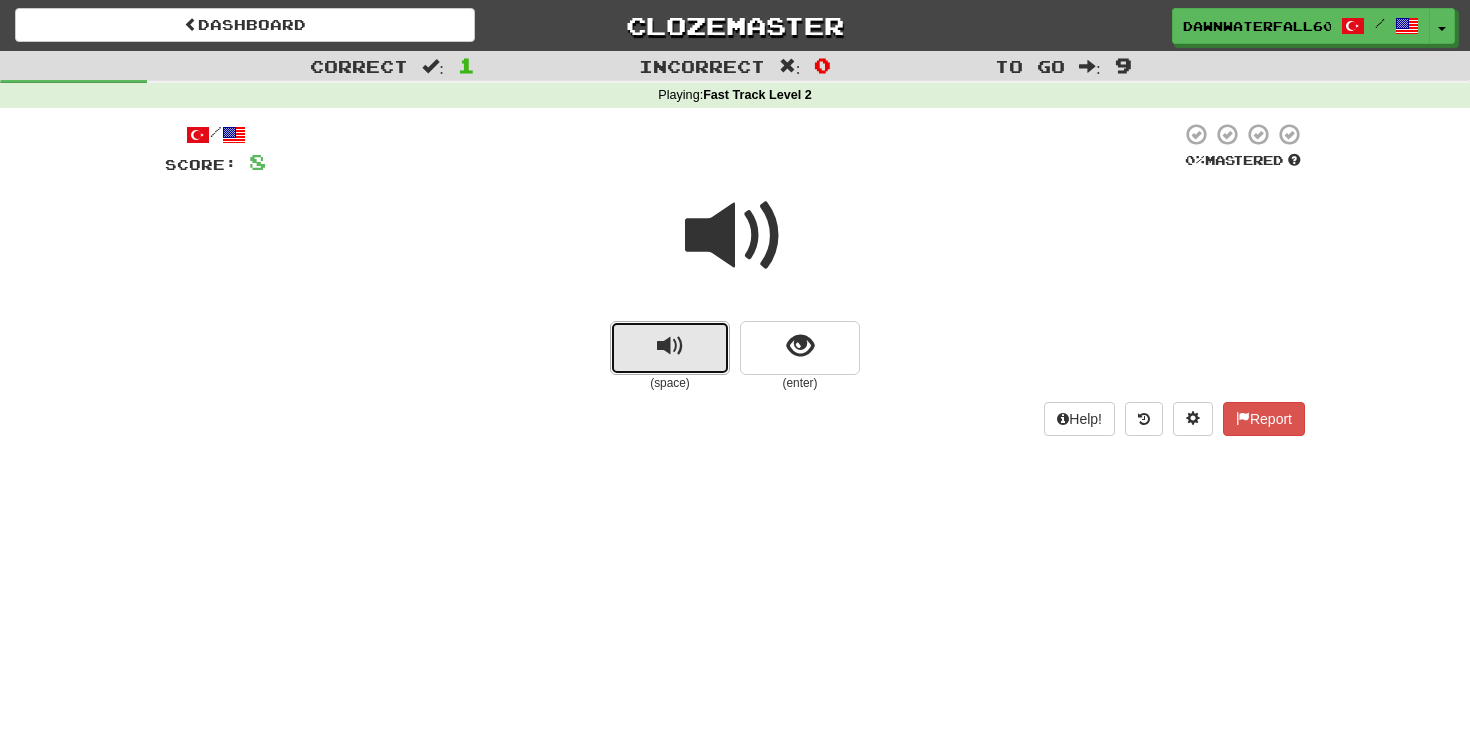 click at bounding box center [670, 348] 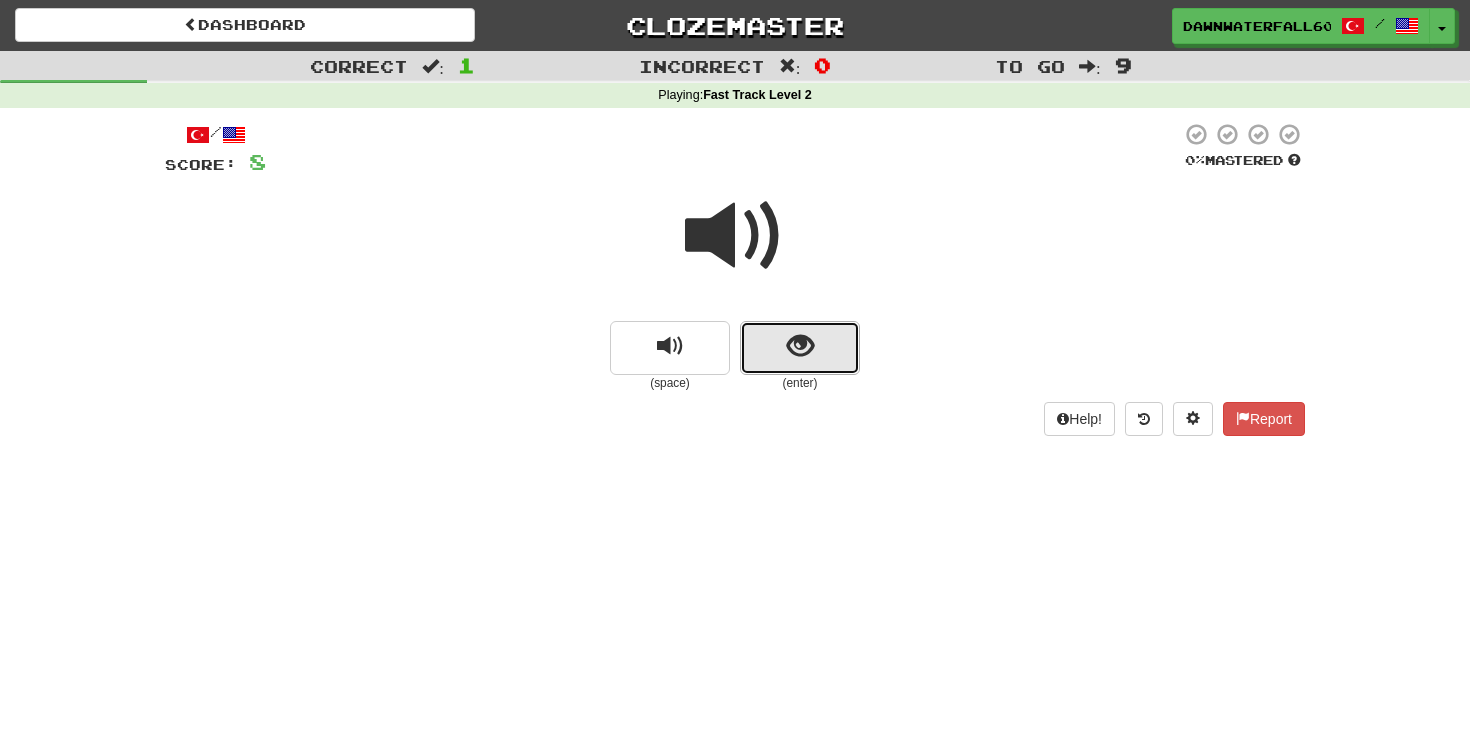 click at bounding box center [800, 348] 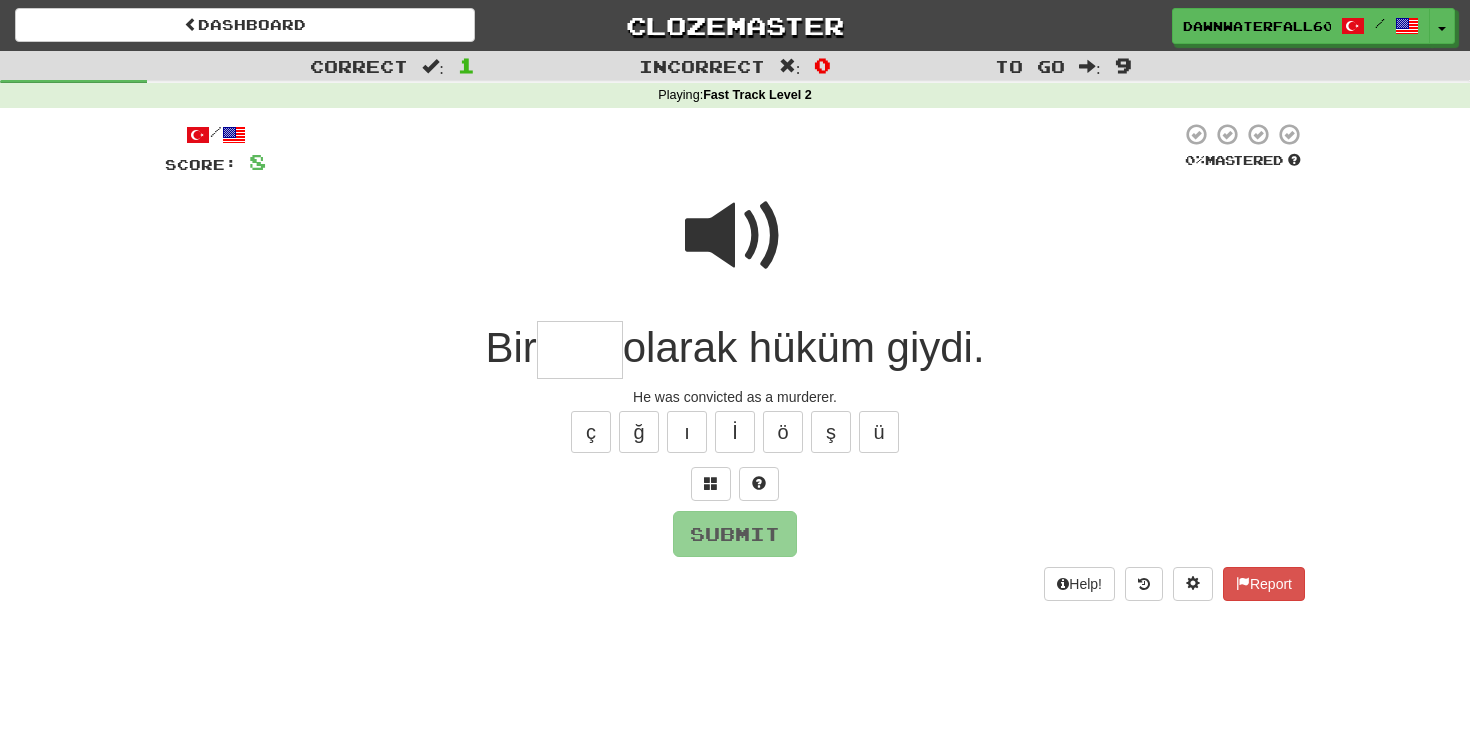 type on "*" 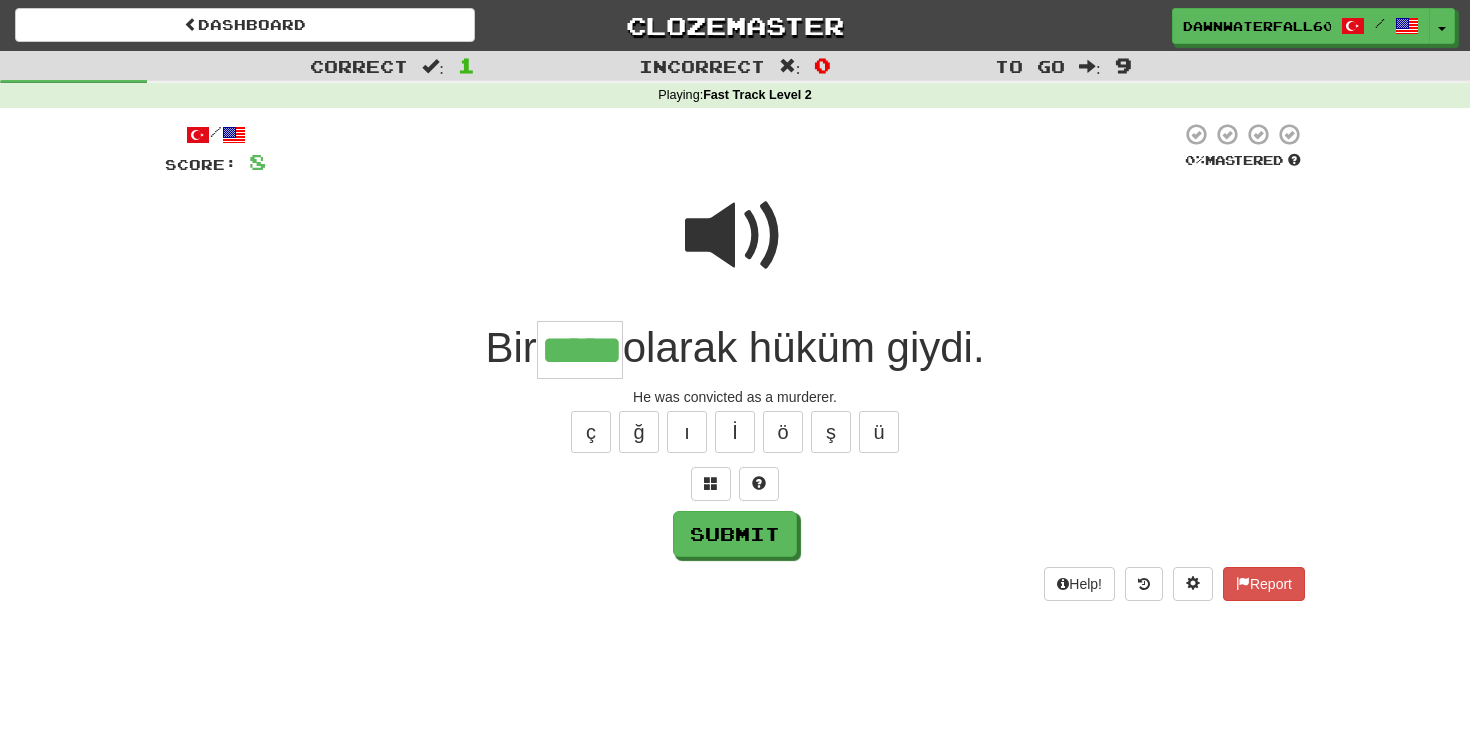 type on "*****" 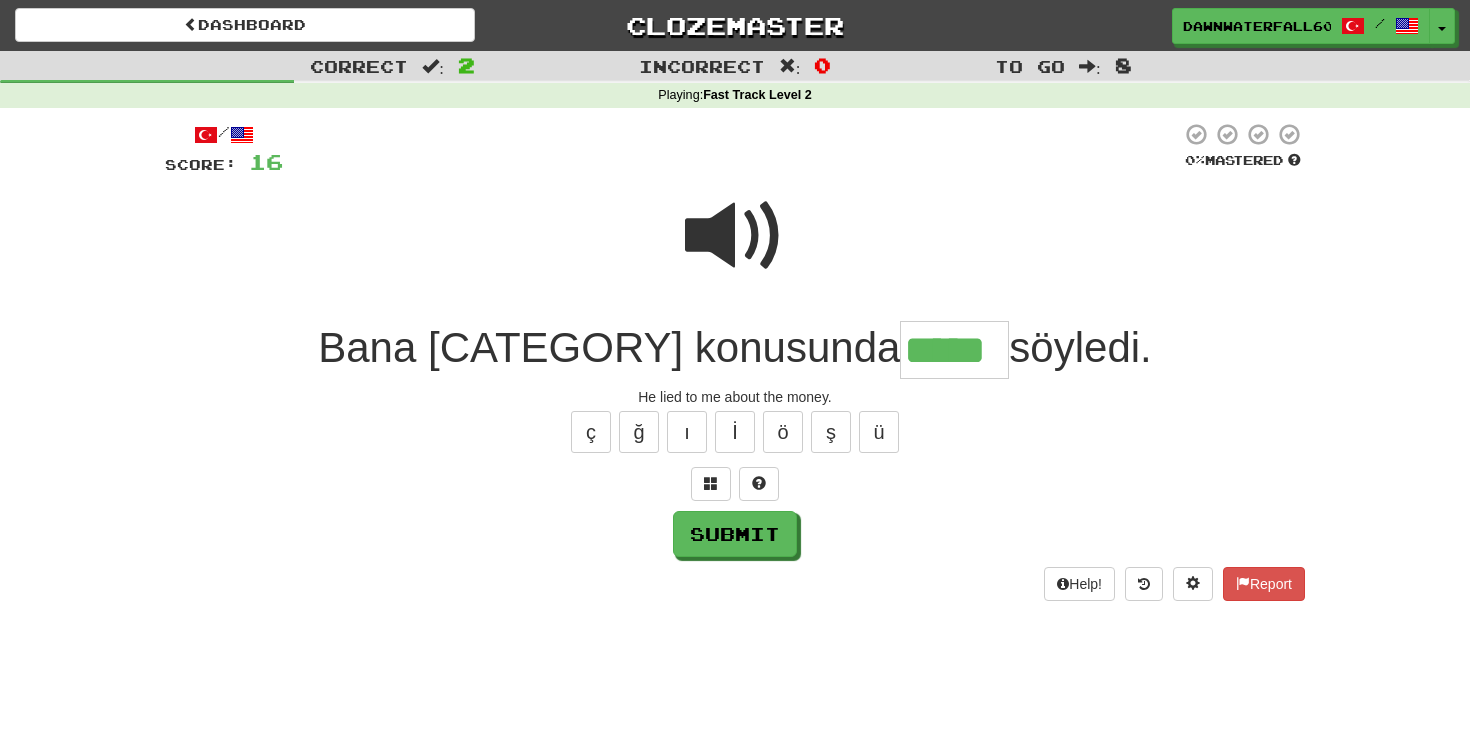 type on "*****" 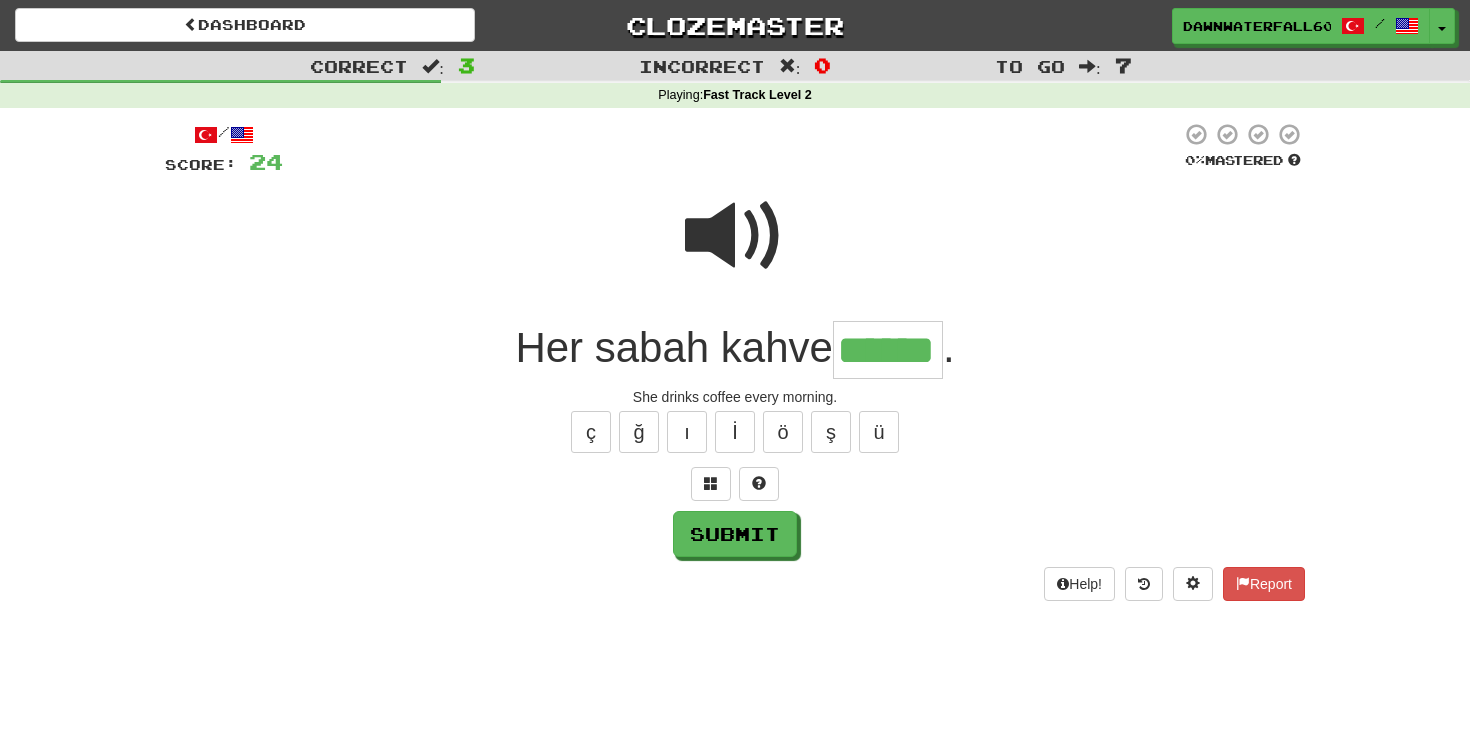 type on "******" 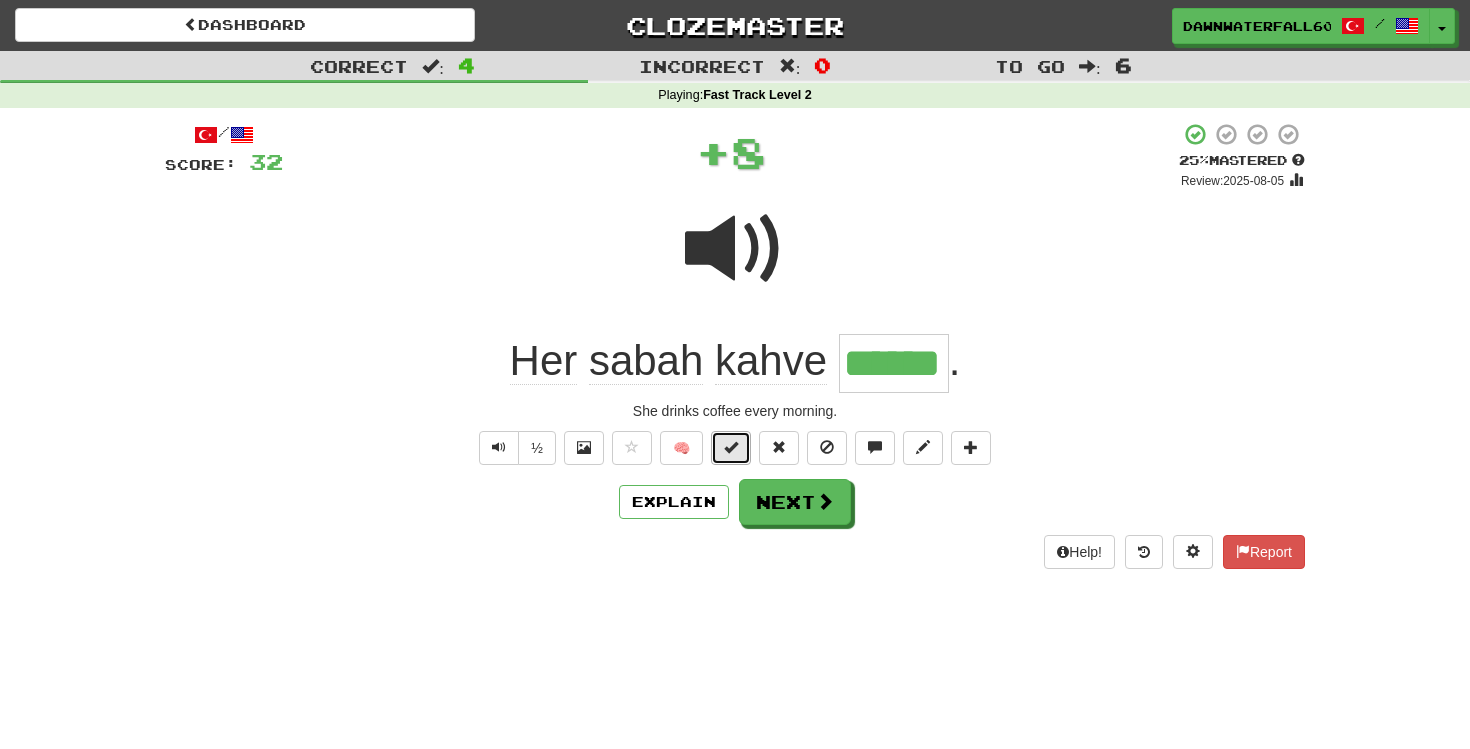 click at bounding box center (731, 447) 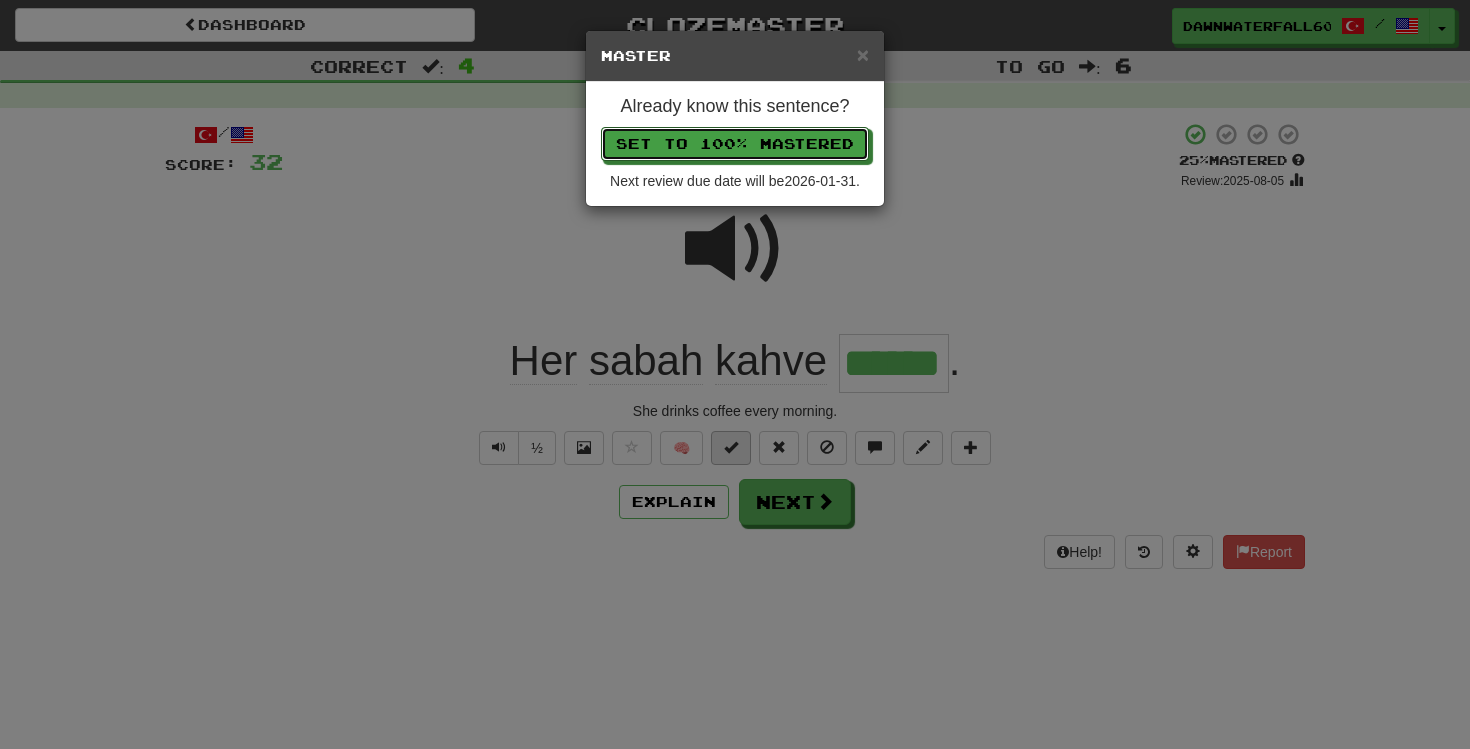 type 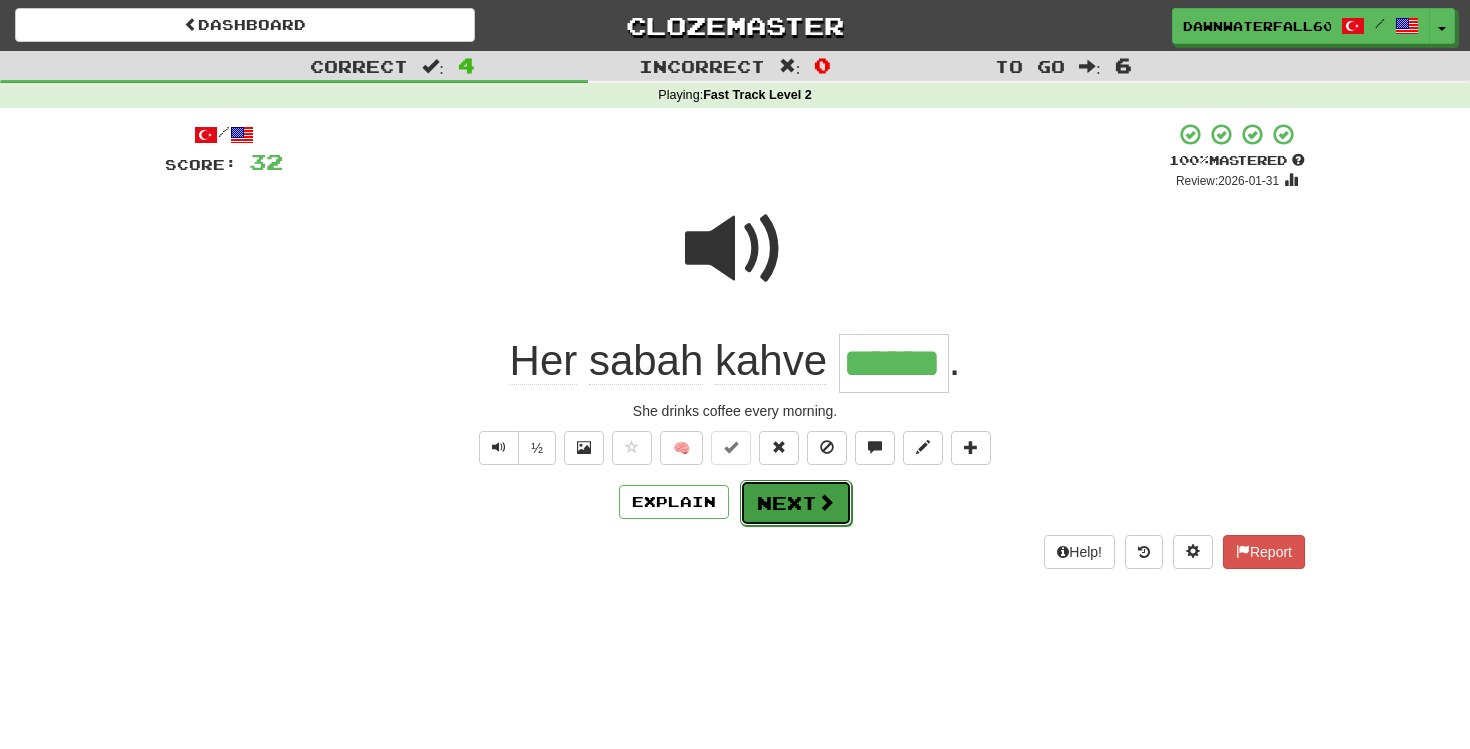 click on "Next" at bounding box center [796, 503] 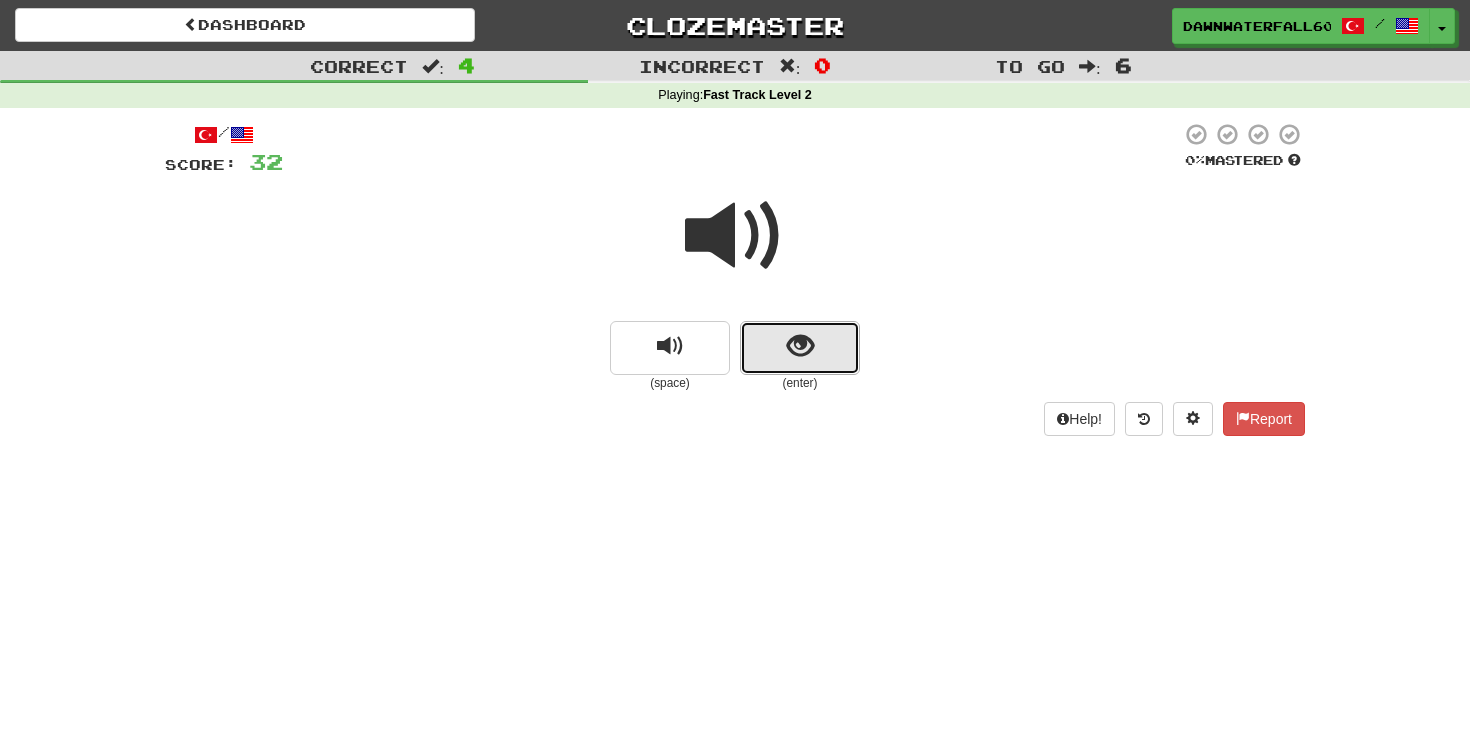 click at bounding box center (800, 346) 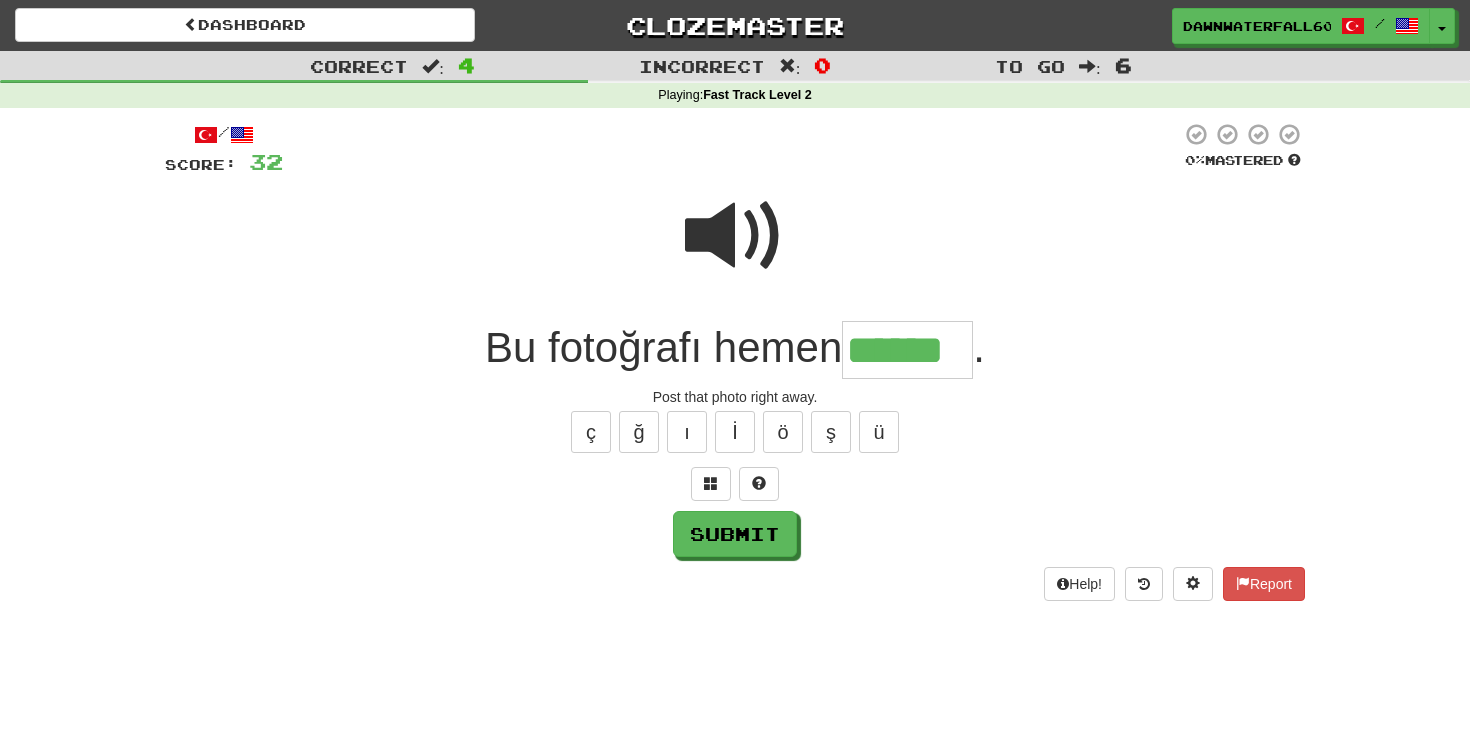 type on "******" 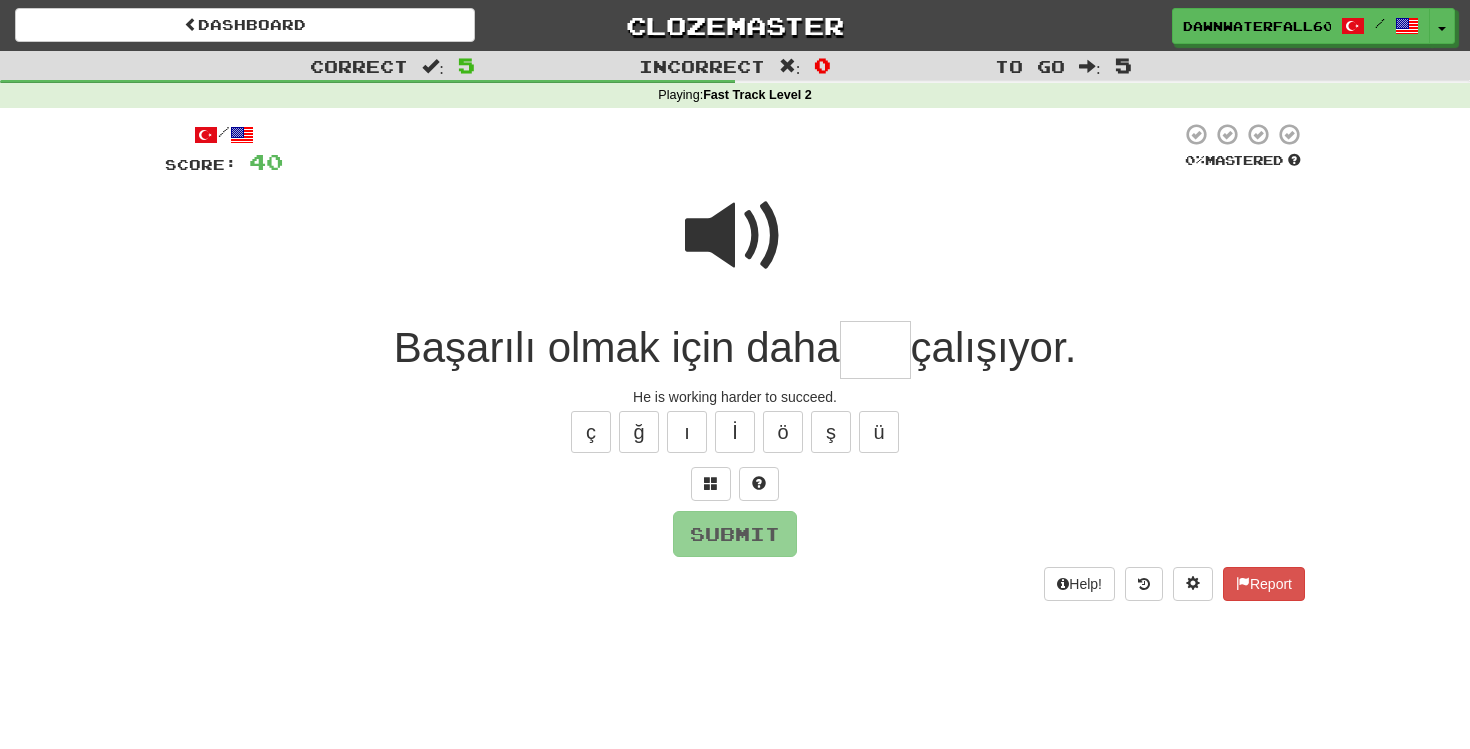 click at bounding box center (735, 236) 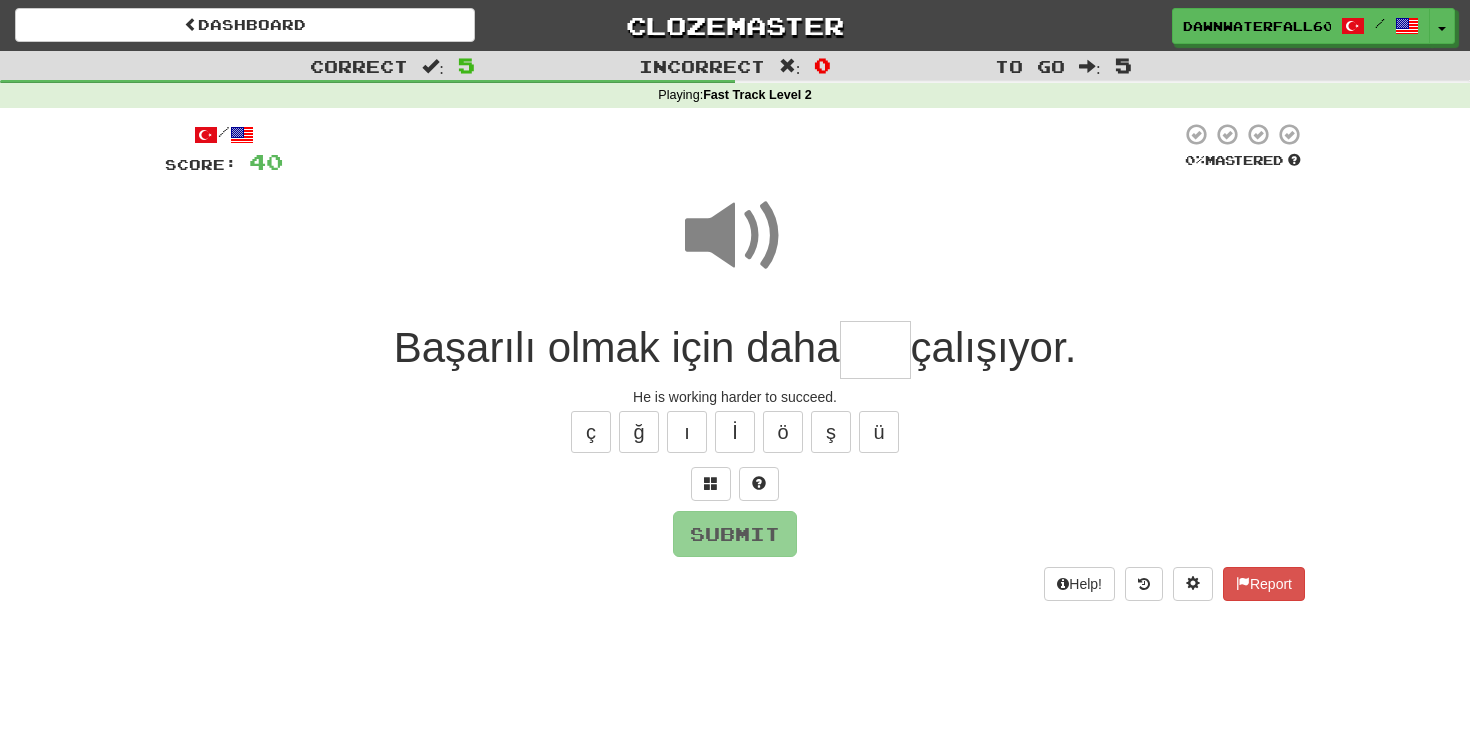 click at bounding box center [875, 350] 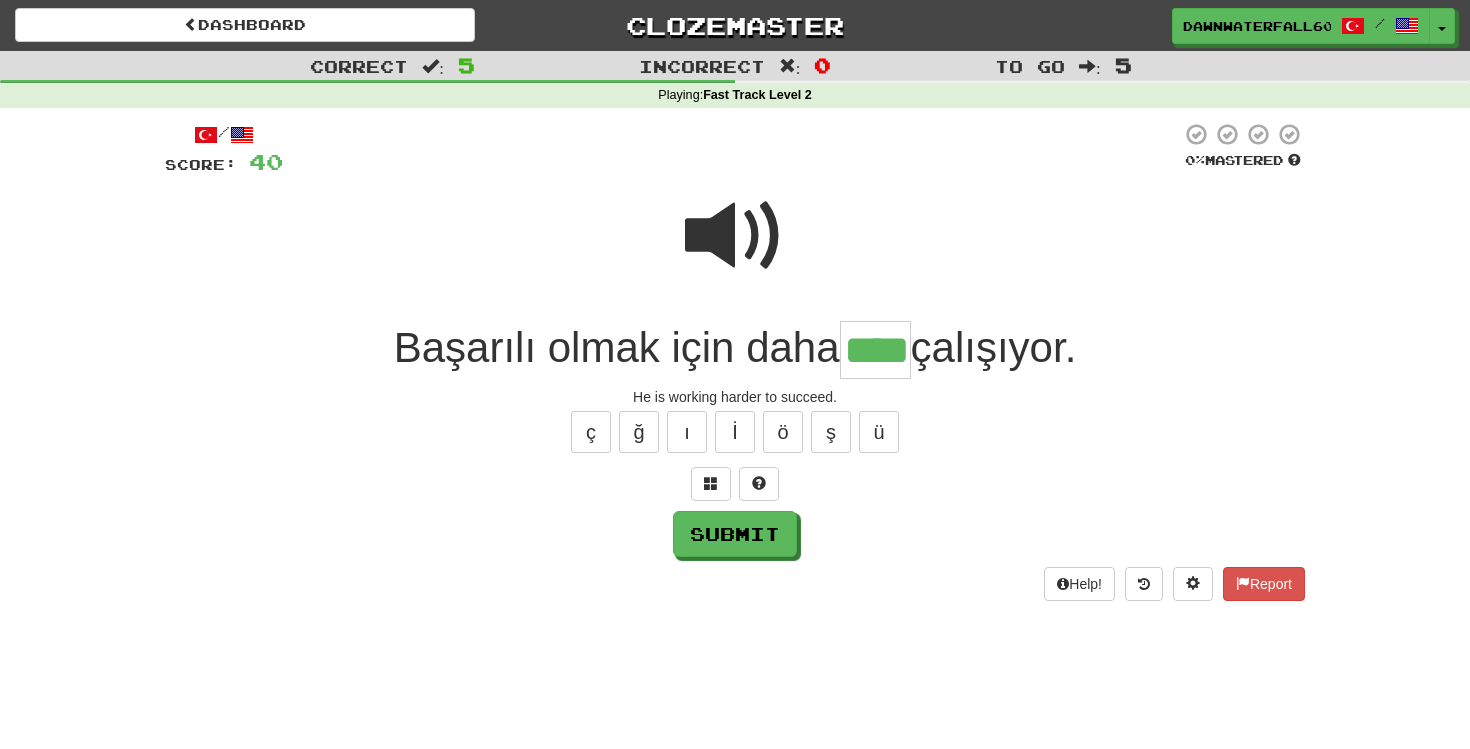 type on "****" 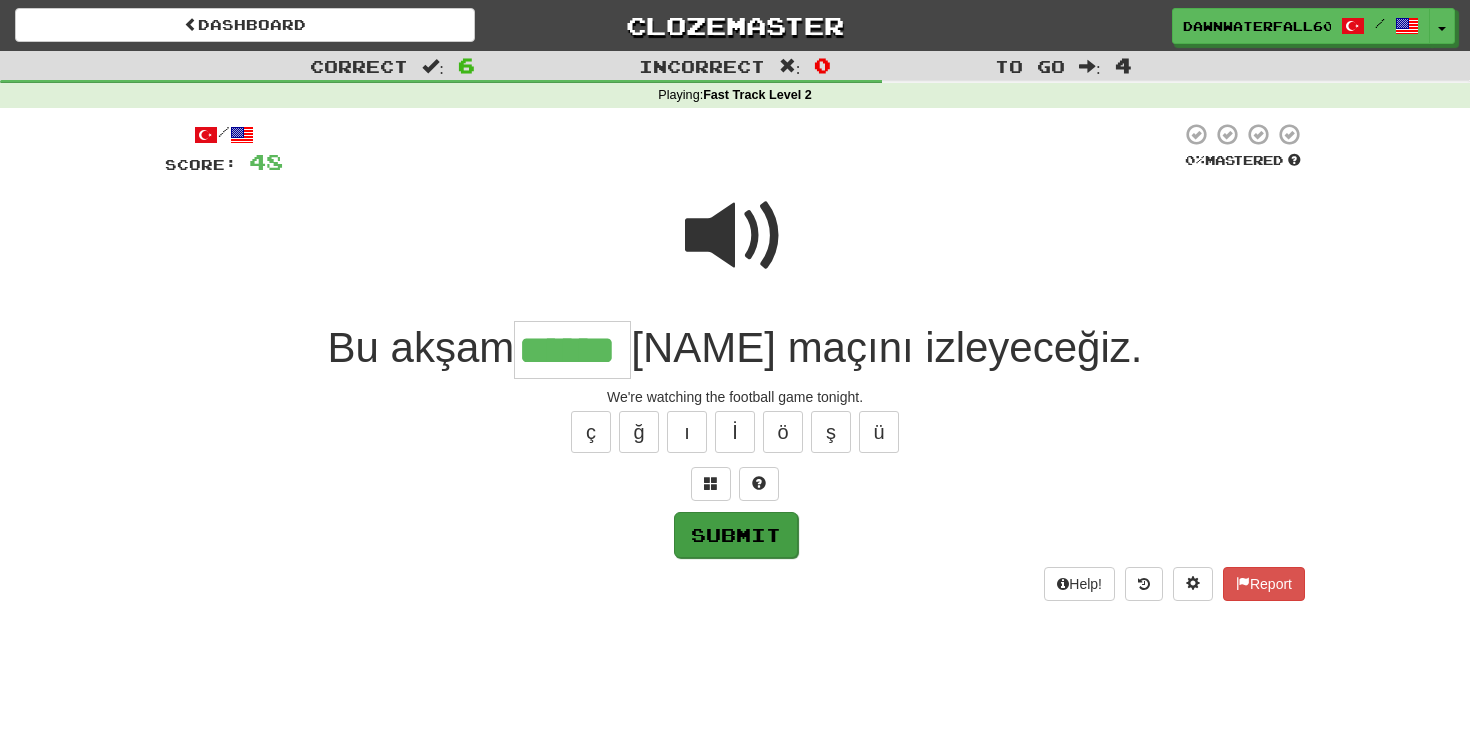 type on "******" 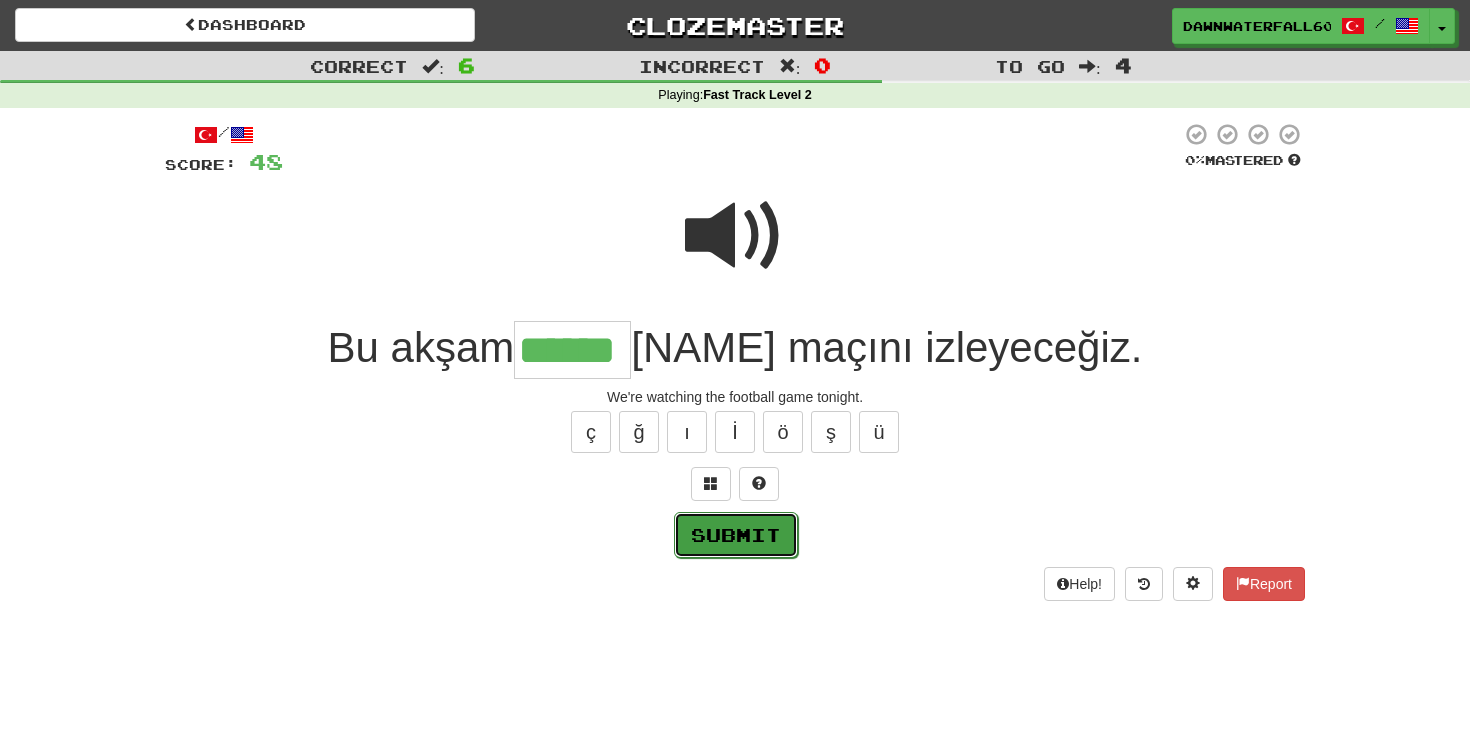 click on "Submit" at bounding box center (736, 535) 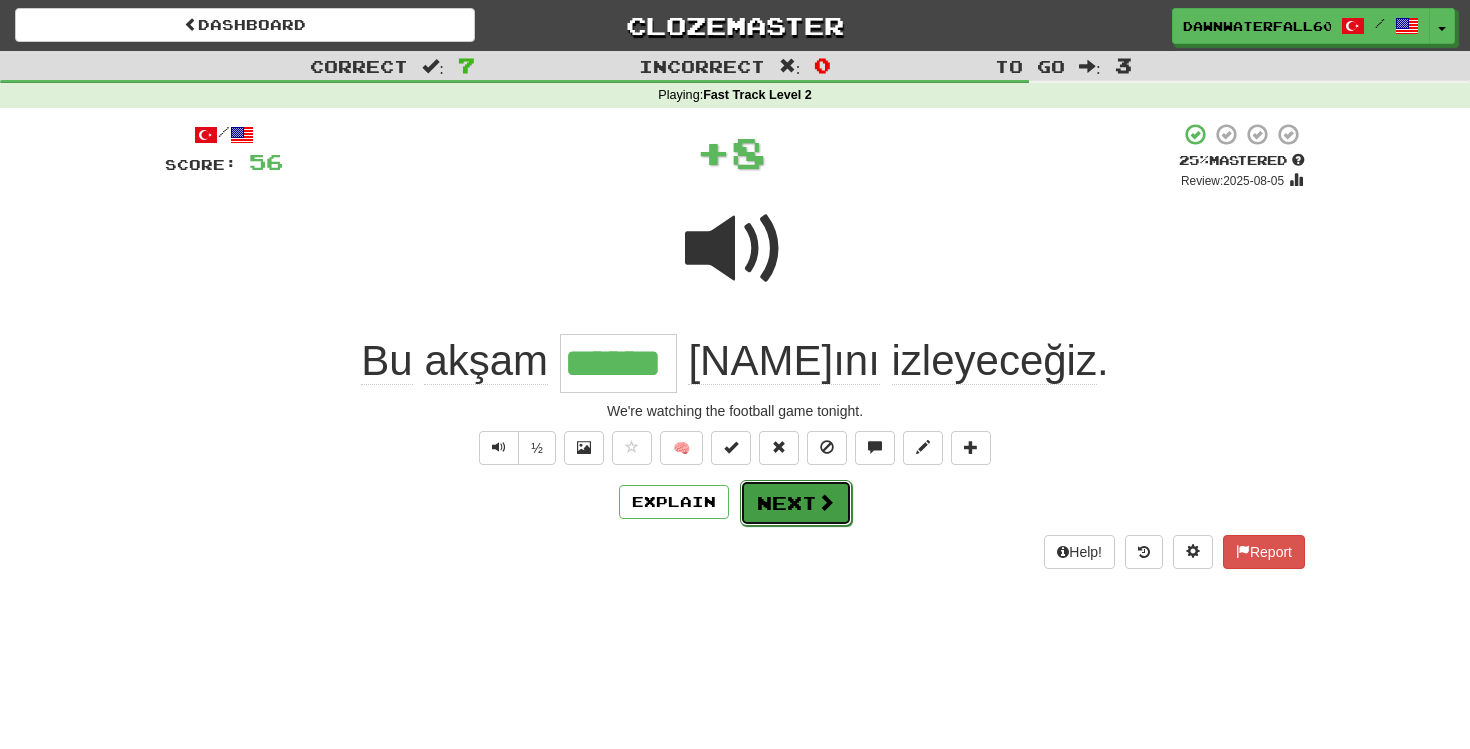 click on "Next" at bounding box center [796, 503] 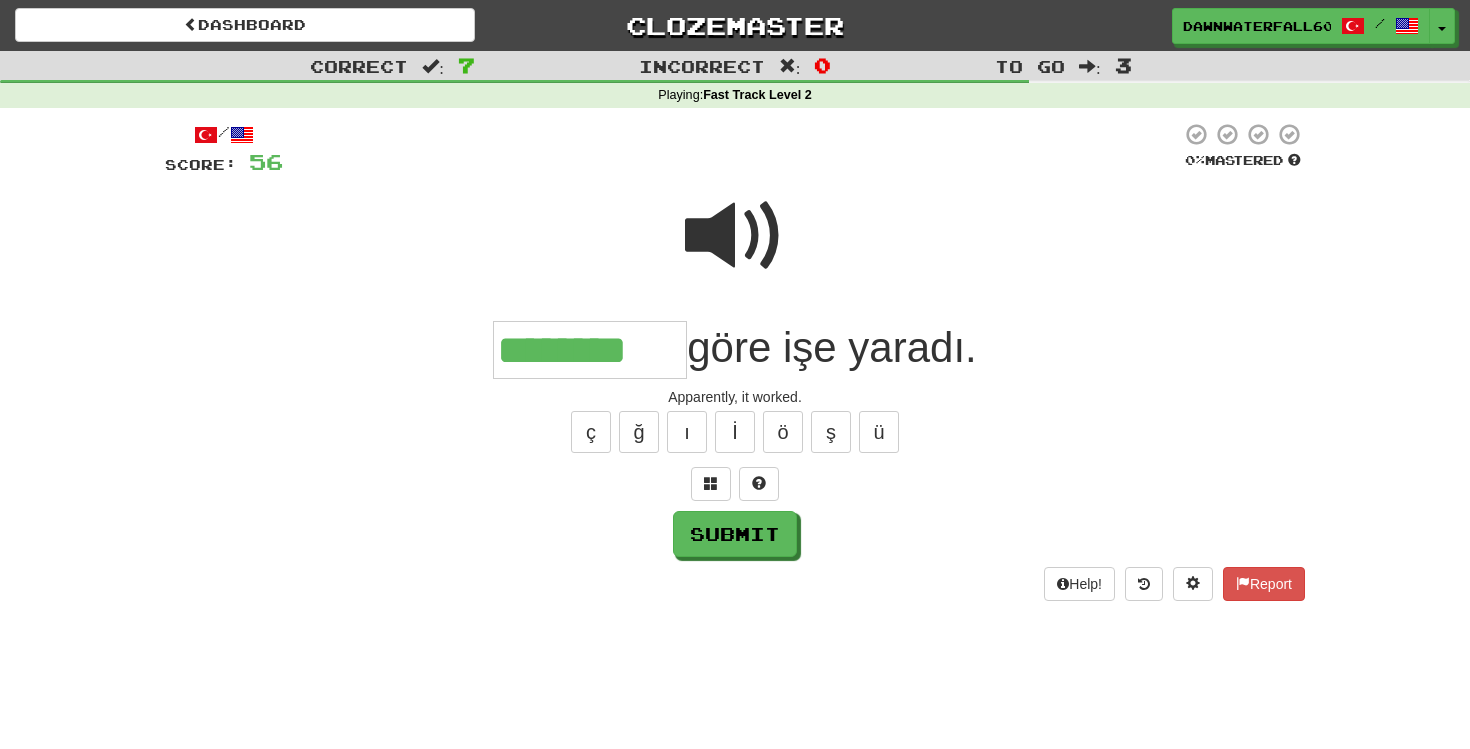 type on "********" 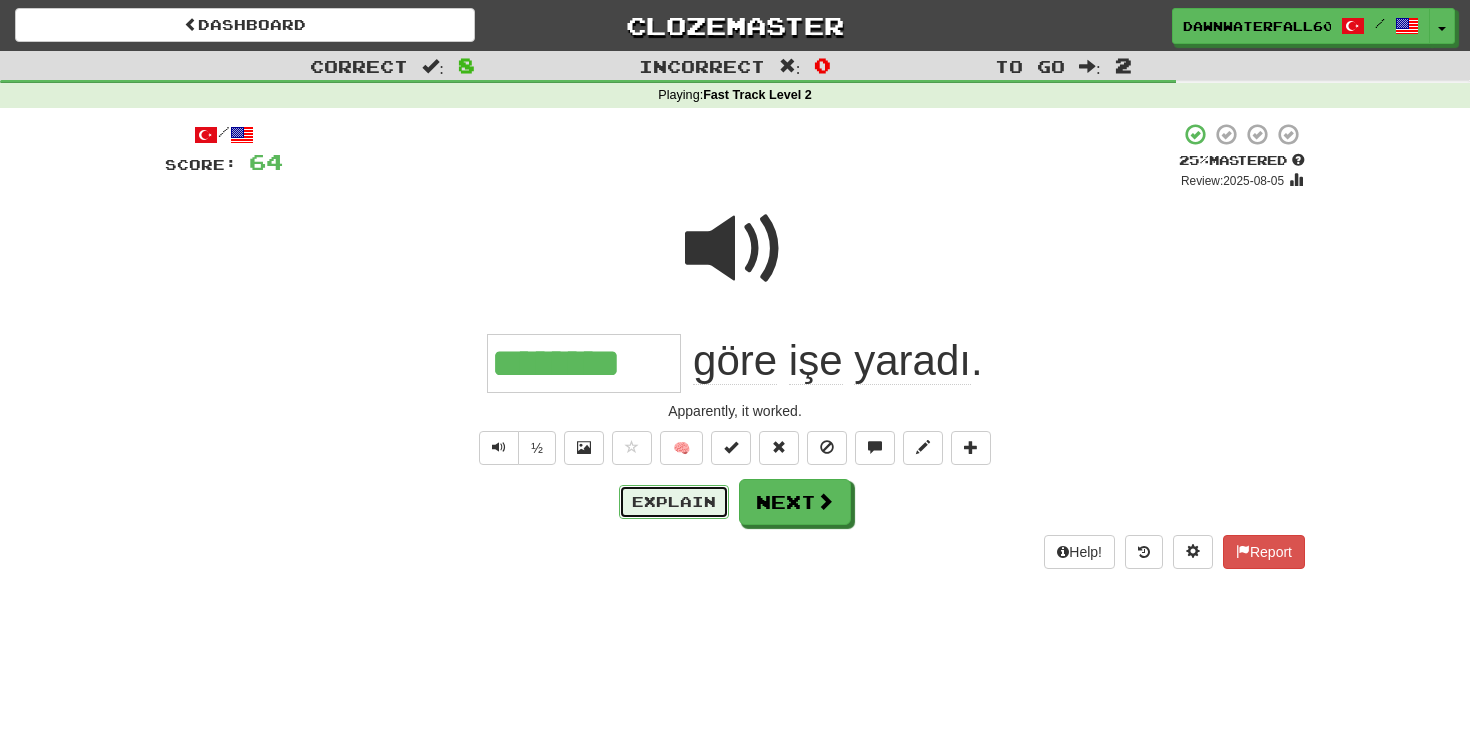 click on "Explain" at bounding box center [674, 502] 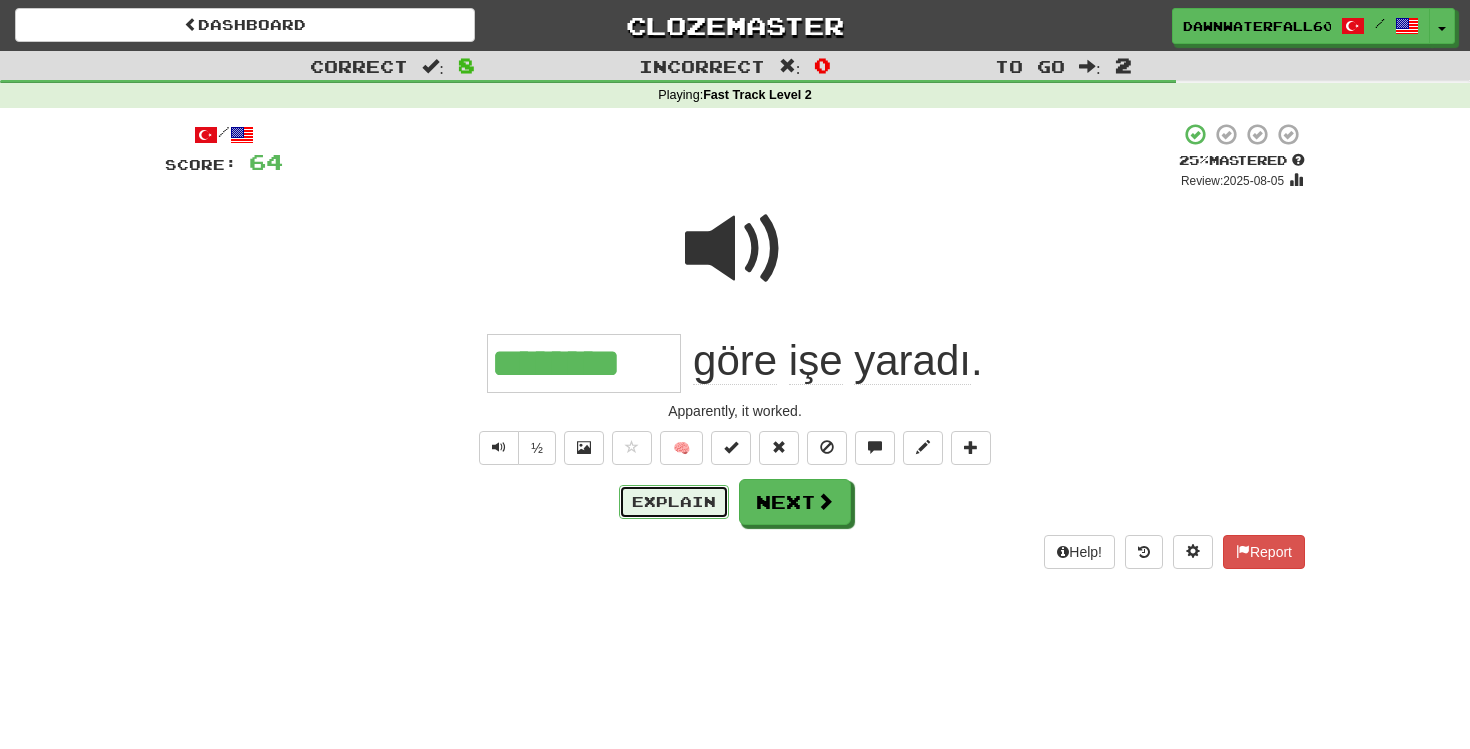 click on "Explain" at bounding box center (674, 502) 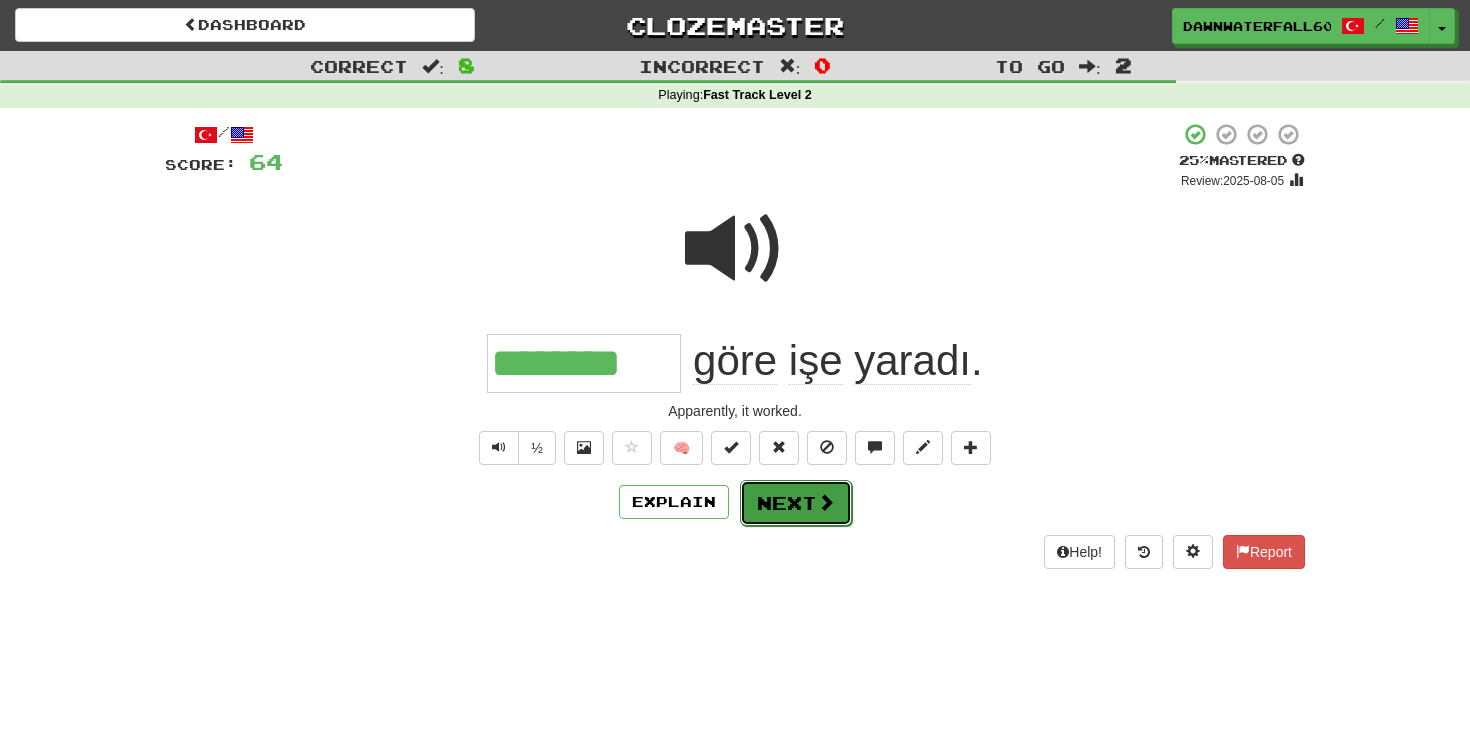 click on "Next" at bounding box center [796, 503] 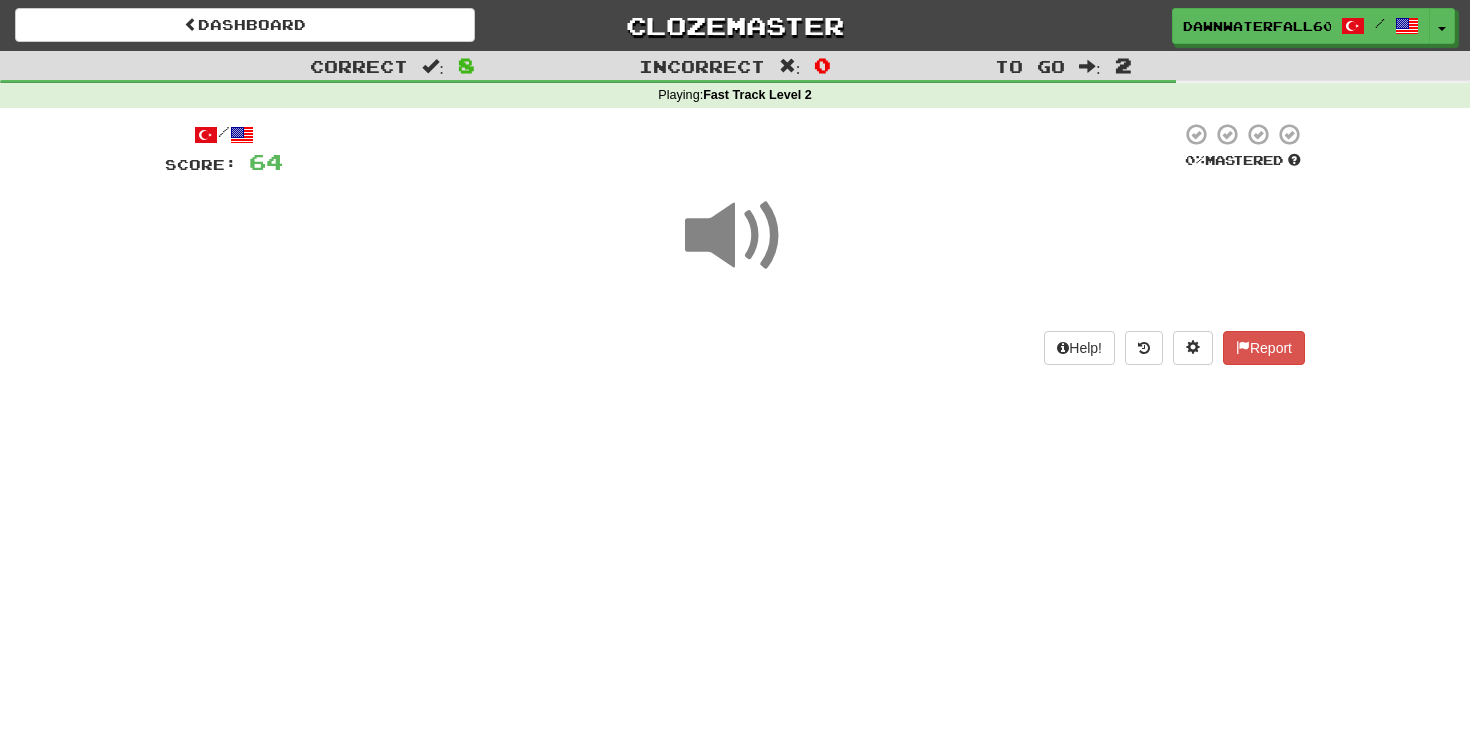 click on "Dashboard
Clozemaster
DawnWaterfall6093
/
Toggle Dropdown
Dashboard
Leaderboard
Activity Feed
Notifications
Profile
Discussions
Türkçe
/
English
Streak:
1
Review:
20
Points Today: 148
Languages
Account
Logout
DawnWaterfall6093
/
Toggle Dropdown
Dashboard
Leaderboard
Activity Feed
Notifications
Profile
Discussions
Türkçe
/
English
Streak:
1
Review:
20
Points Today: 148
Languages
Account
Logout
clozemaster
Correct   :   8 Incorrect   :   0 To go   :   2 Playing :  Fast Track Level 2  /  Score:   64 0 %  Mastered  Help!  Report" at bounding box center [735, 374] 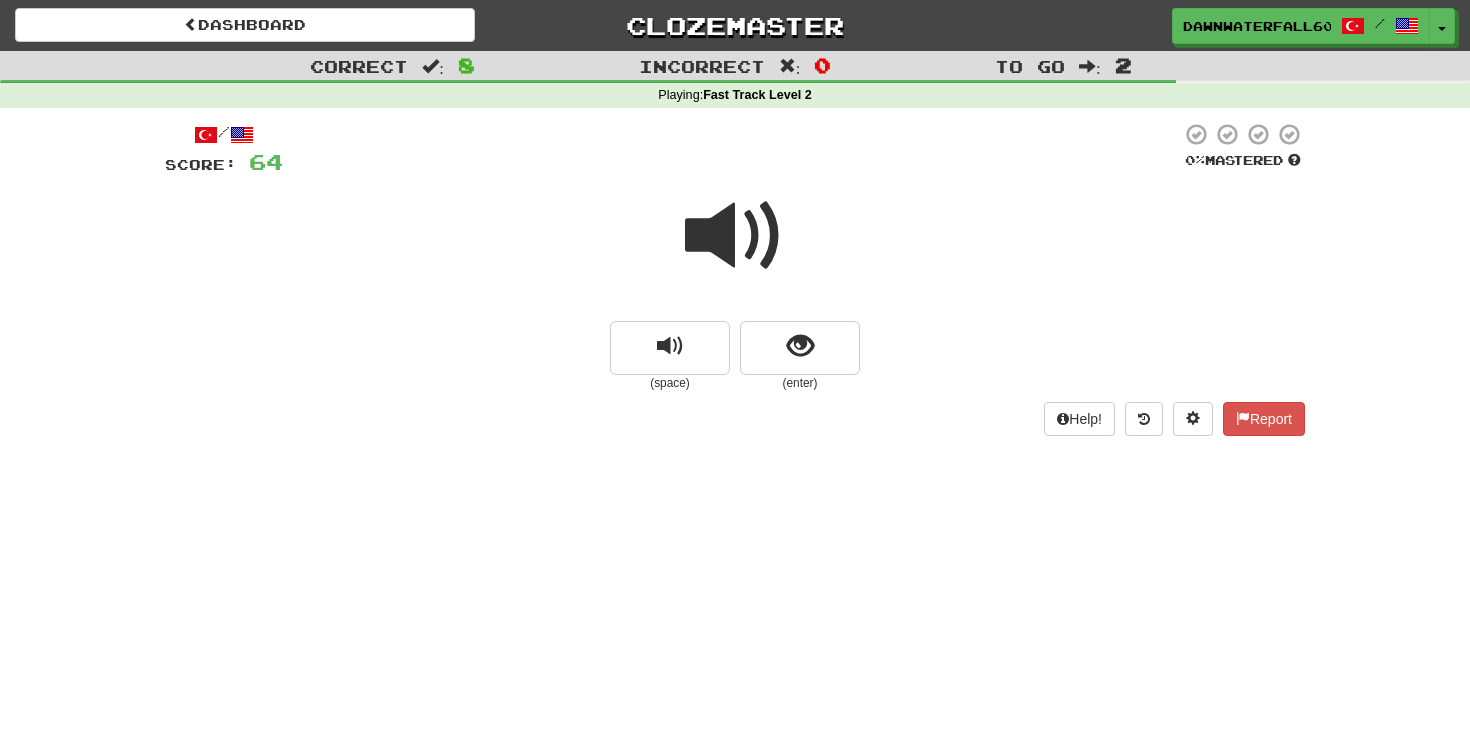 click at bounding box center (735, 236) 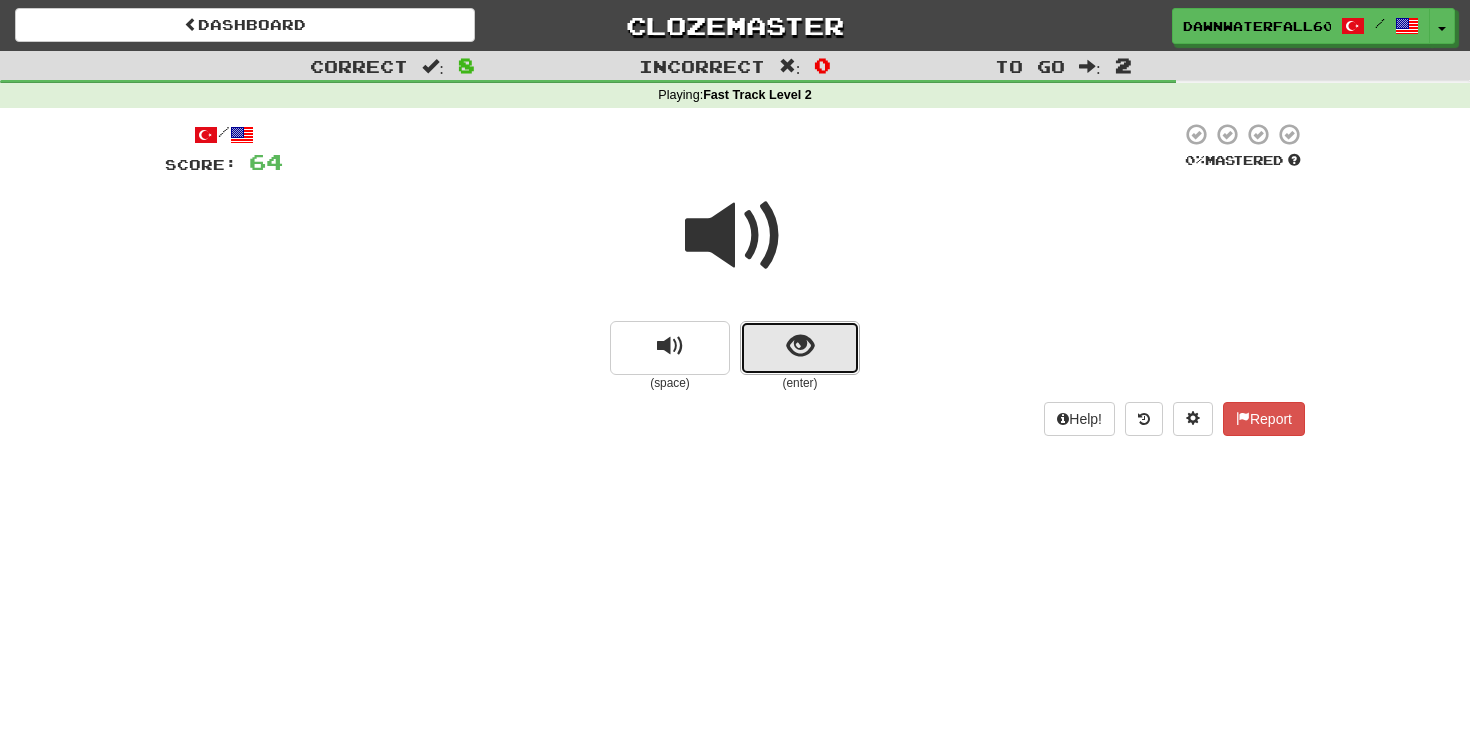 click at bounding box center (800, 346) 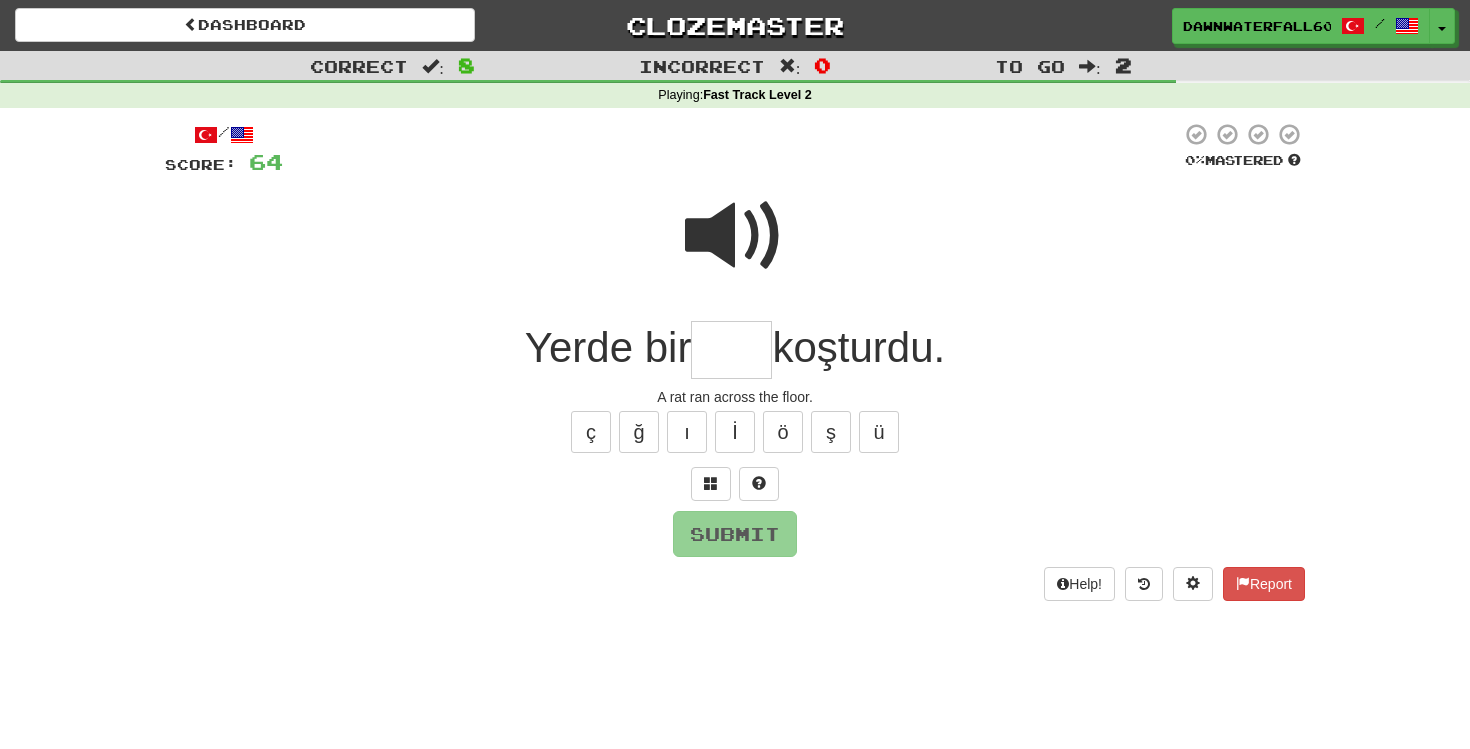 click at bounding box center [731, 350] 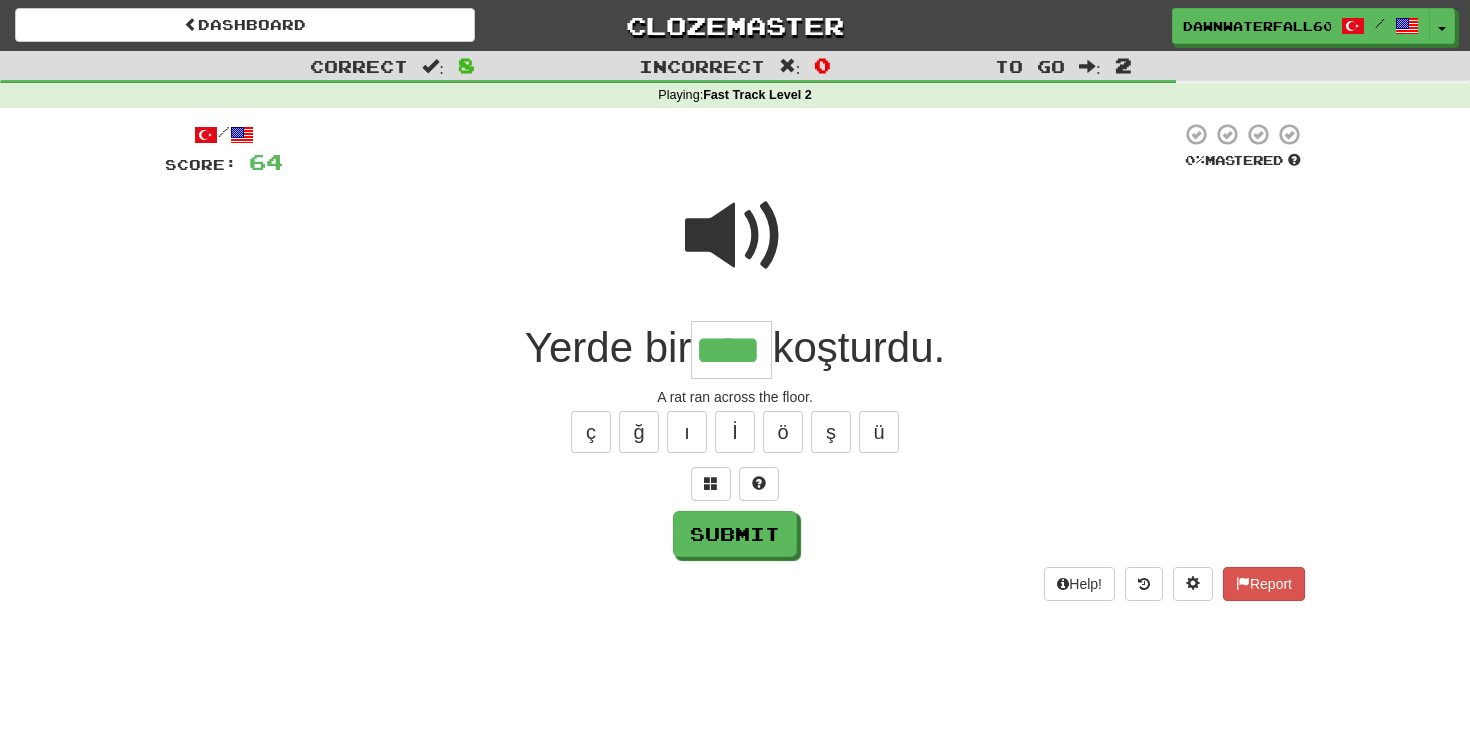 type on "****" 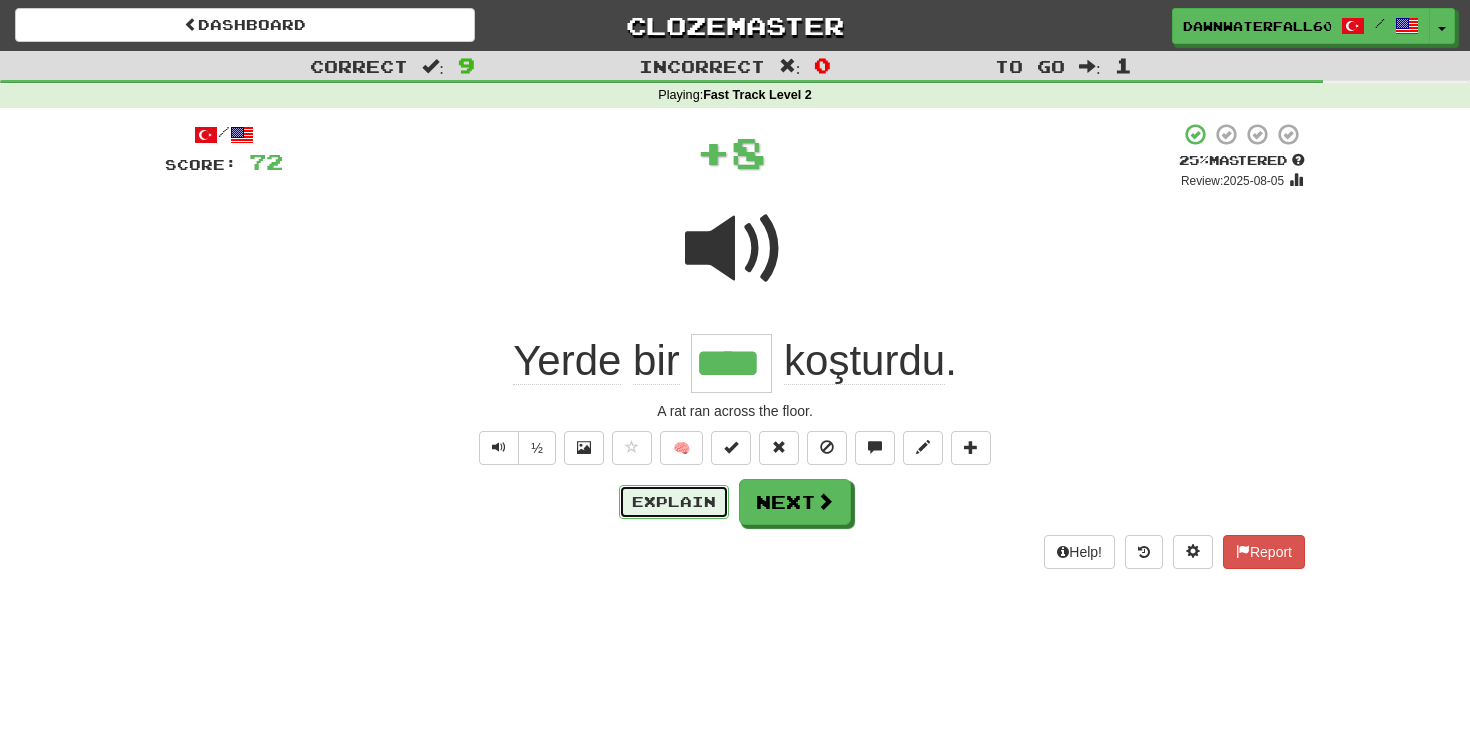 click on "Explain" at bounding box center (674, 502) 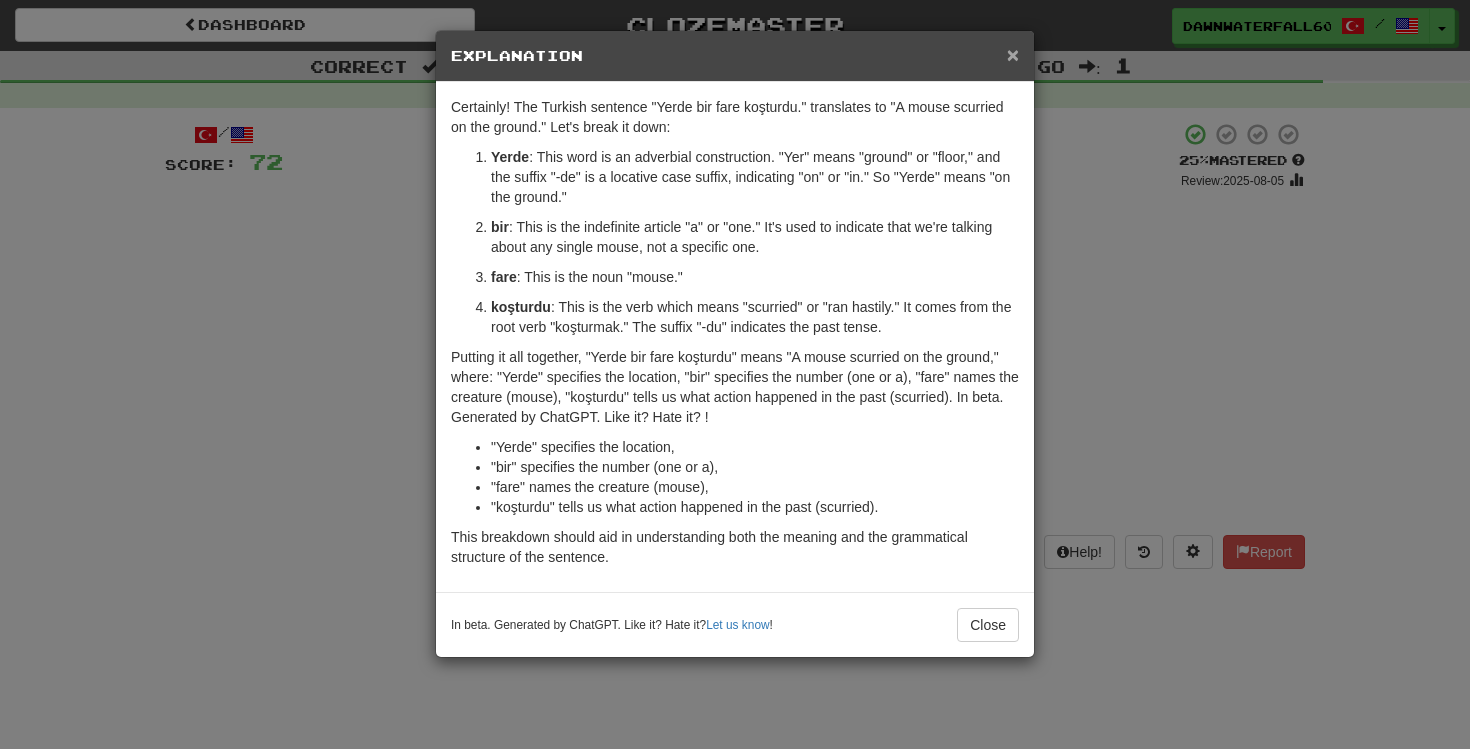 click on "×" at bounding box center [1013, 54] 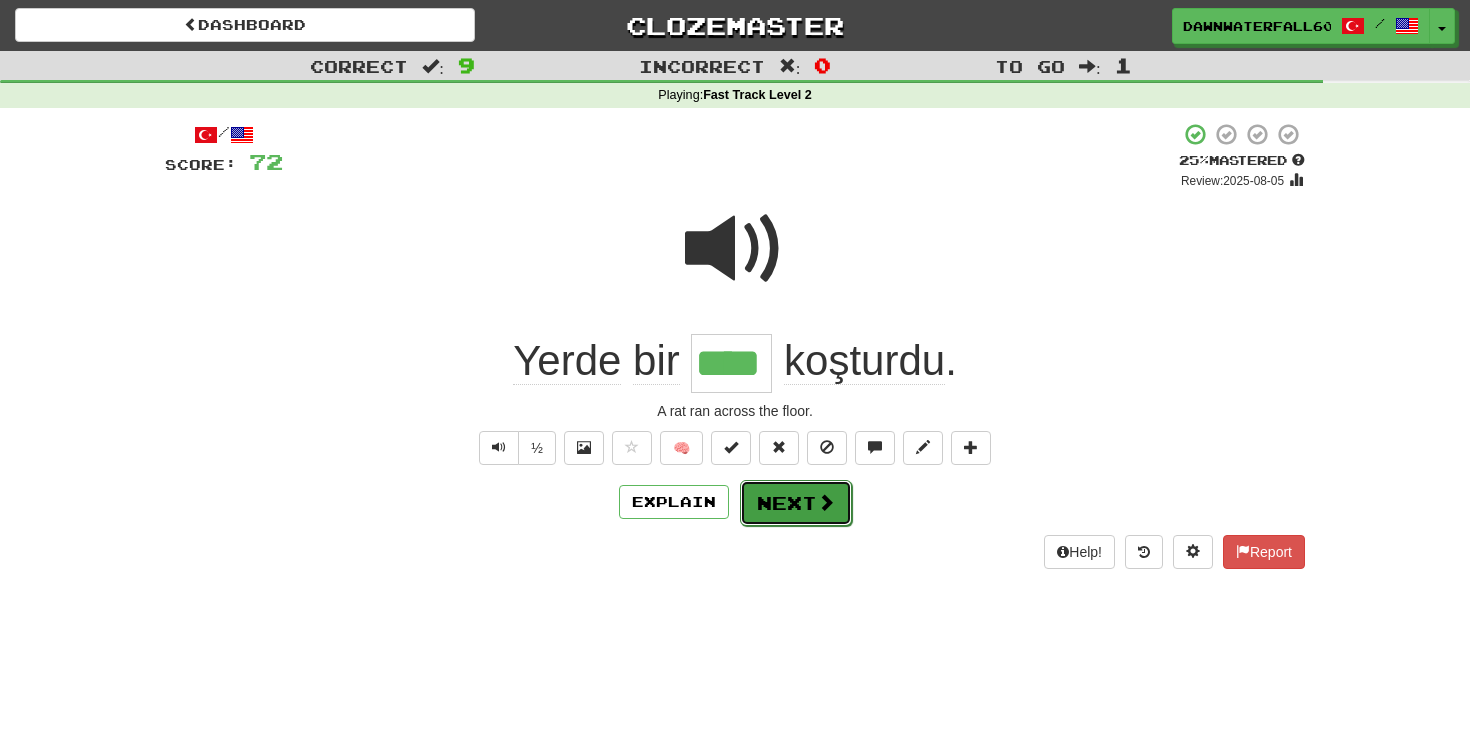 click on "Next" at bounding box center (796, 503) 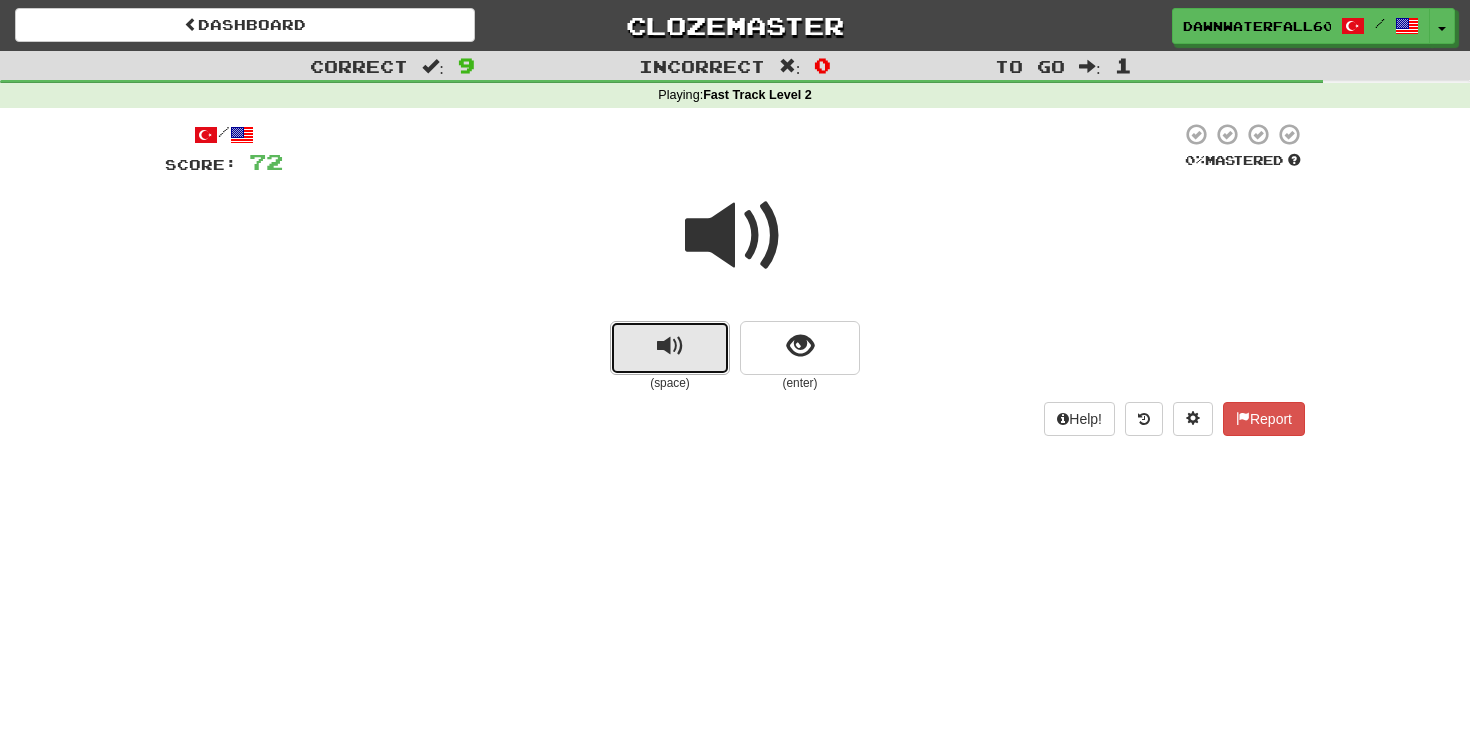 click at bounding box center (670, 346) 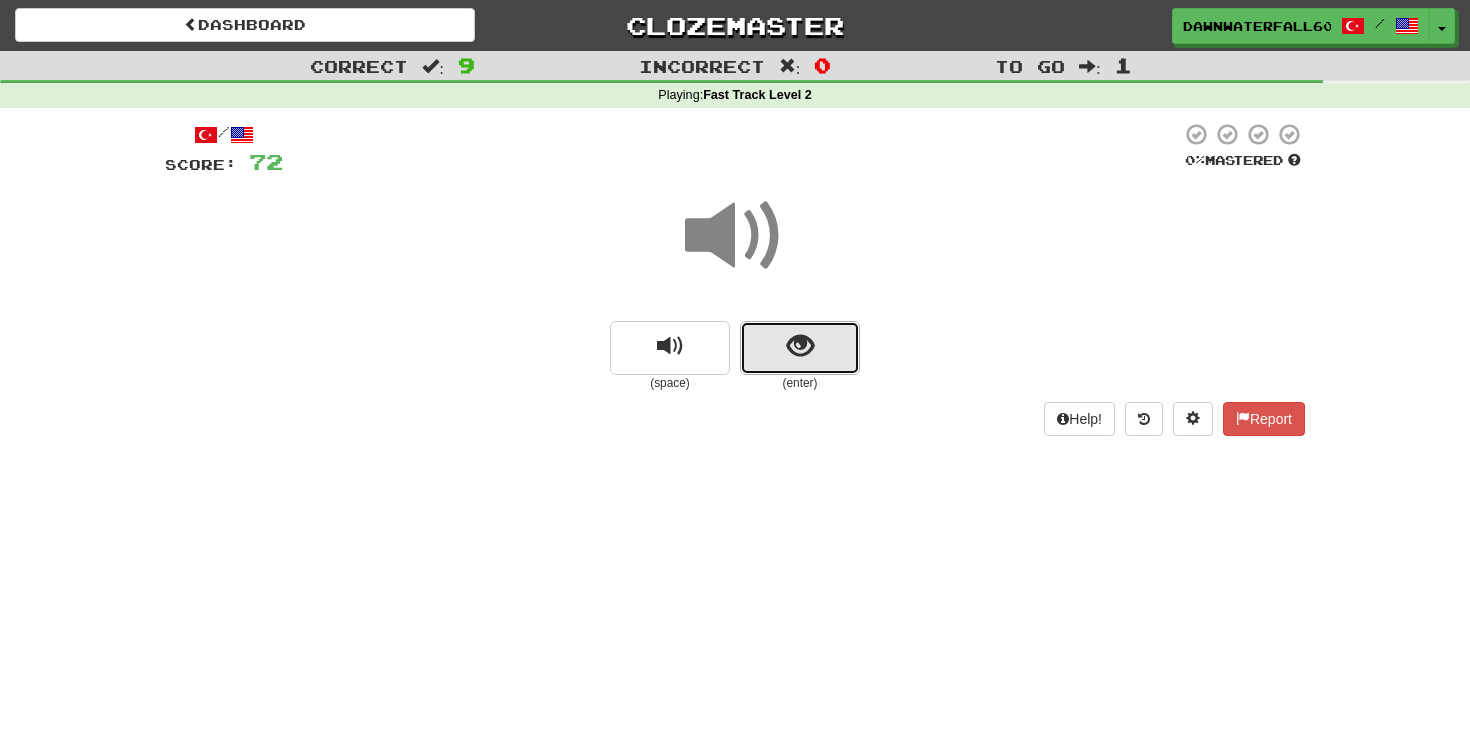 click at bounding box center [800, 348] 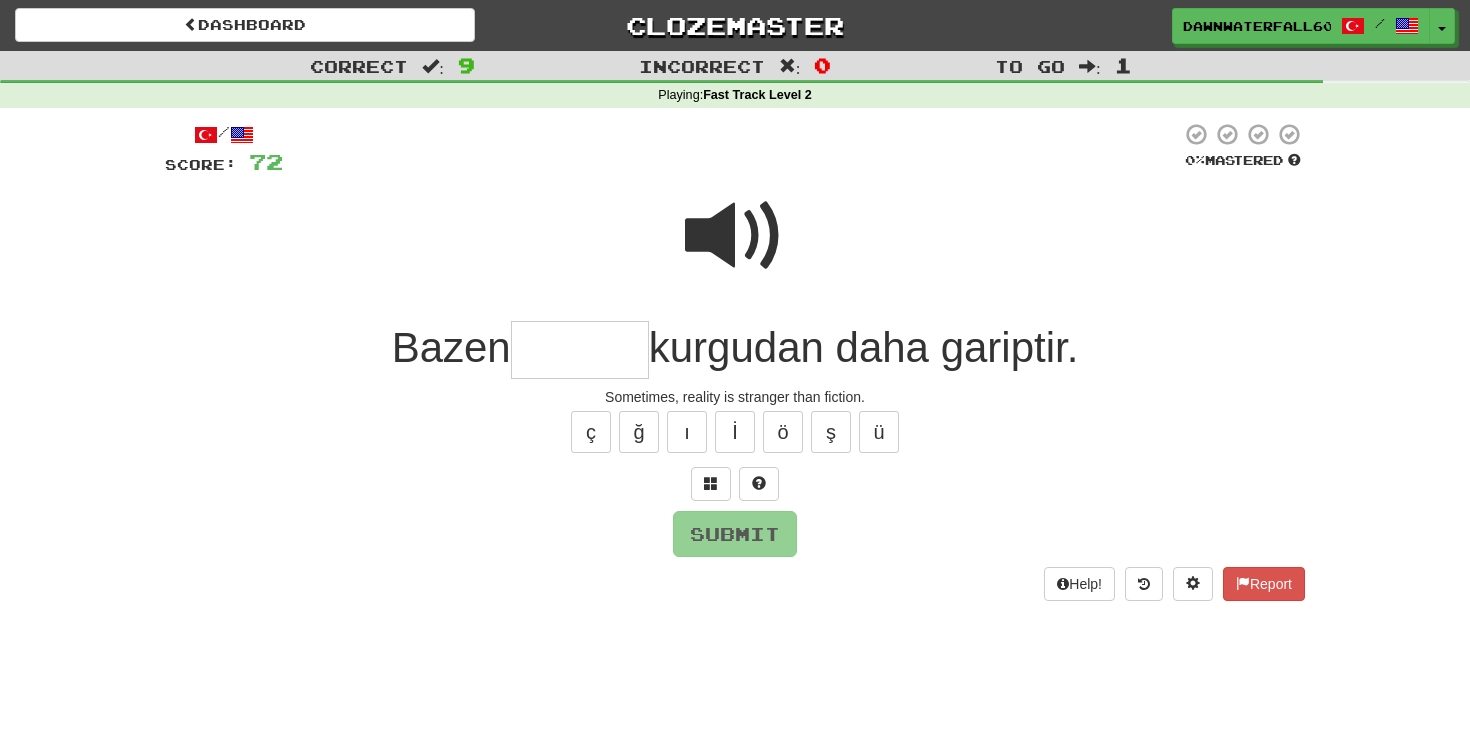 click at bounding box center (580, 350) 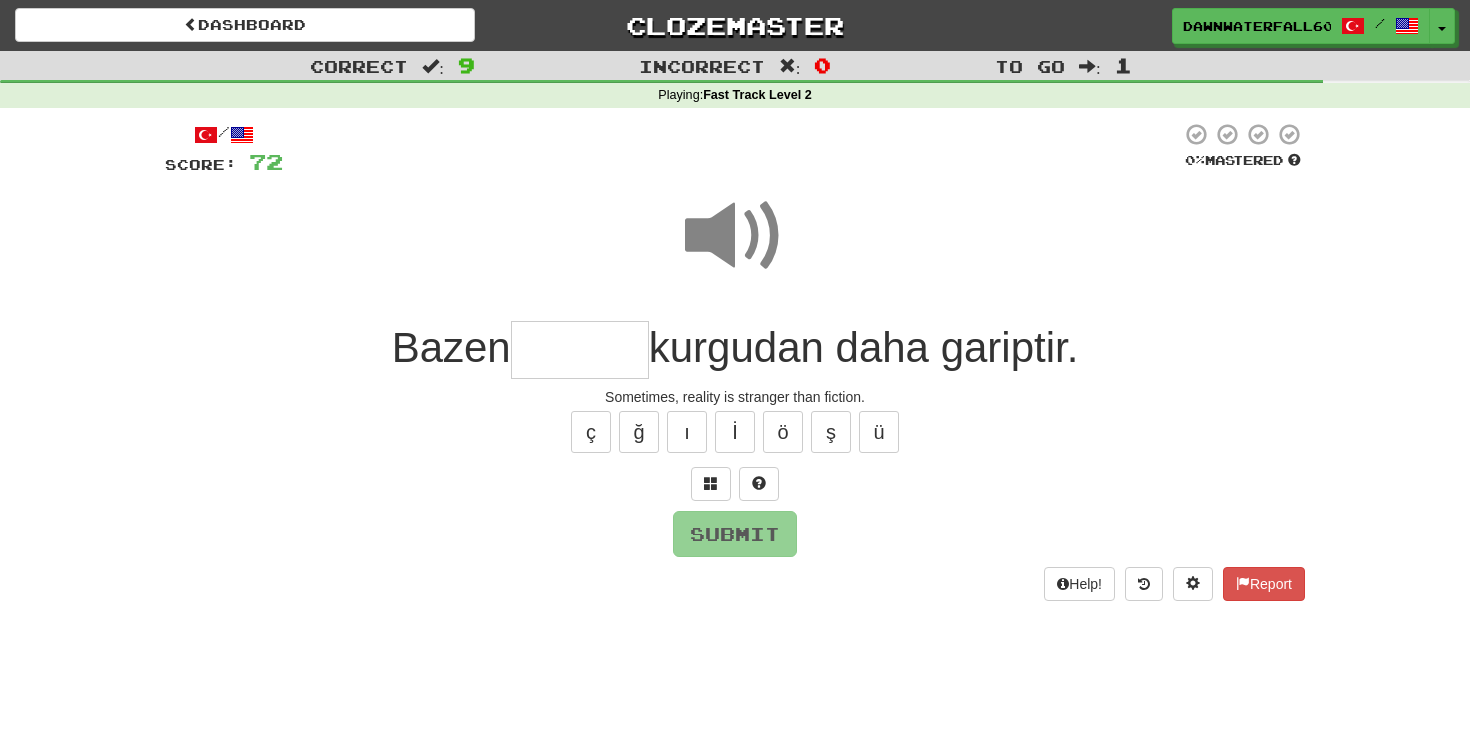 click at bounding box center (580, 350) 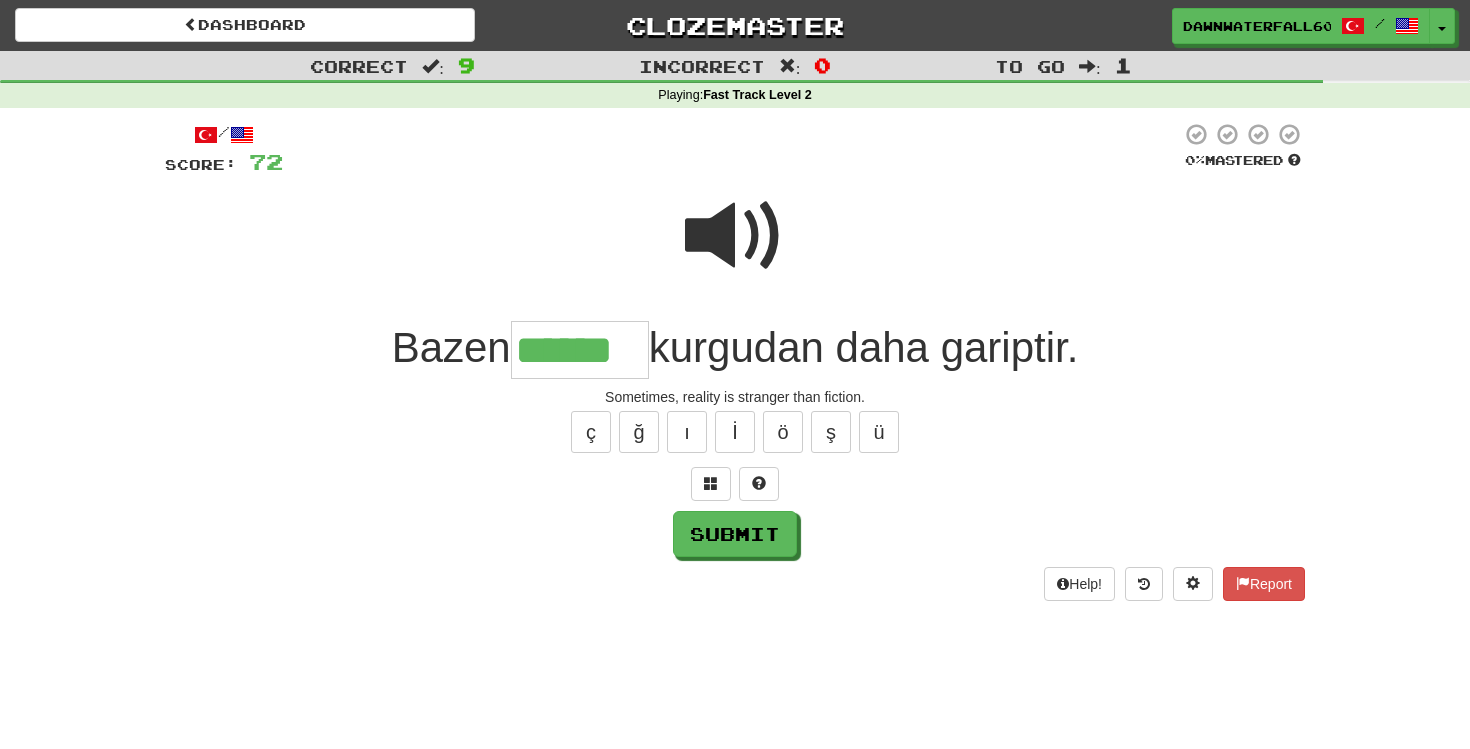 type on "******" 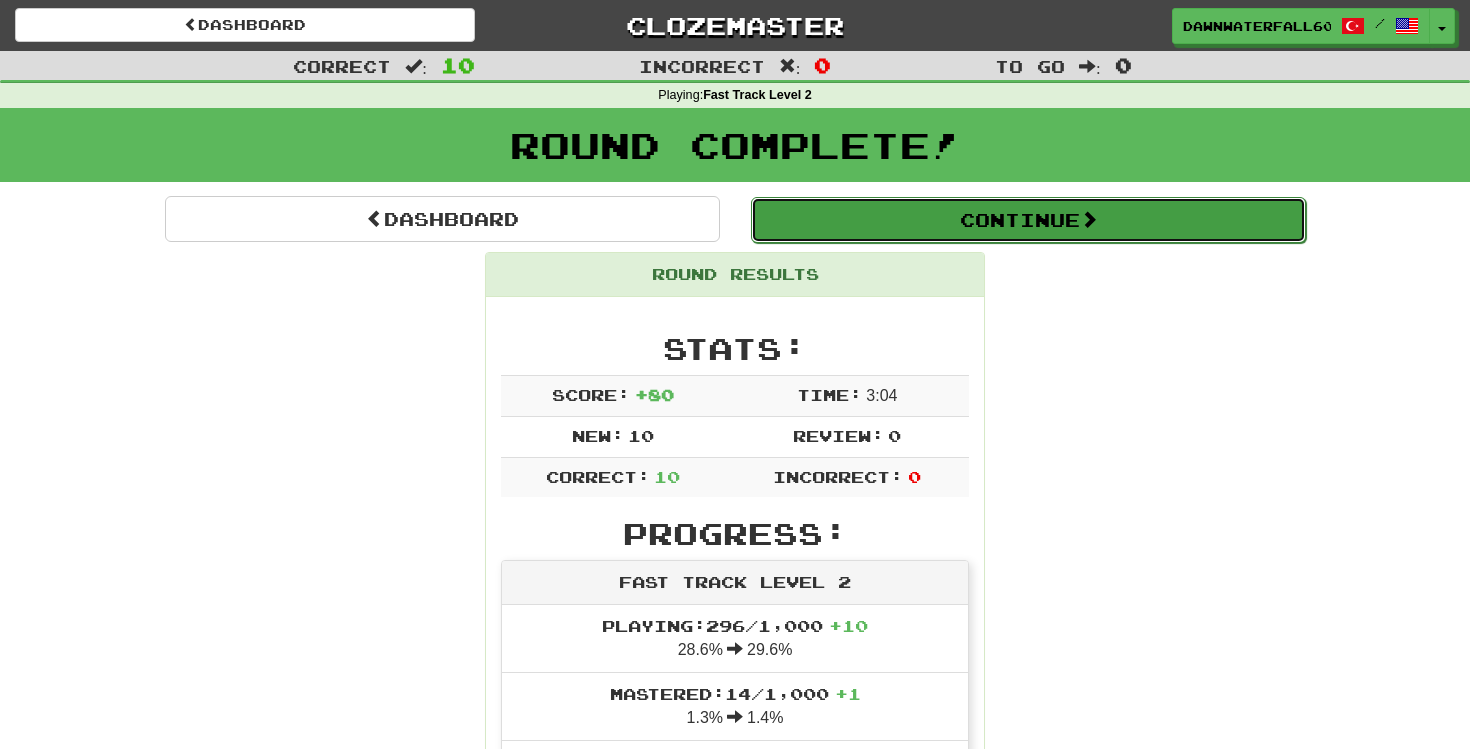 click on "Continue" at bounding box center [1028, 220] 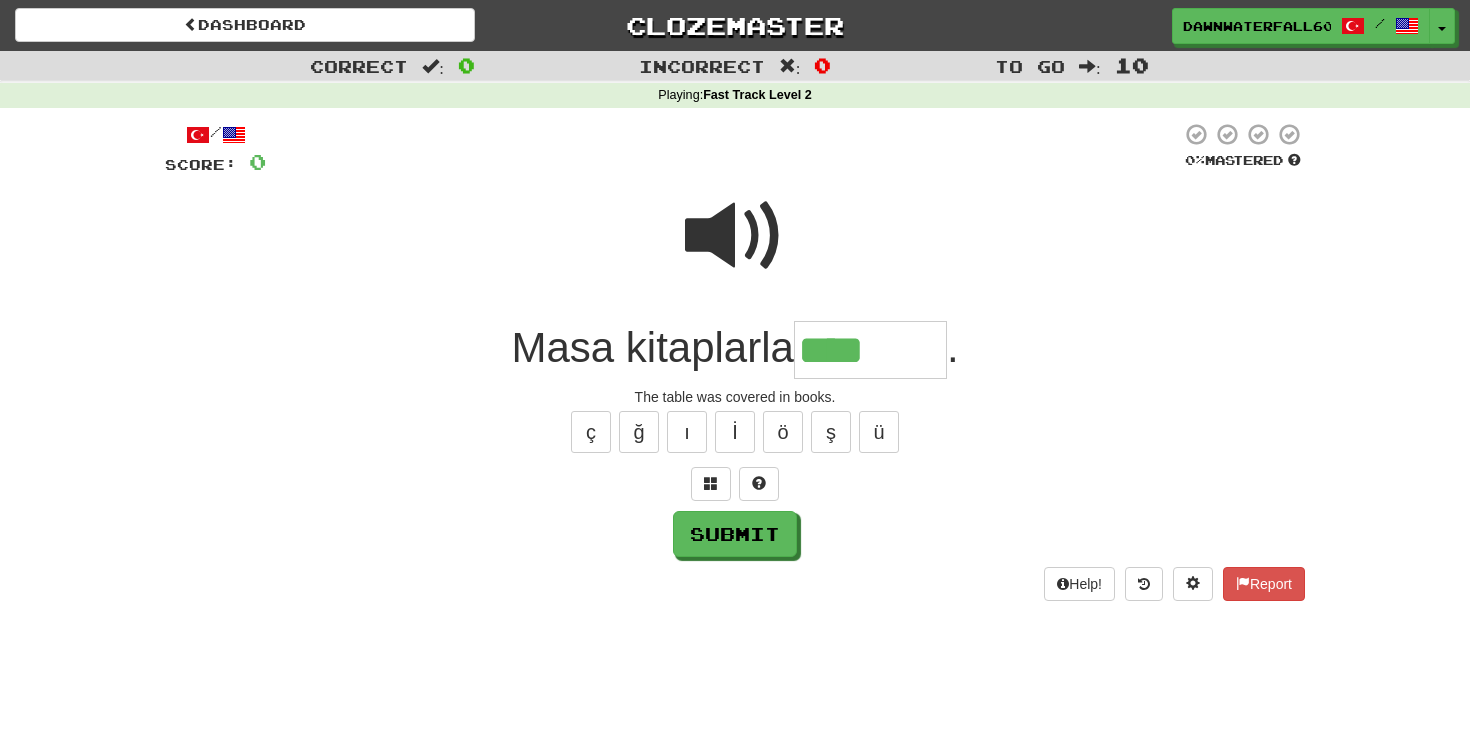 click at bounding box center (735, 236) 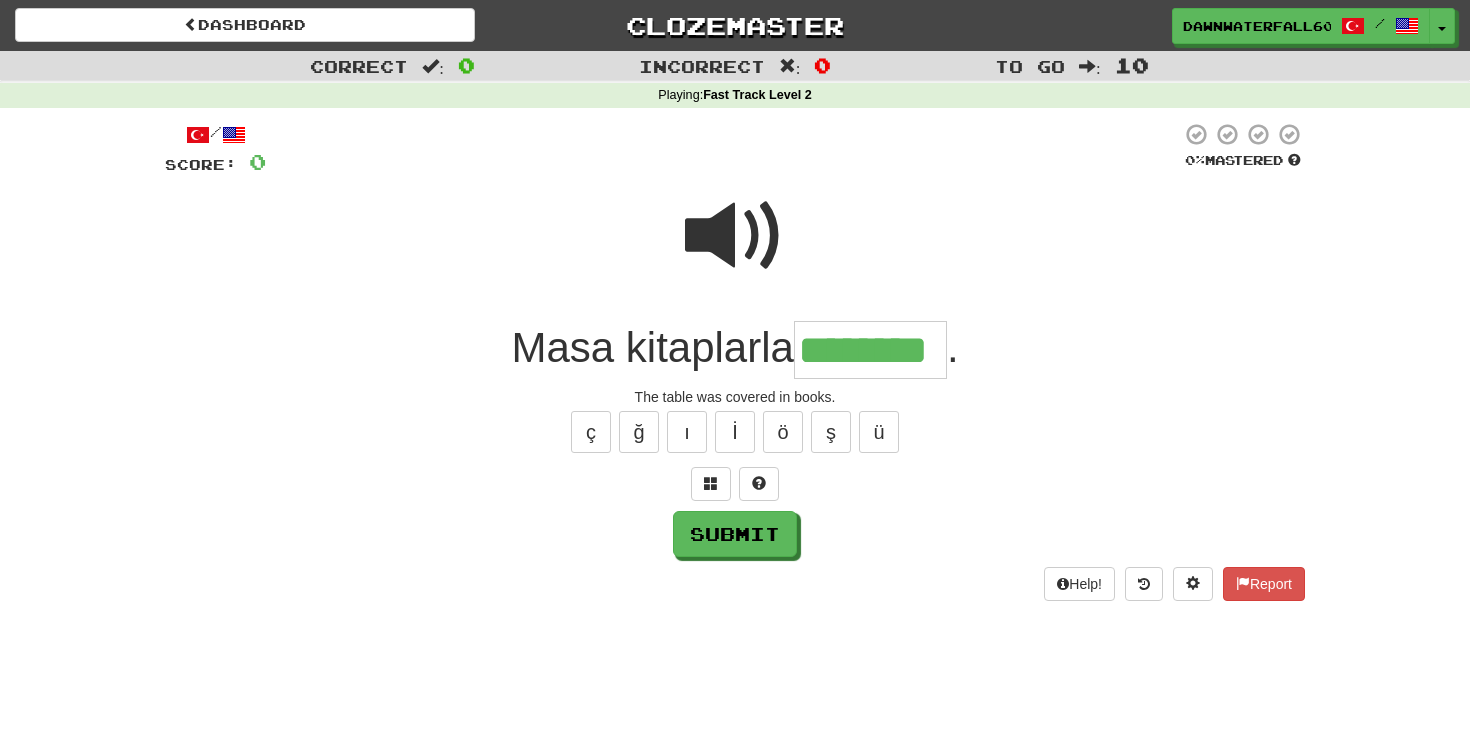 type on "********" 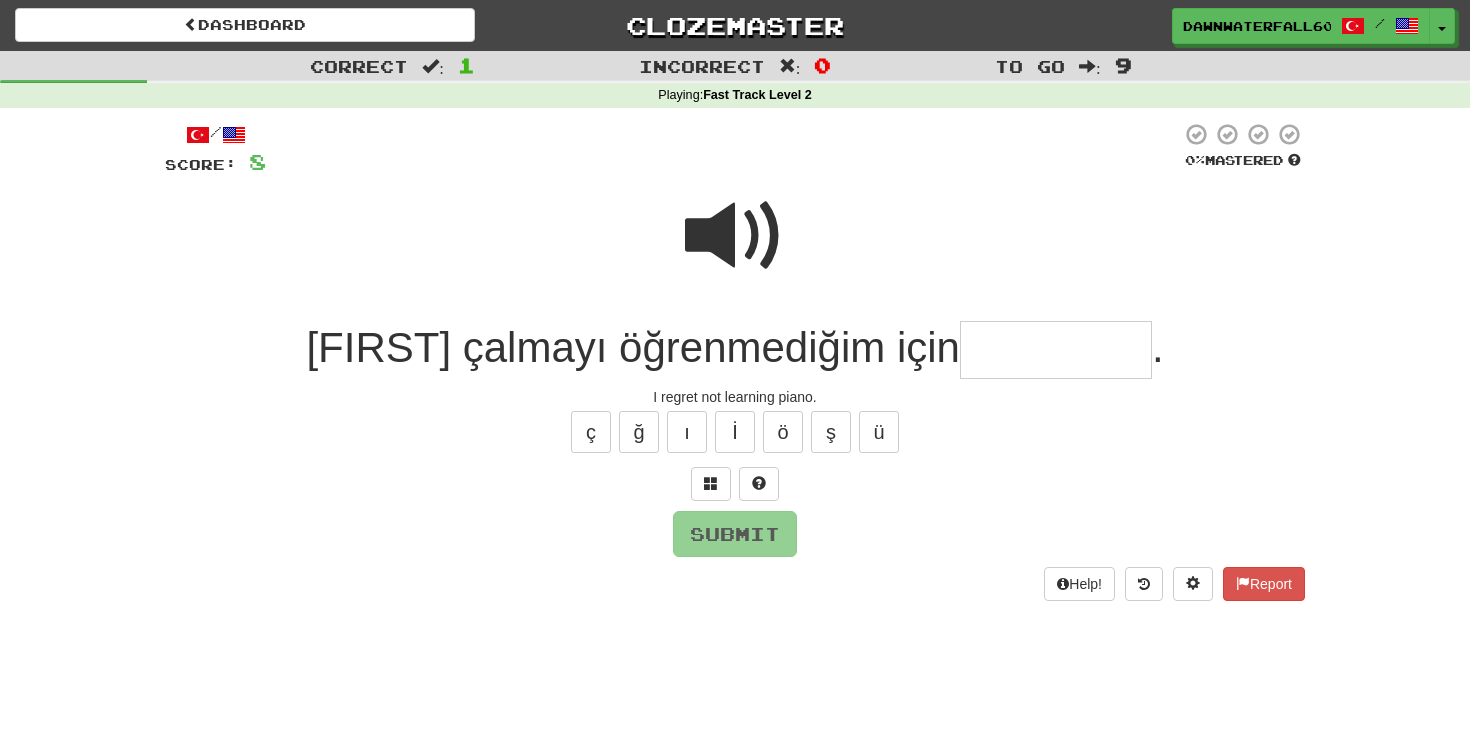 click at bounding box center [735, 236] 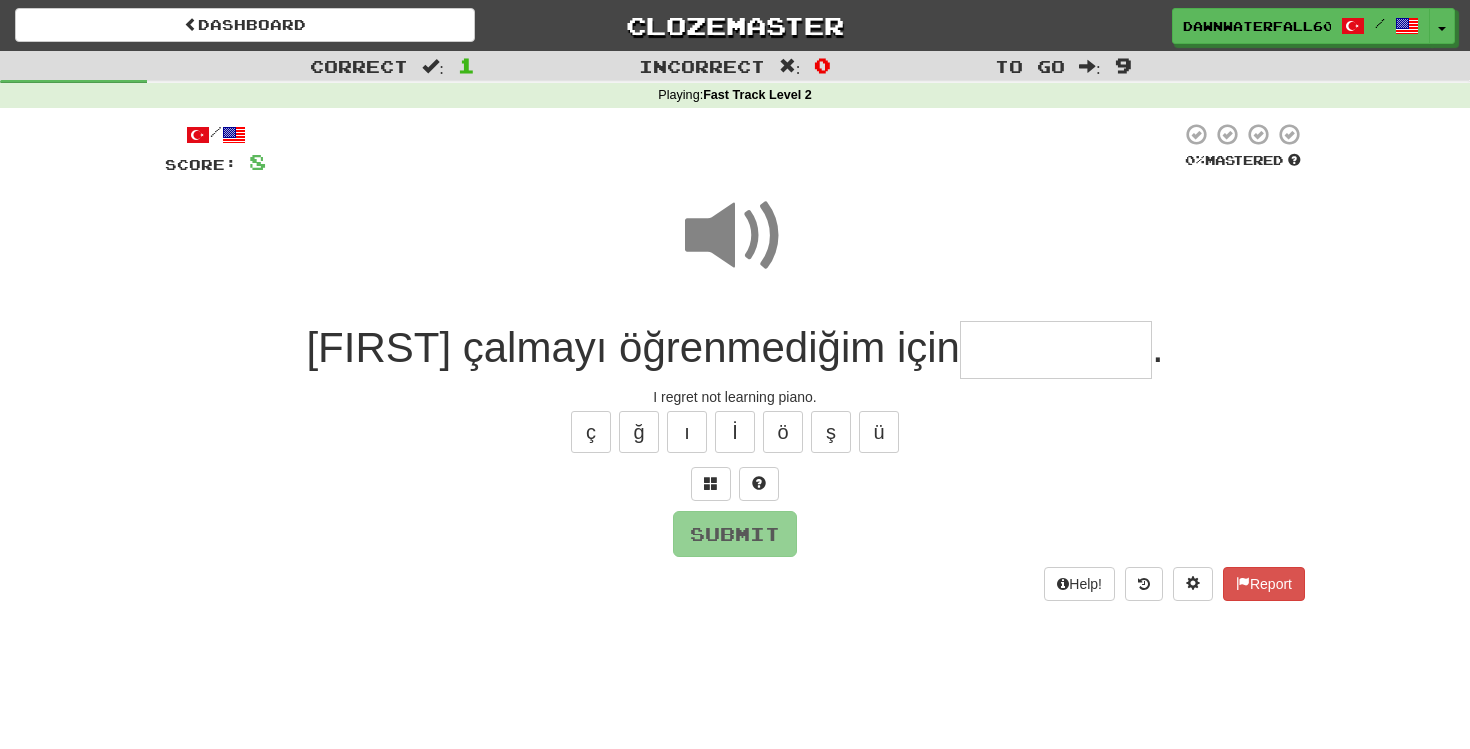 click at bounding box center [1056, 350] 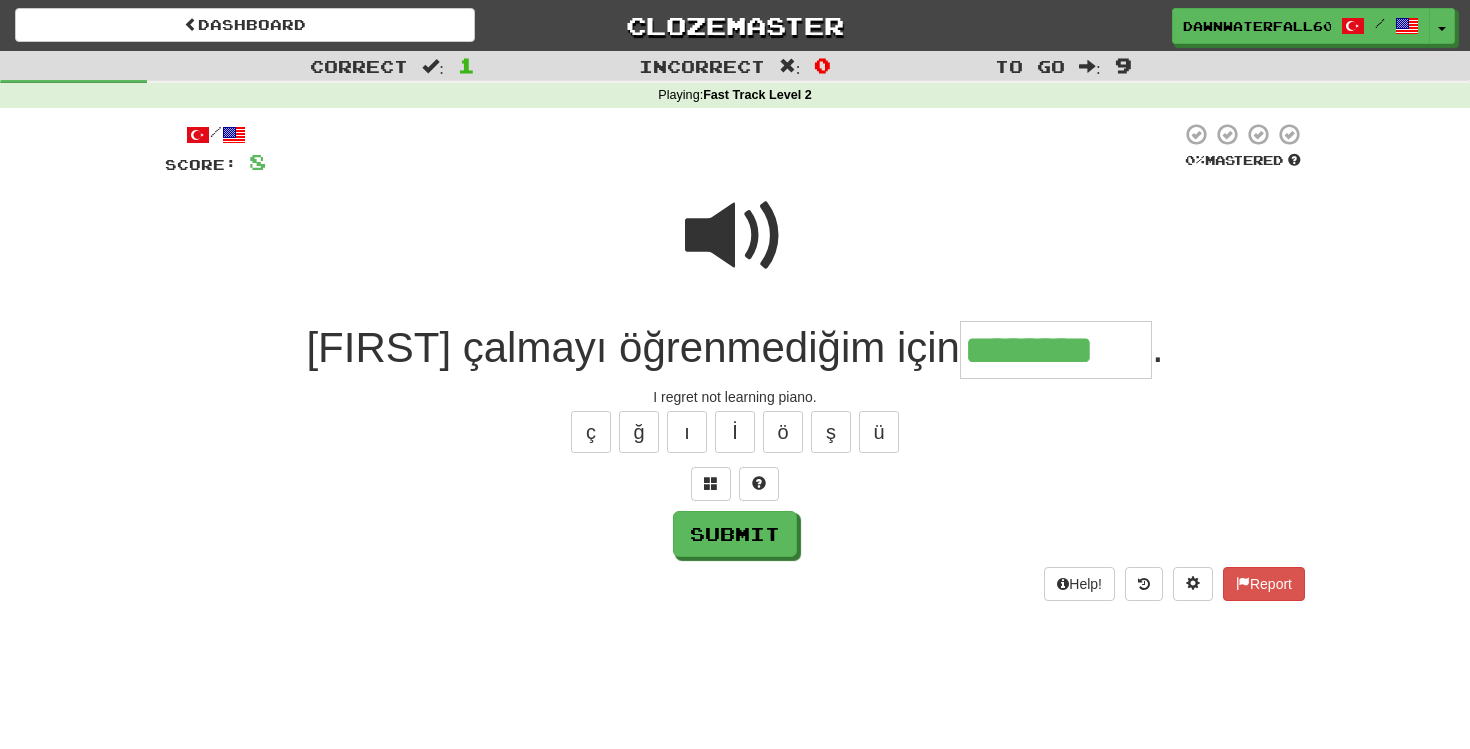 type on "********" 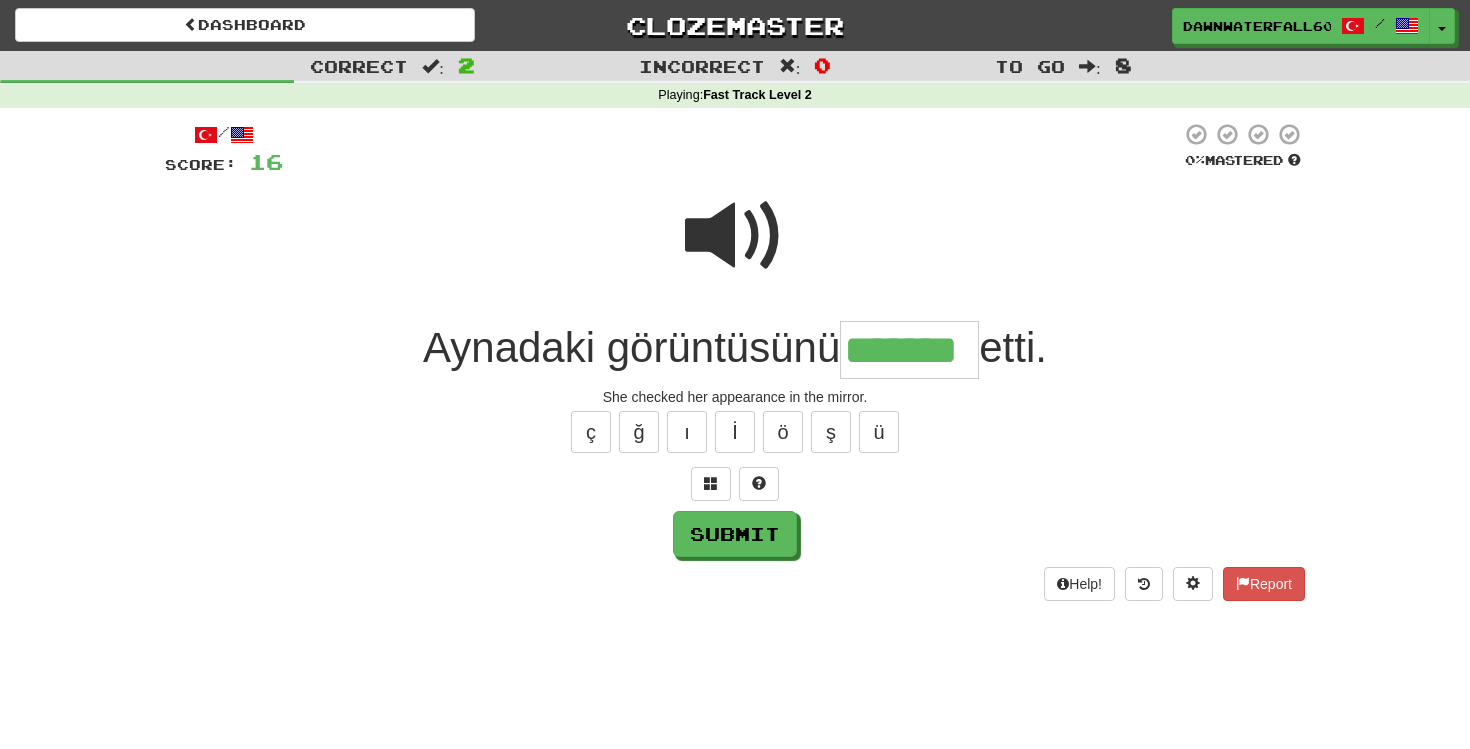 type on "*******" 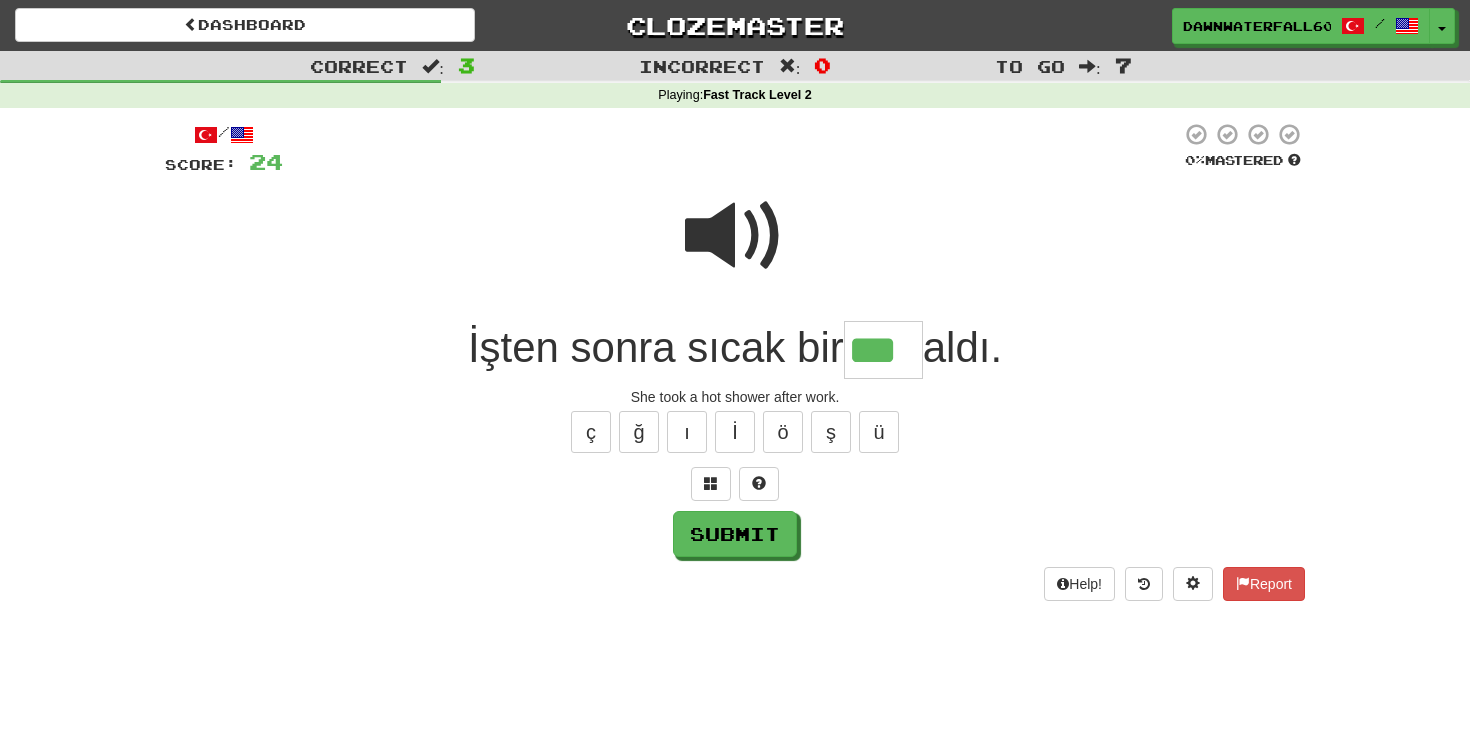 type on "***" 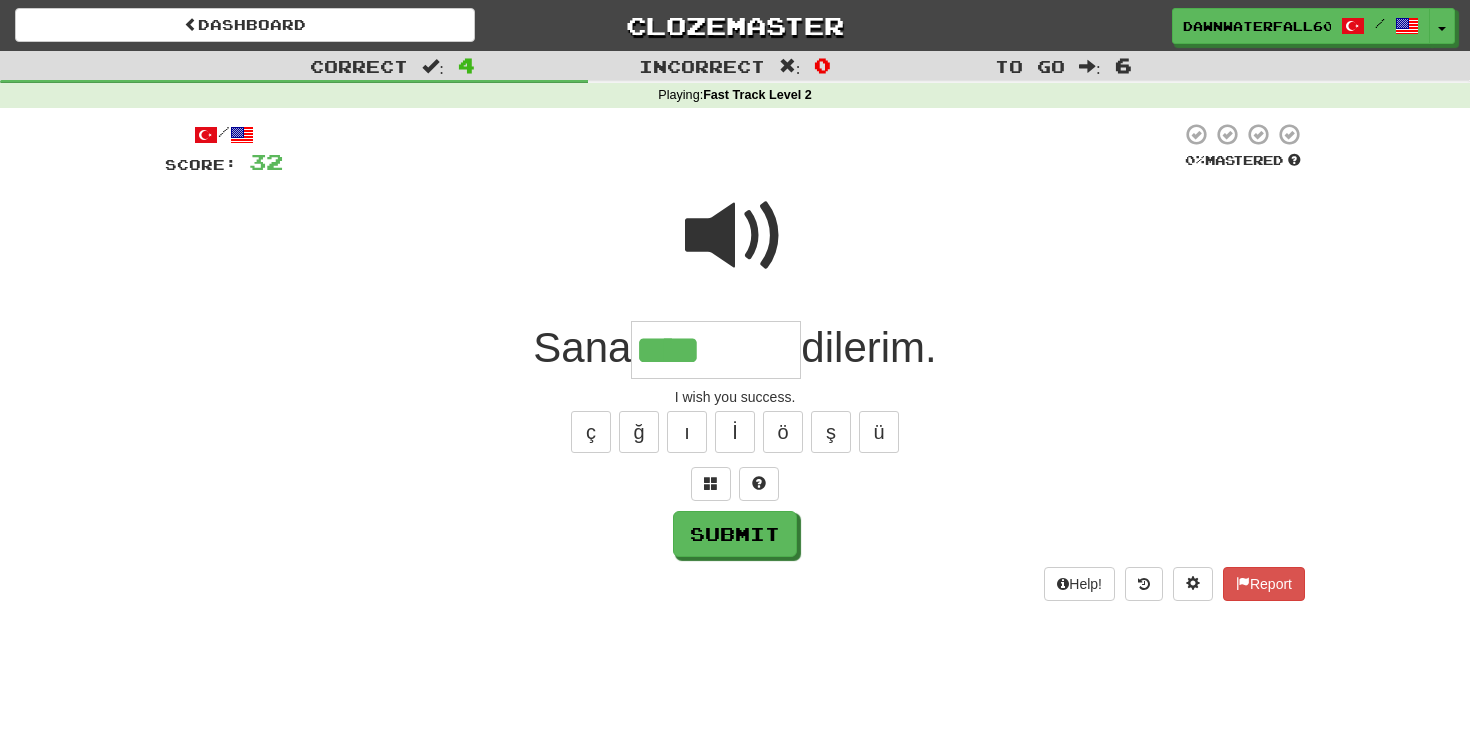 click at bounding box center [735, 236] 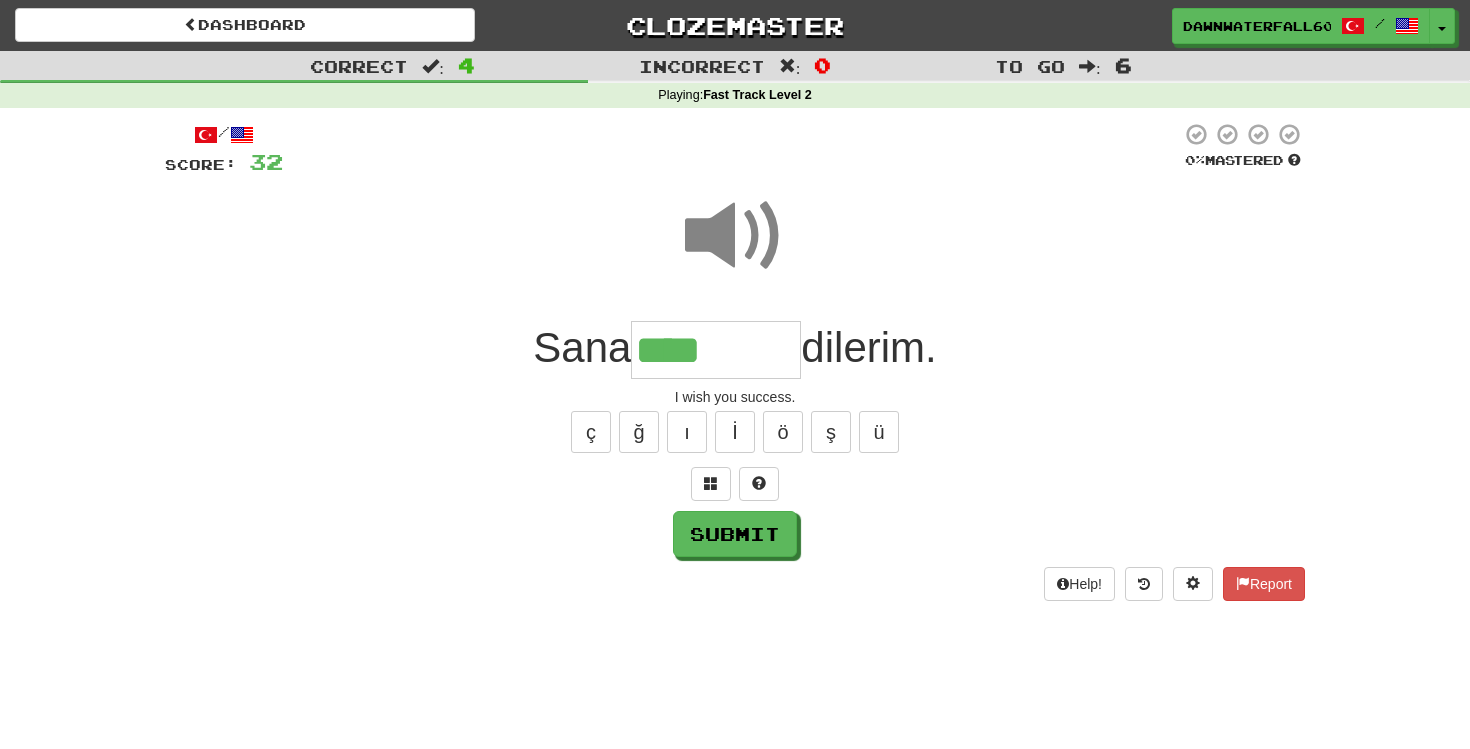 click on "****" at bounding box center (716, 350) 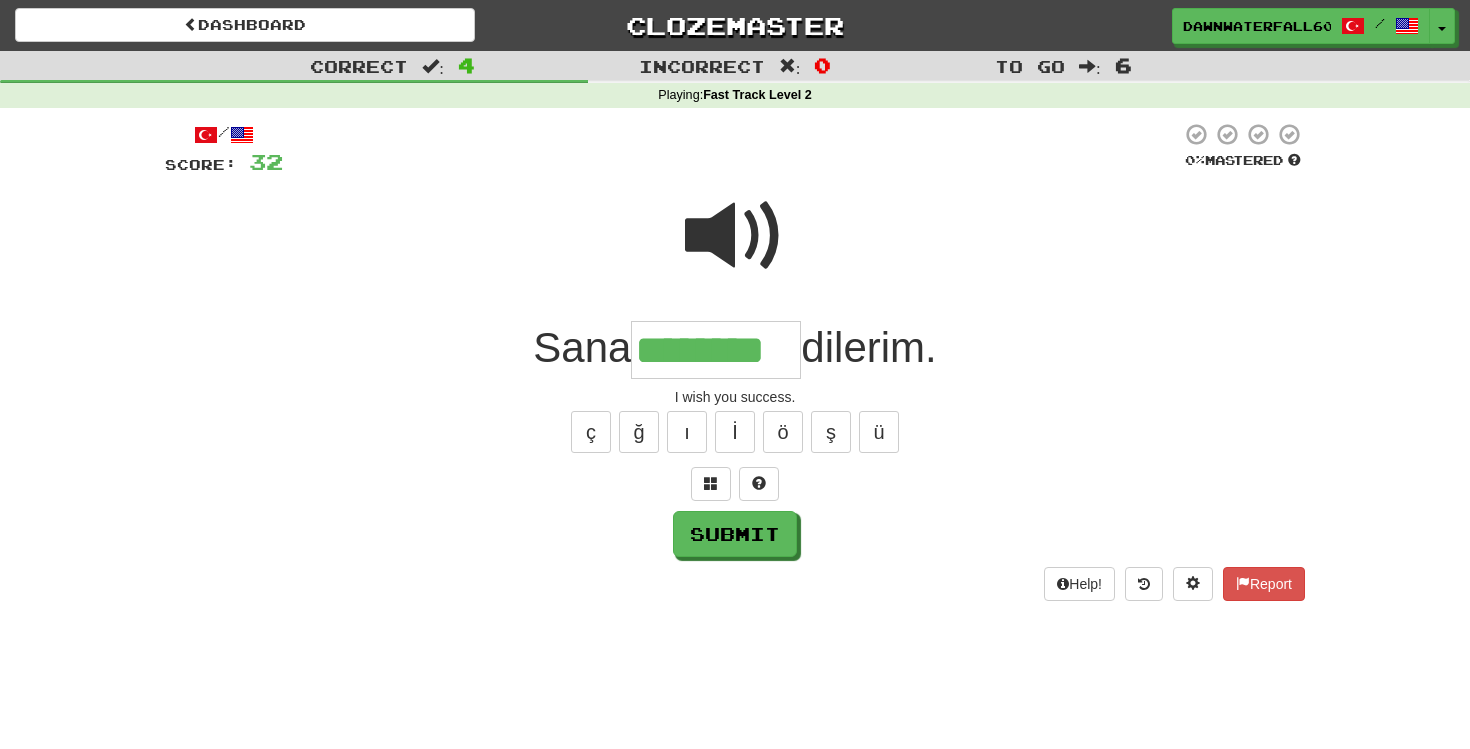 click at bounding box center [735, 236] 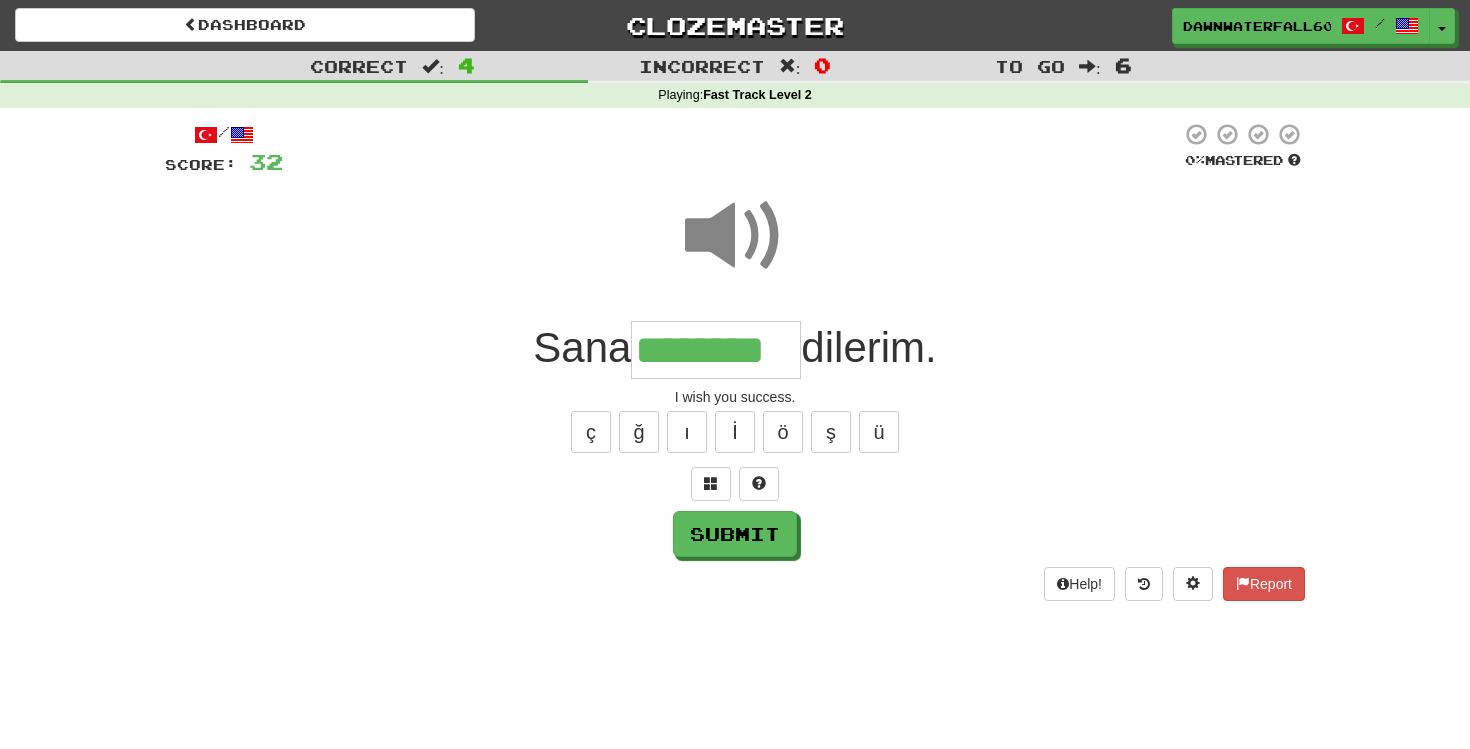 click on "********" at bounding box center [716, 350] 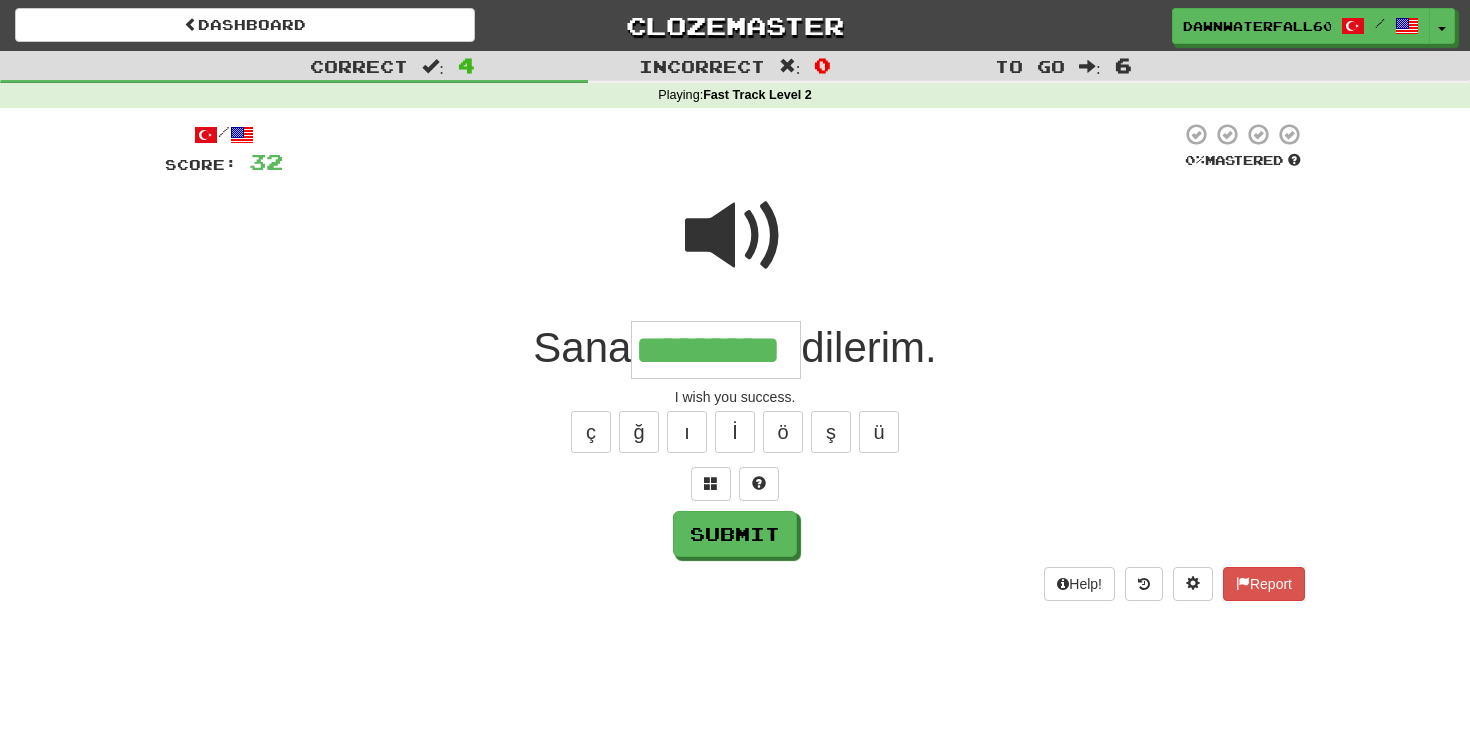 type on "*********" 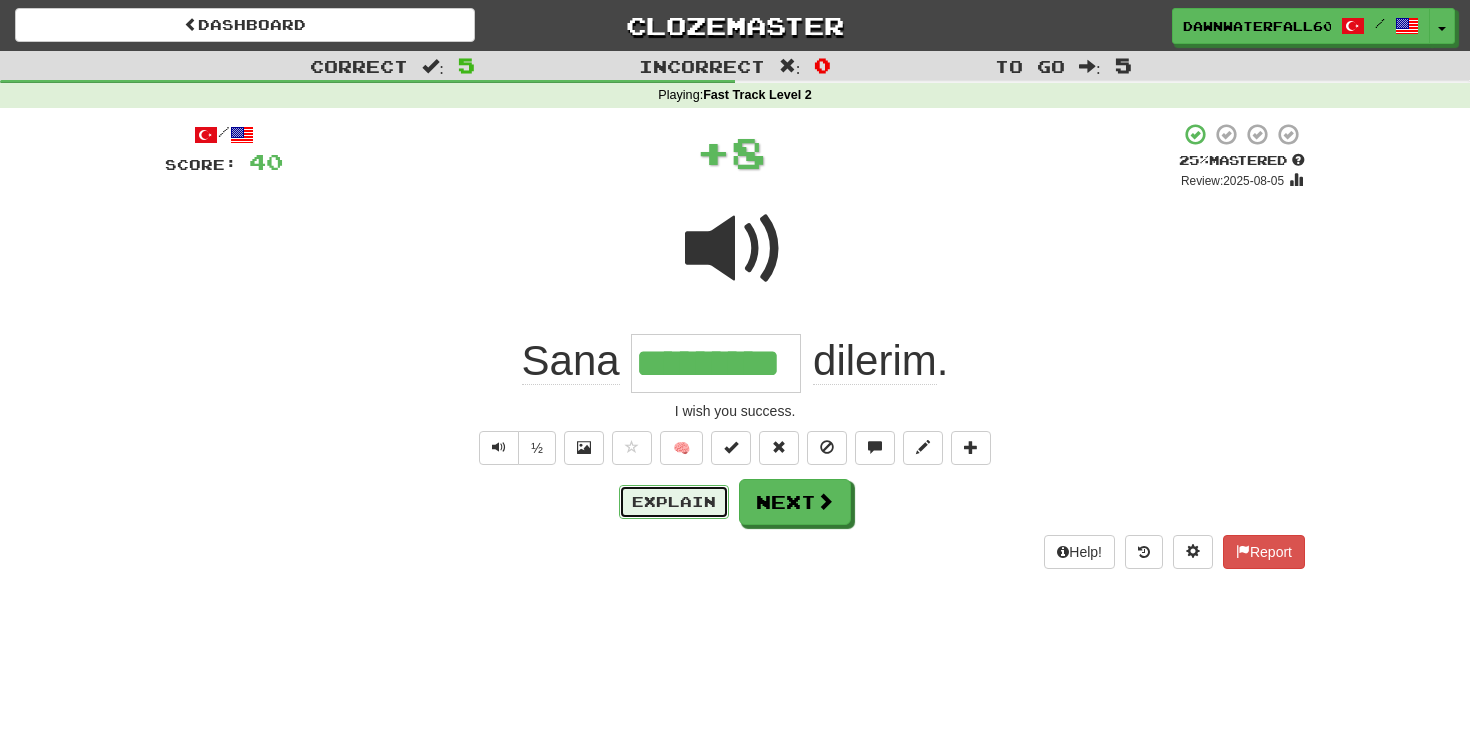 click on "Explain" at bounding box center (674, 502) 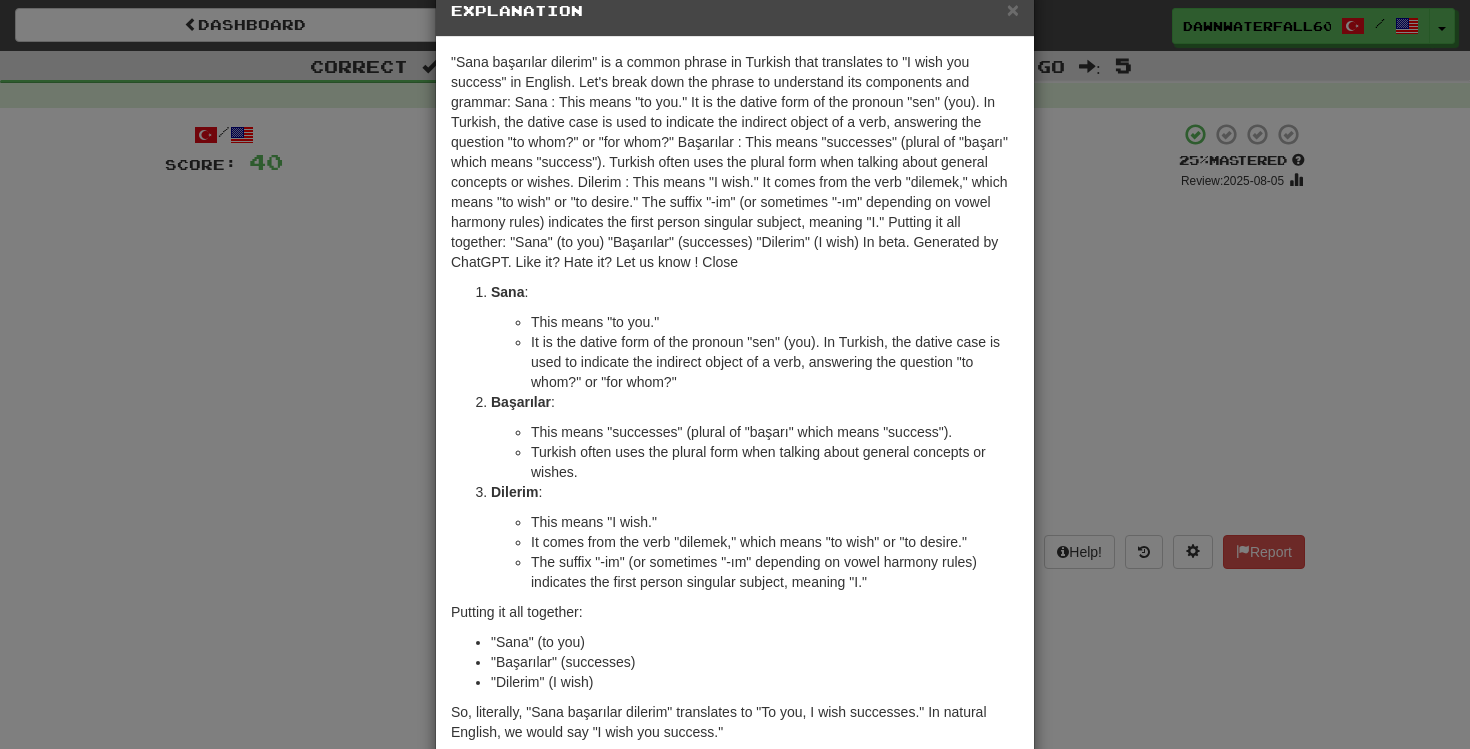 scroll, scrollTop: 49, scrollLeft: 0, axis: vertical 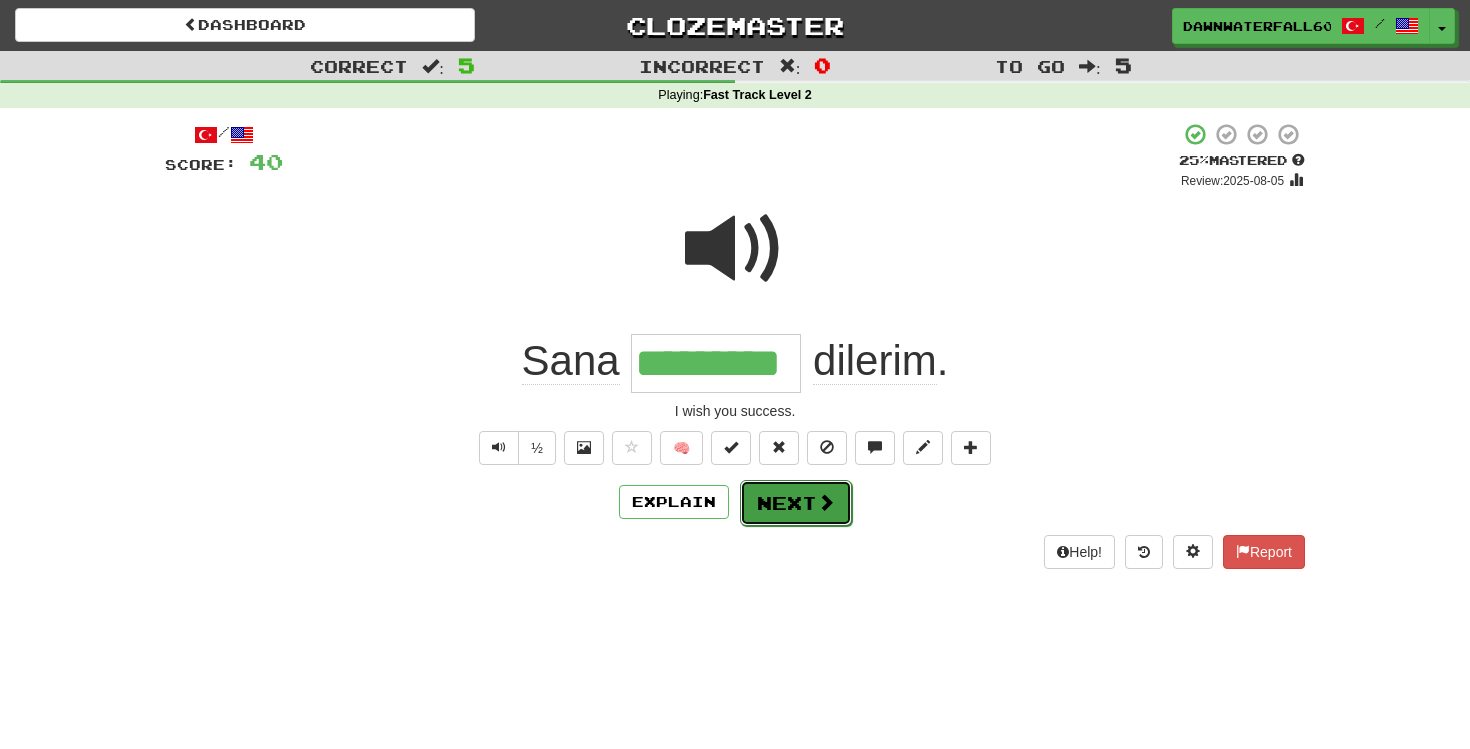 click on "Next" at bounding box center (796, 503) 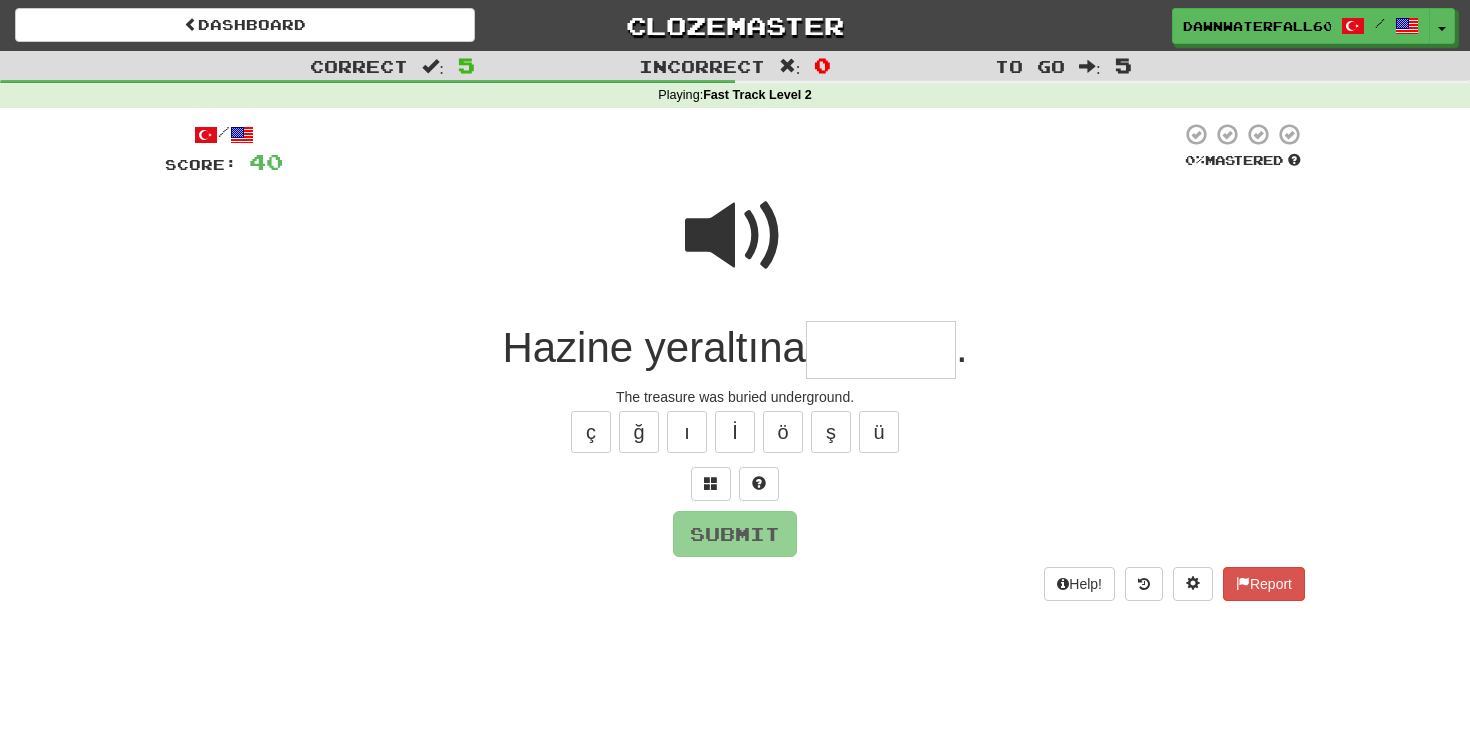 click at bounding box center (881, 350) 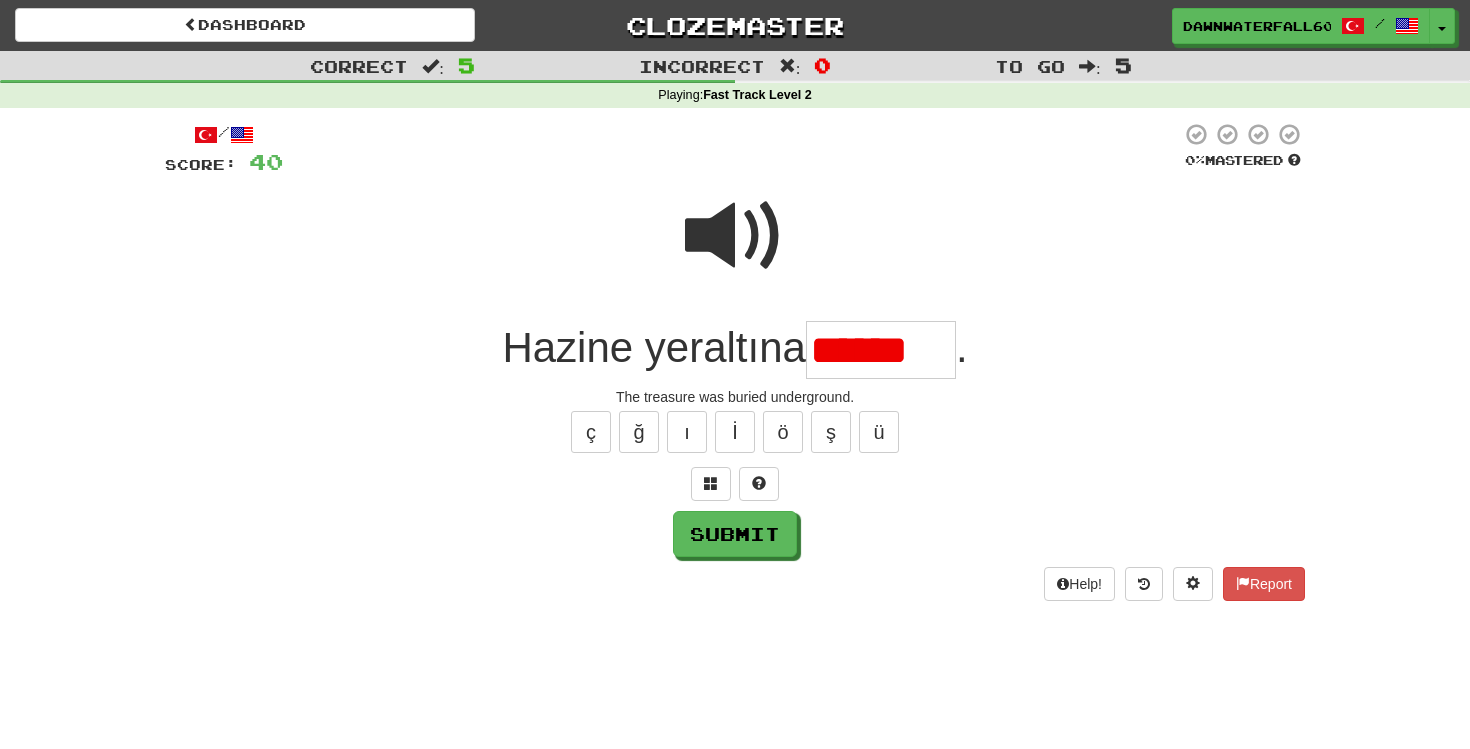 scroll, scrollTop: 0, scrollLeft: 0, axis: both 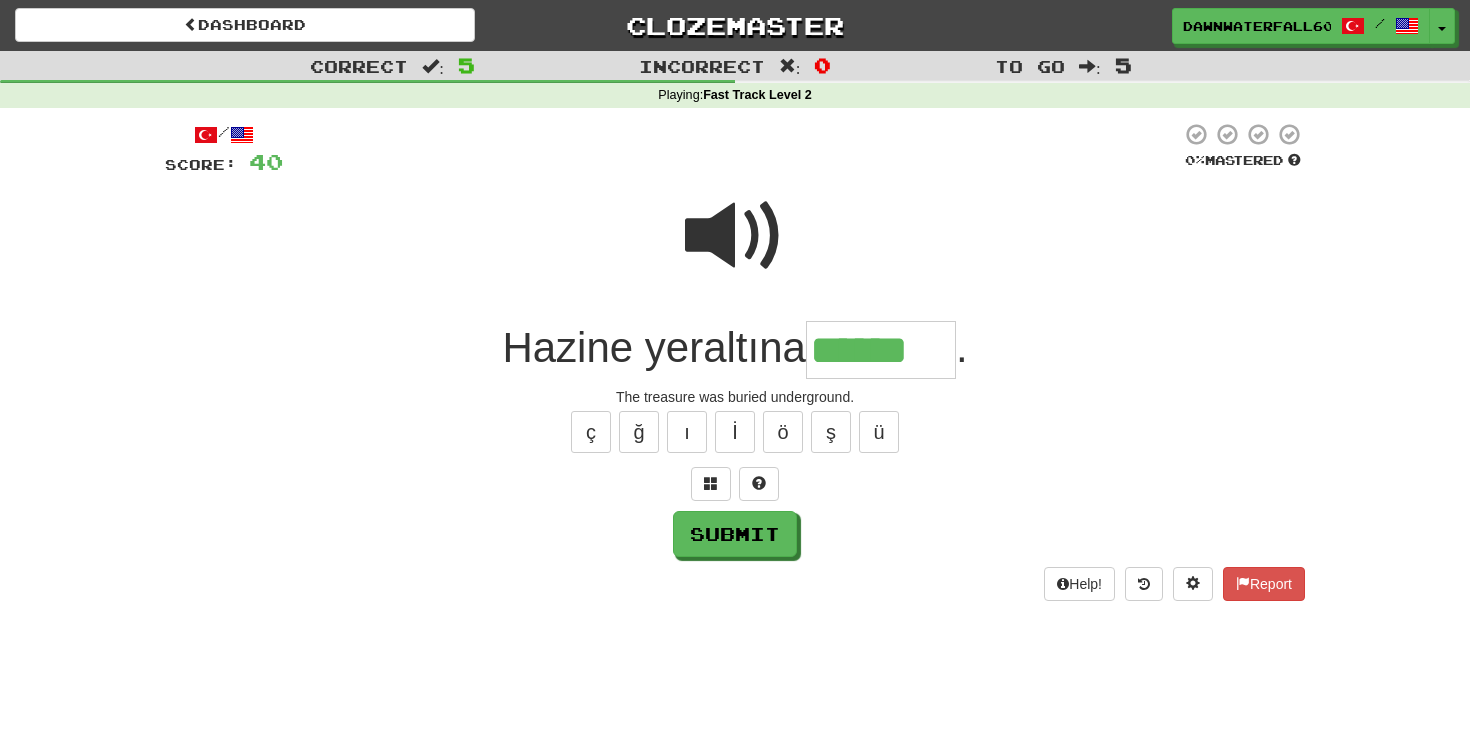 type on "******" 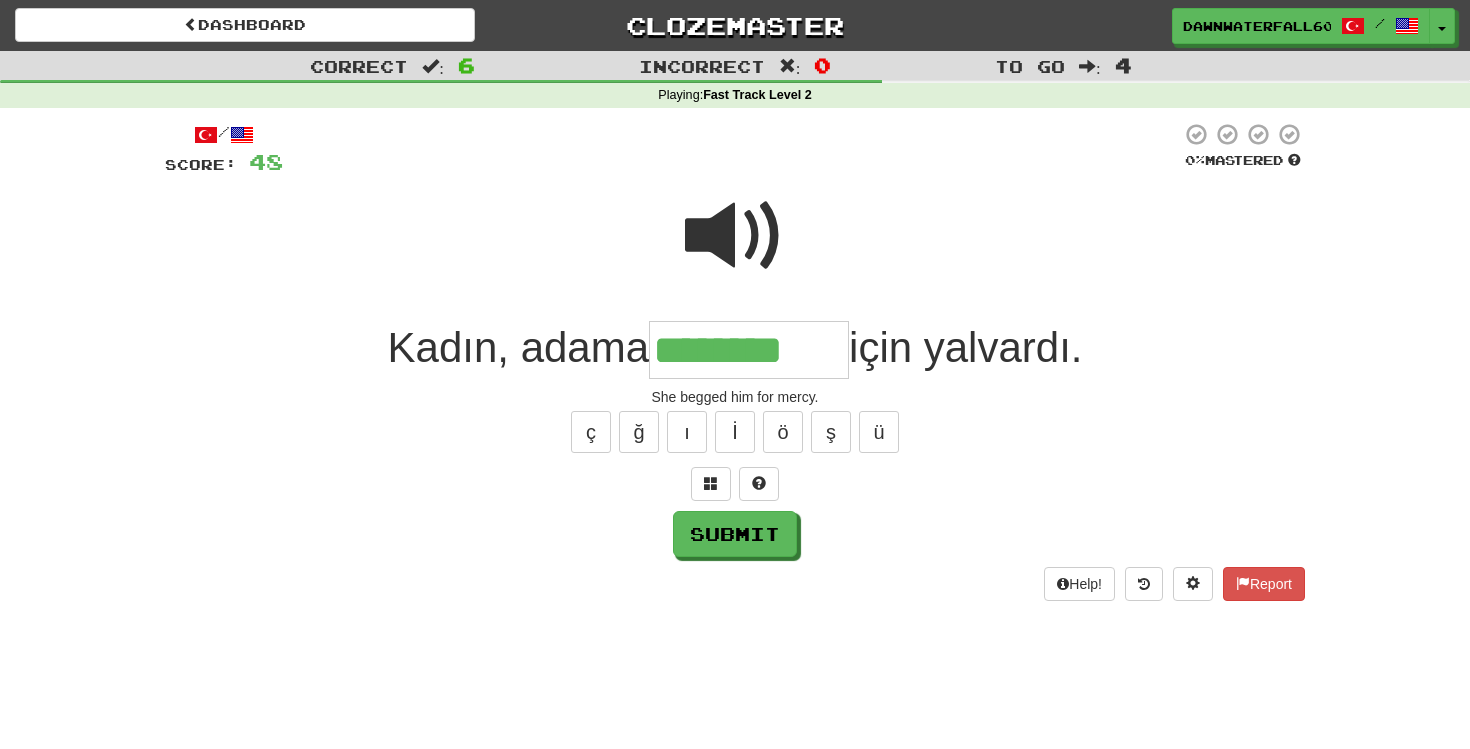 type on "********" 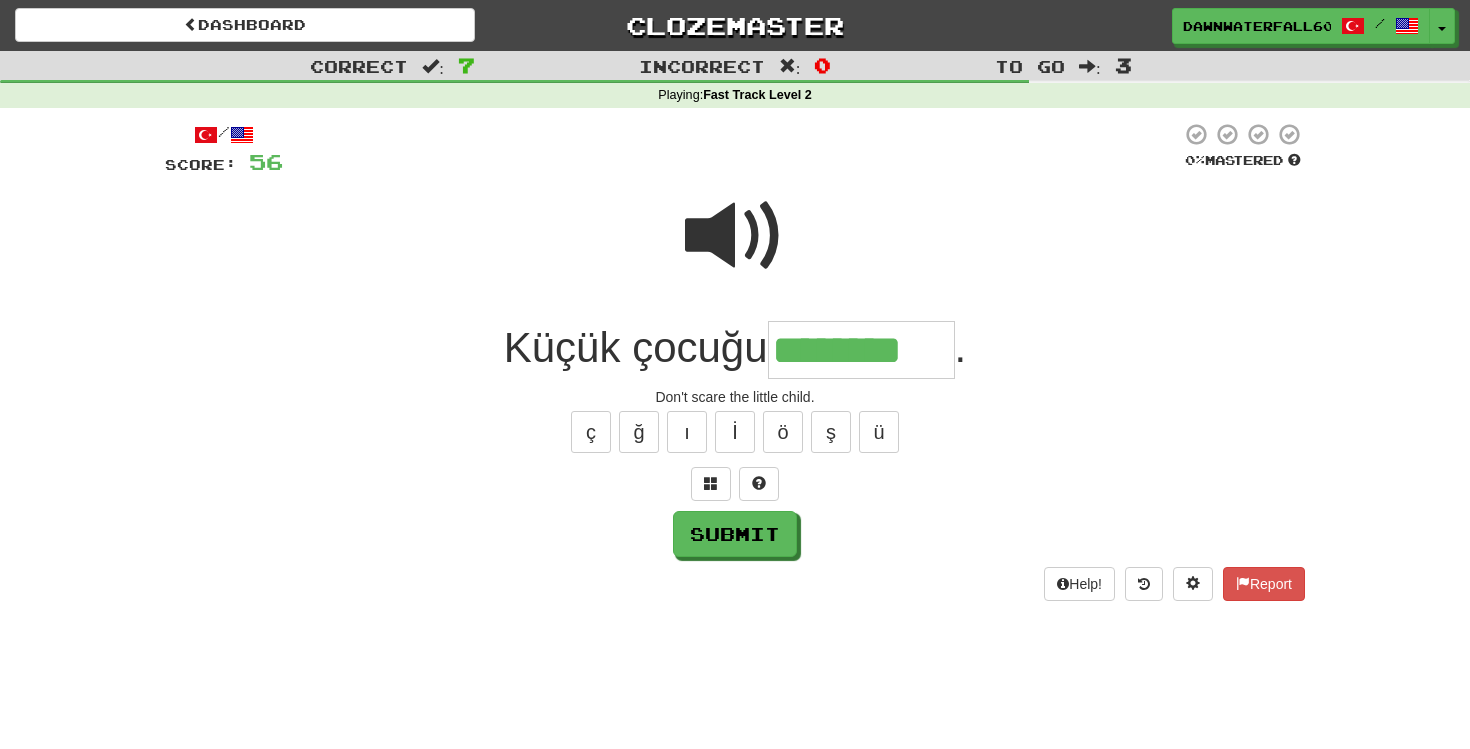 type on "********" 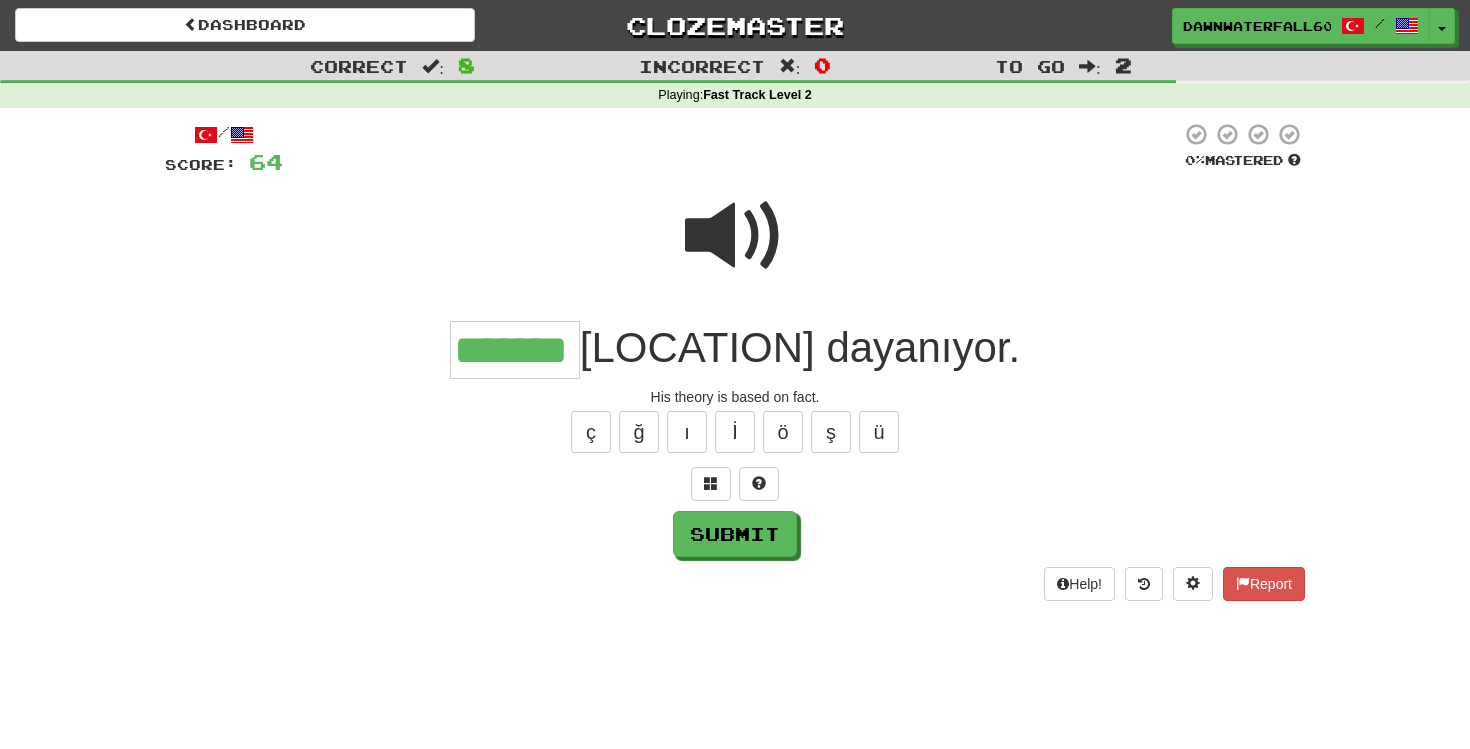 type on "*******" 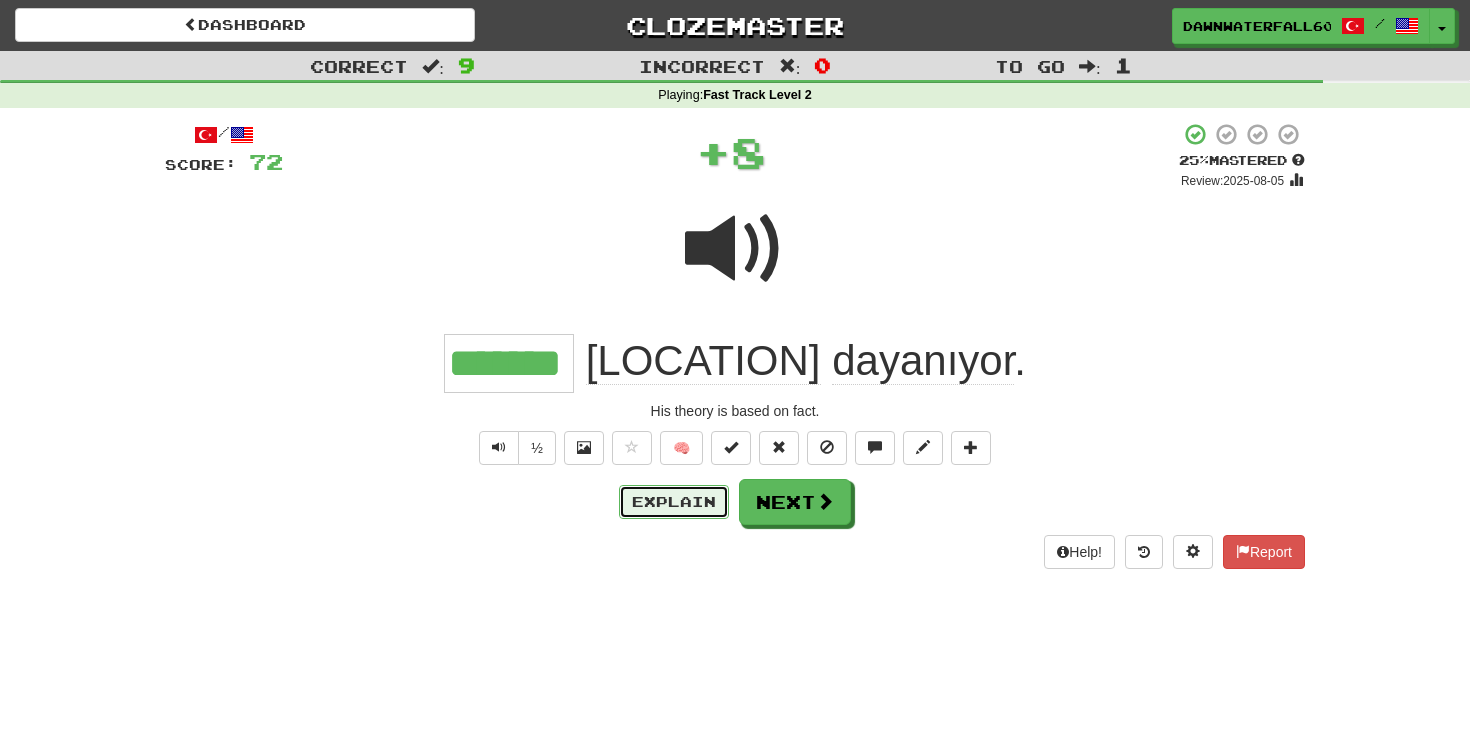click on "Explain" at bounding box center [674, 502] 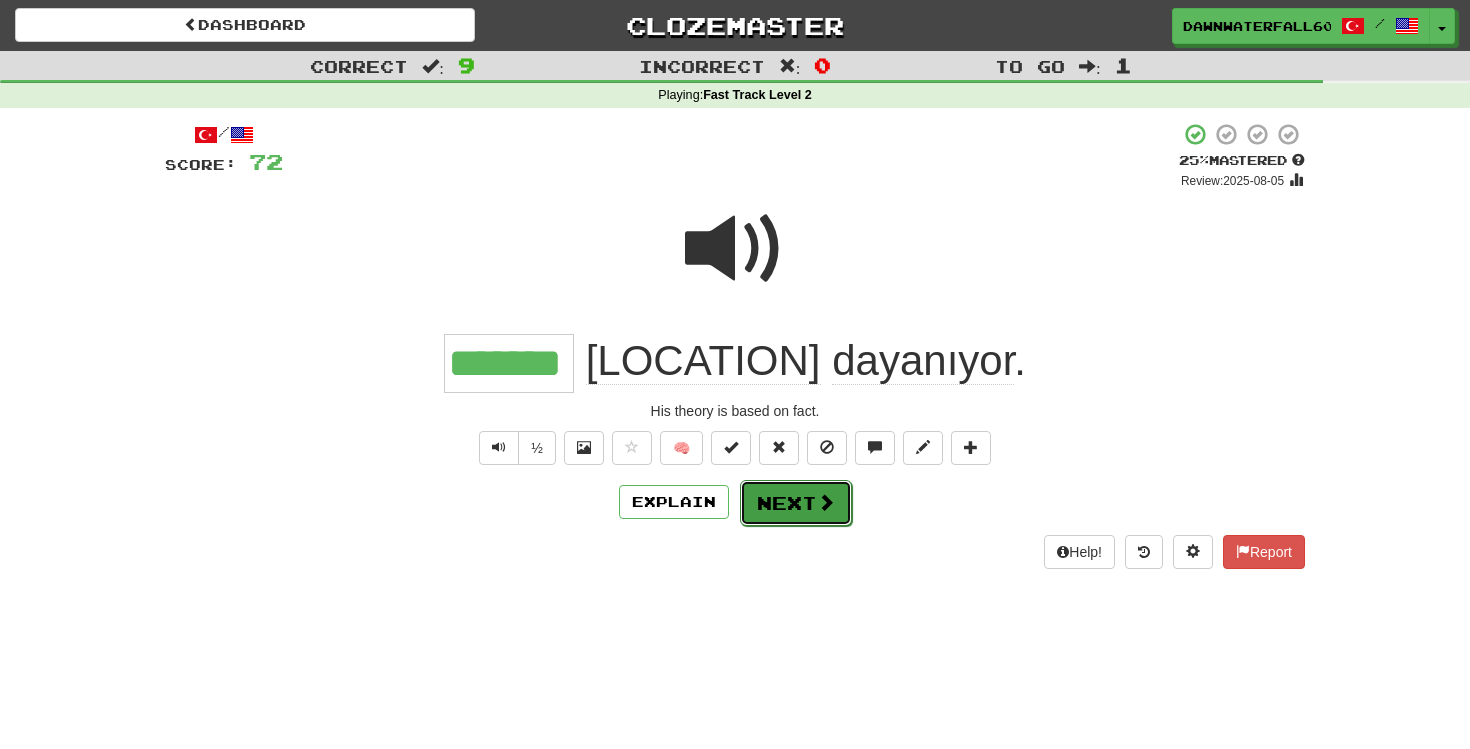click on "Next" at bounding box center [796, 503] 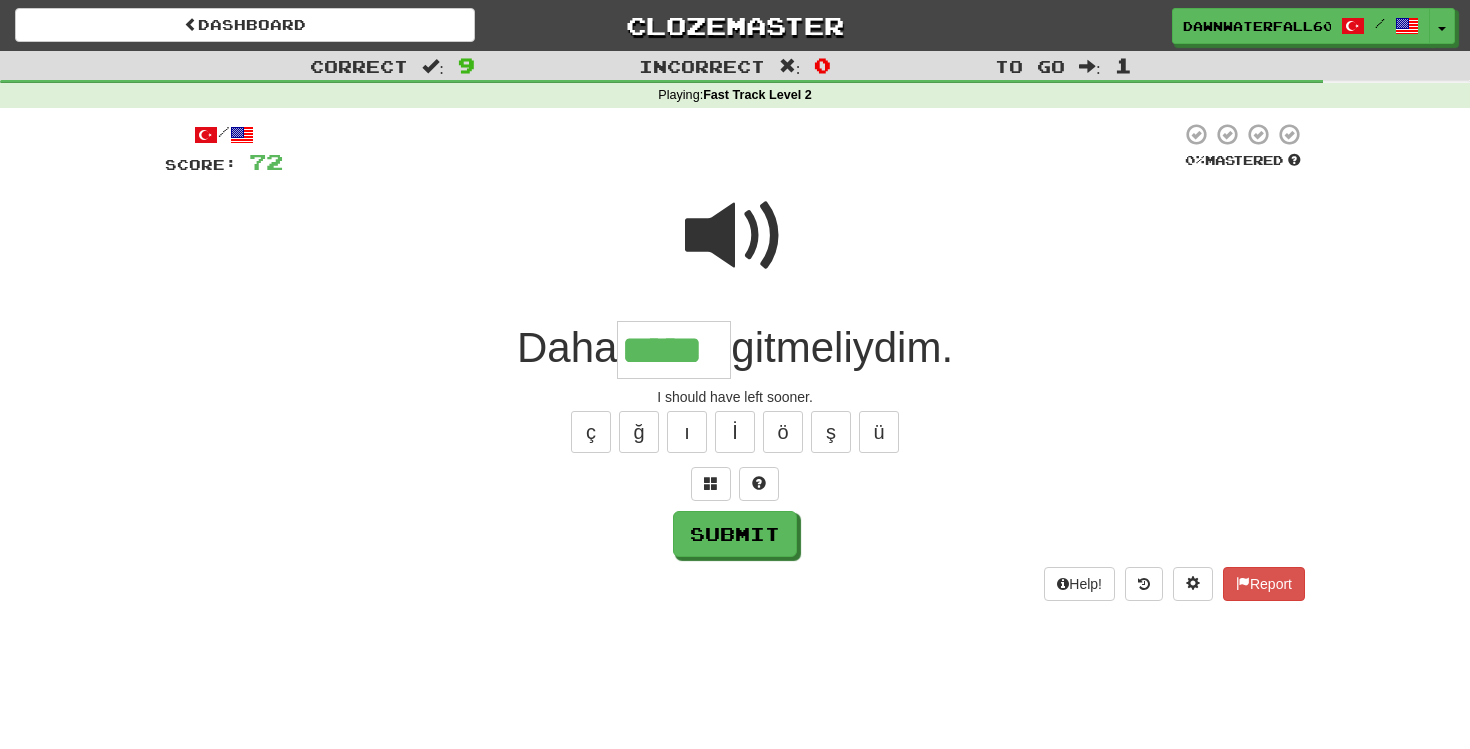type on "*****" 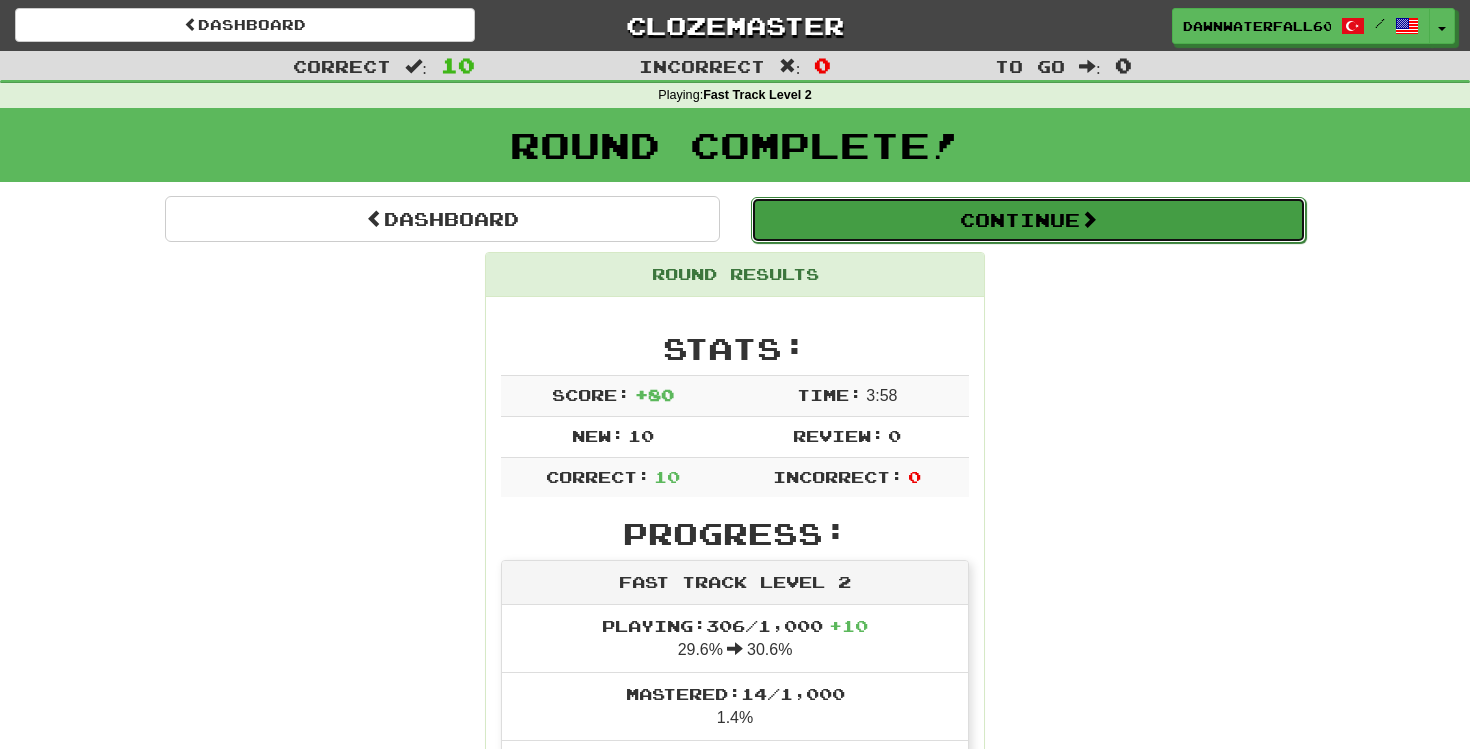 click on "Continue" at bounding box center (1028, 220) 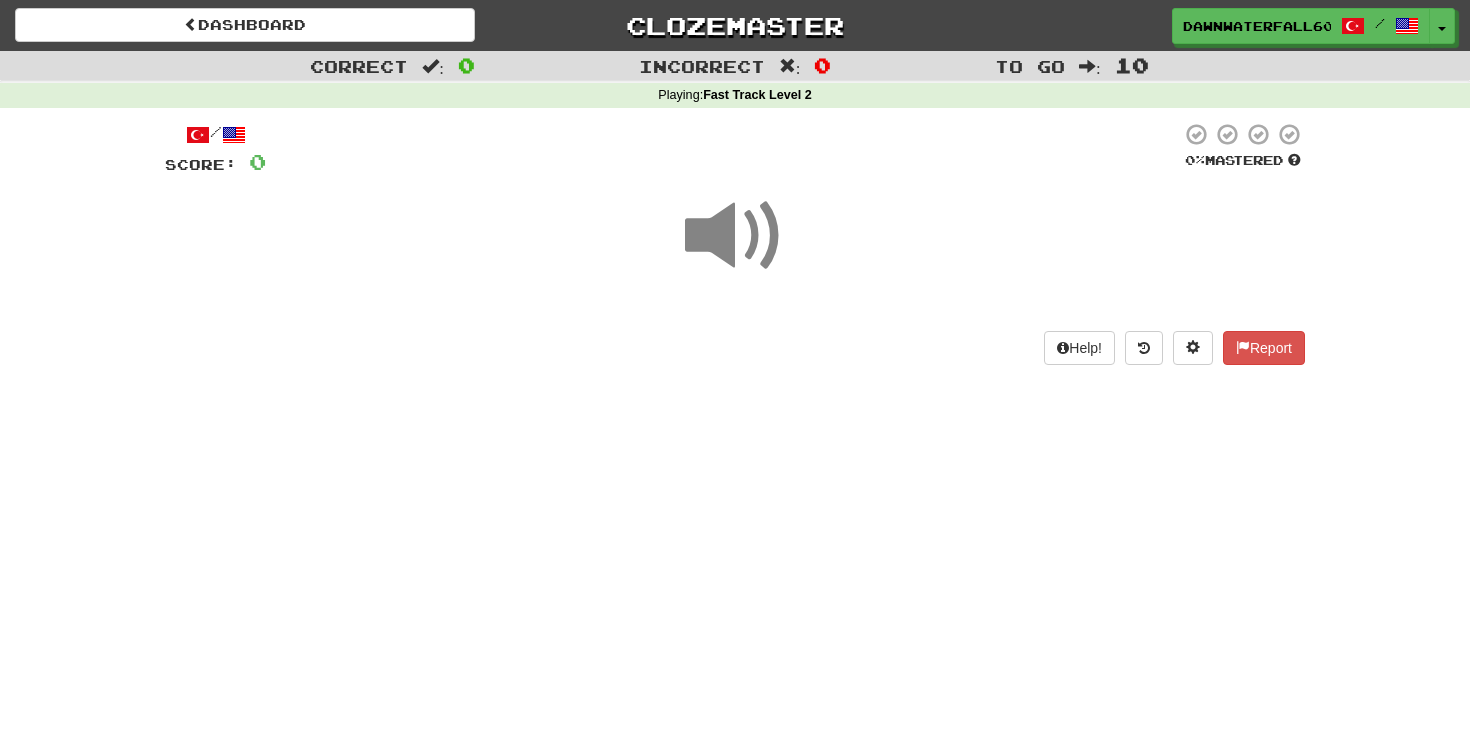 click at bounding box center [735, 236] 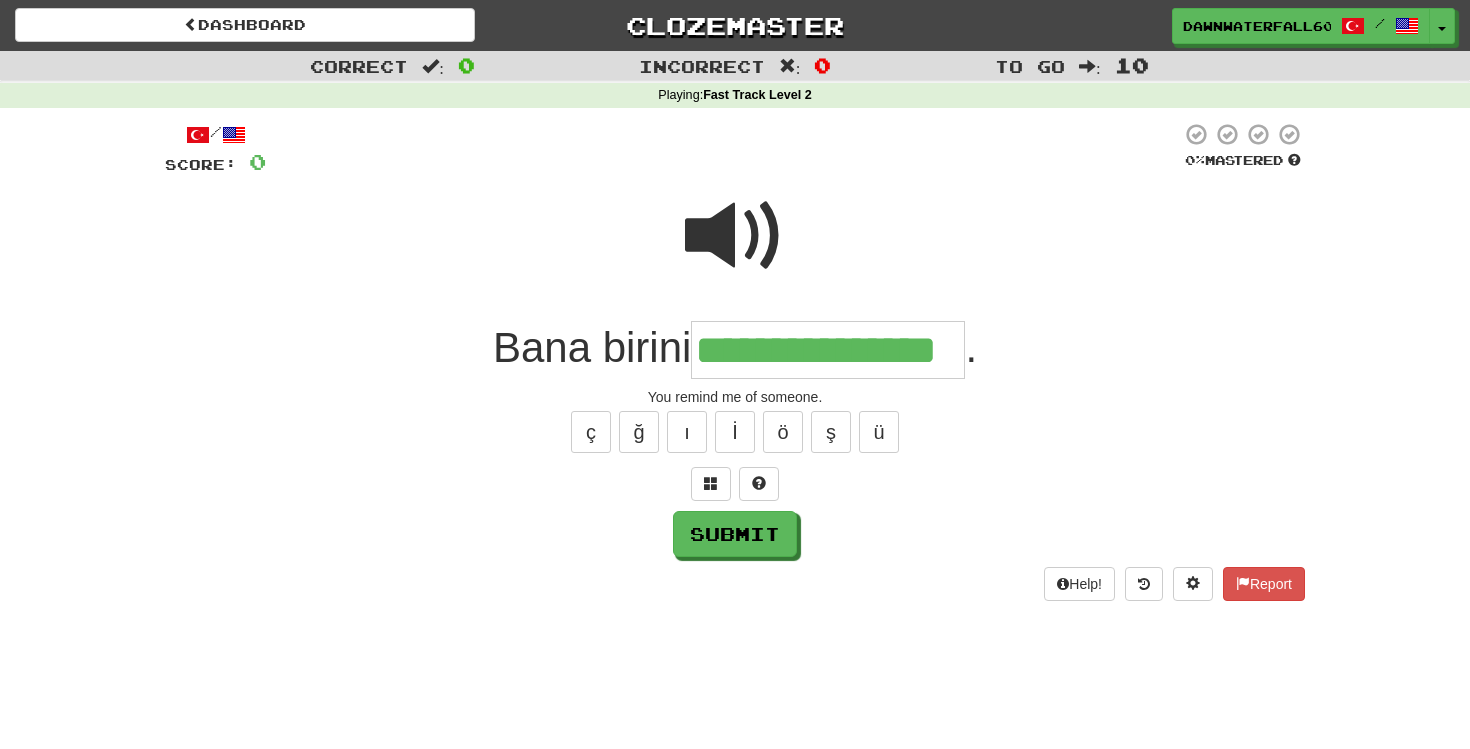 type on "**********" 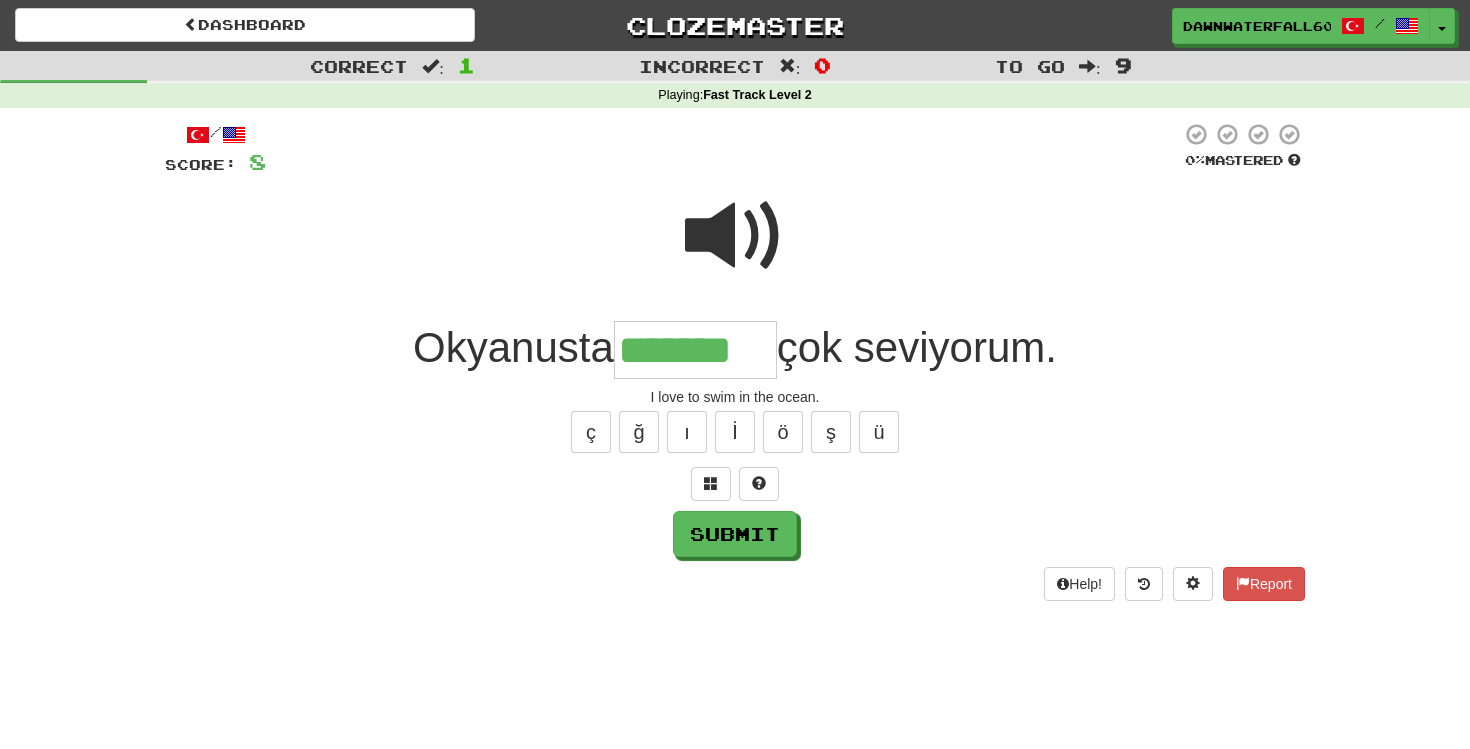 type on "*******" 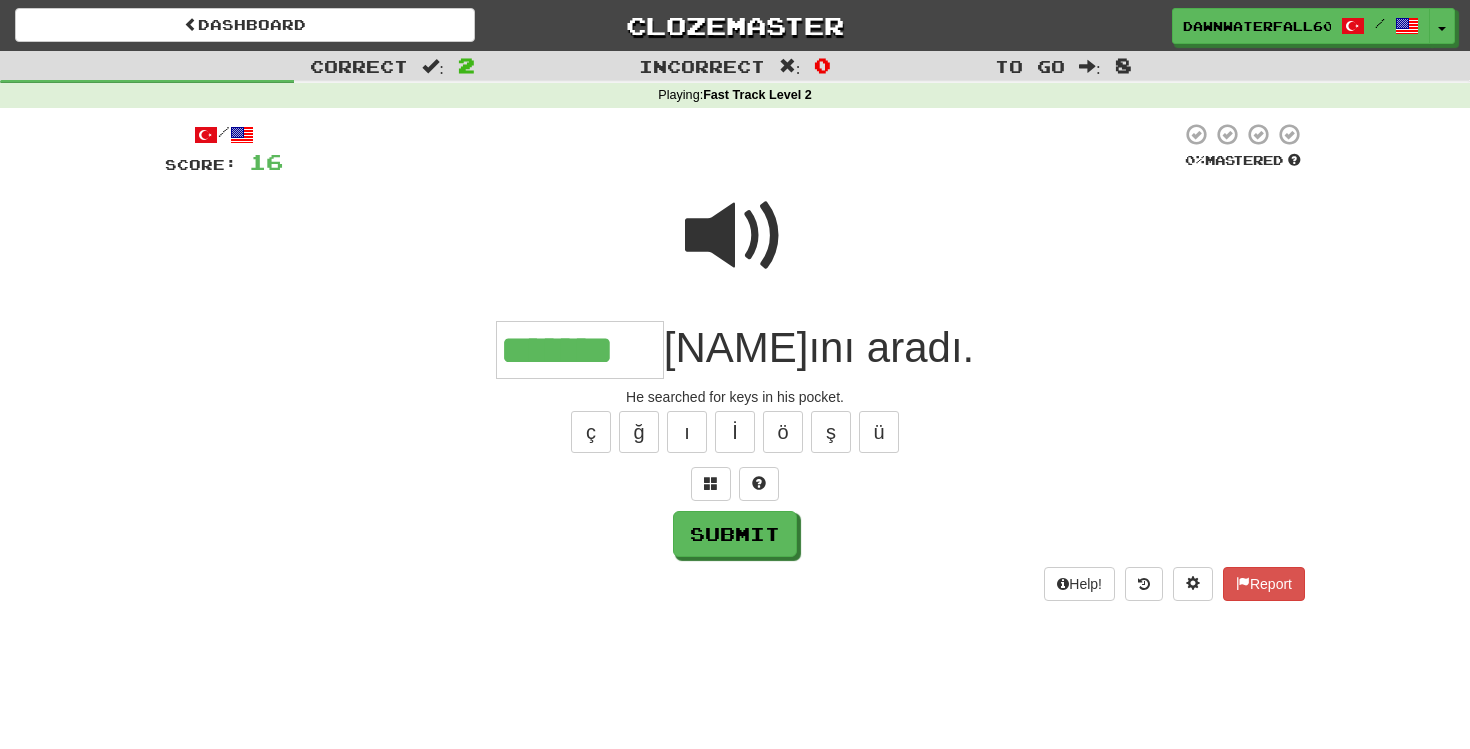 type on "*******" 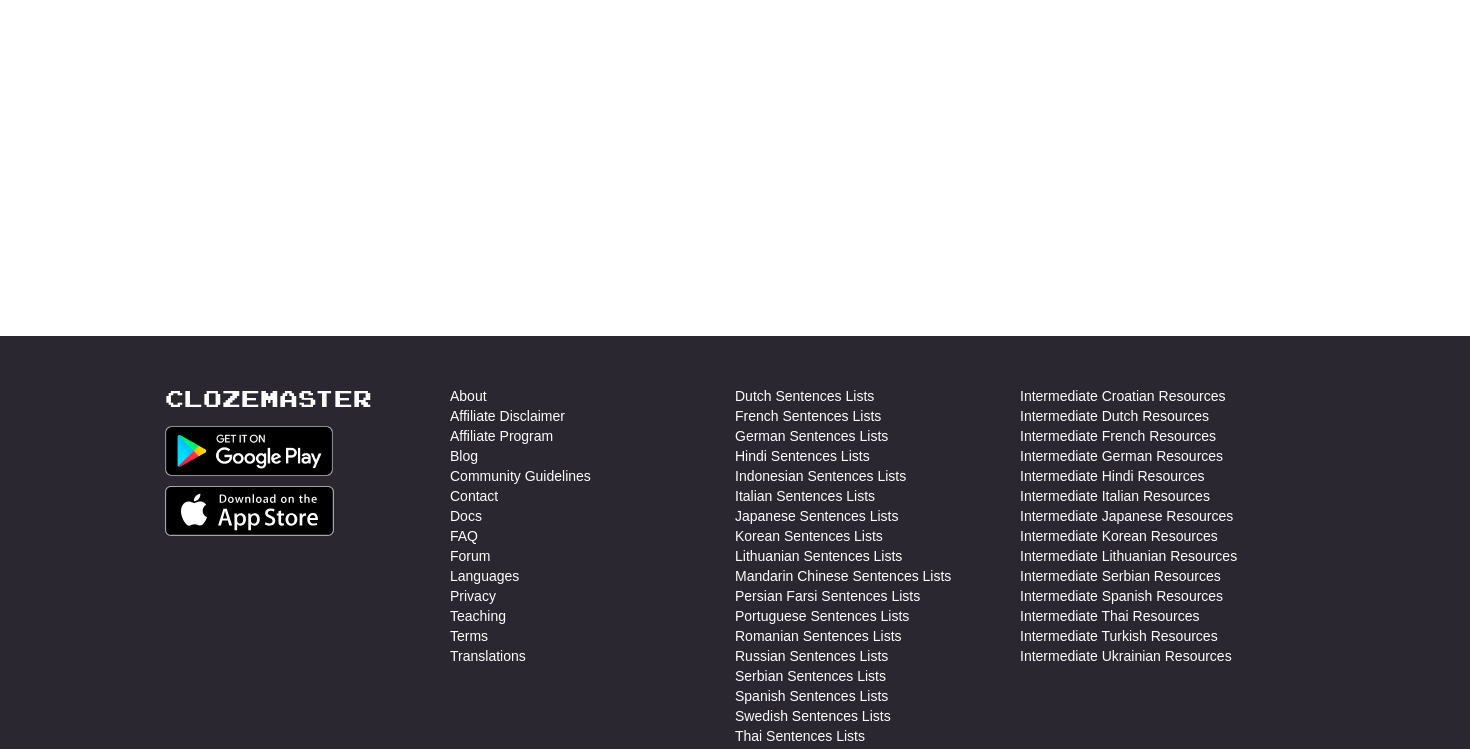 scroll, scrollTop: 0, scrollLeft: 0, axis: both 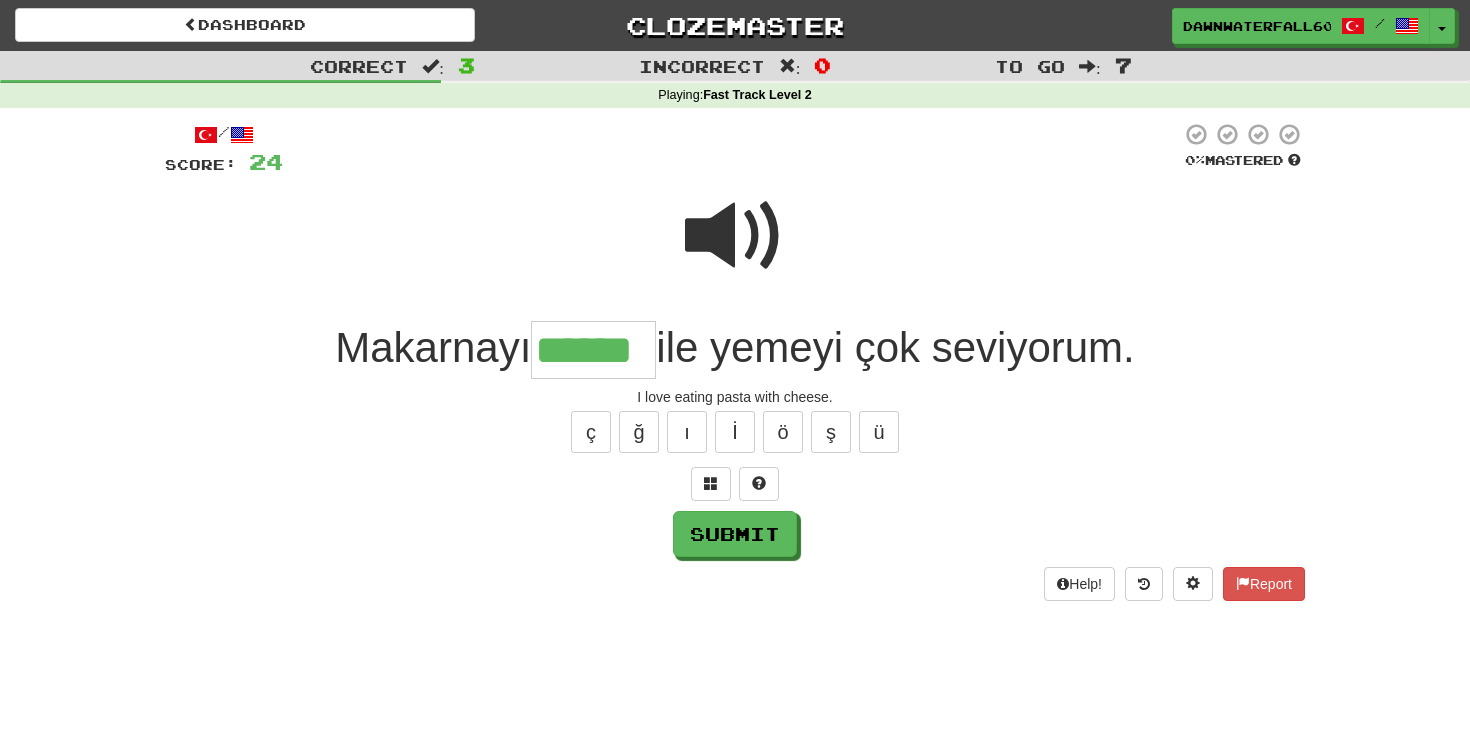 type on "******" 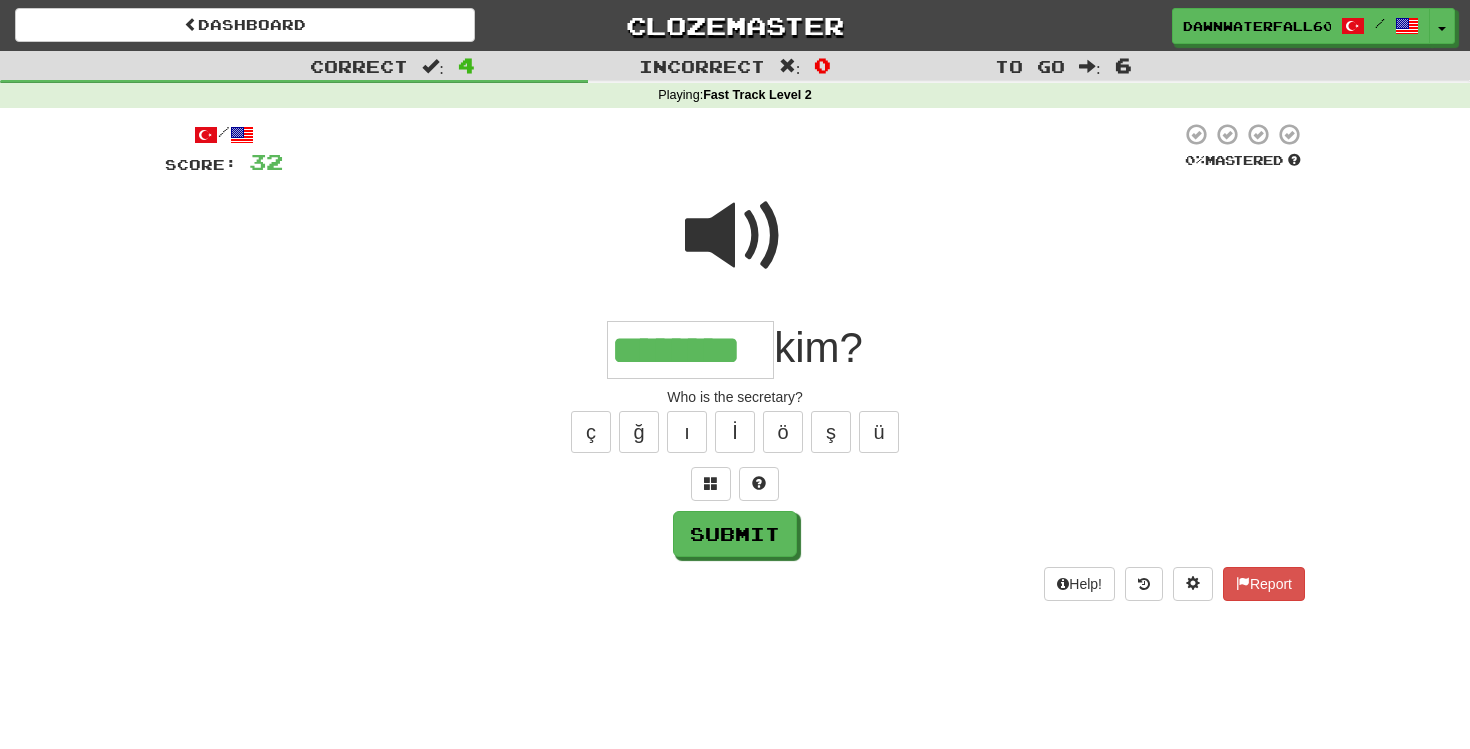 type on "********" 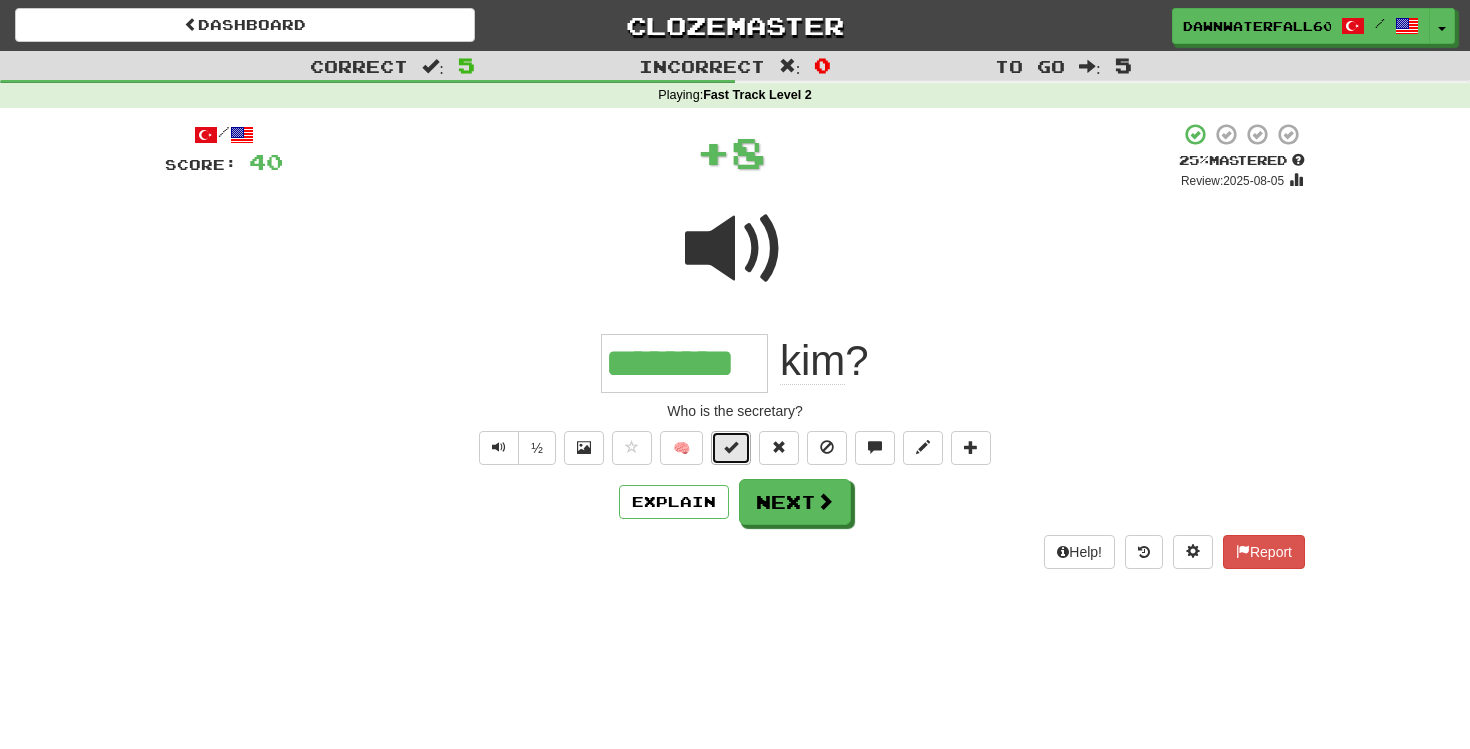 click at bounding box center [731, 448] 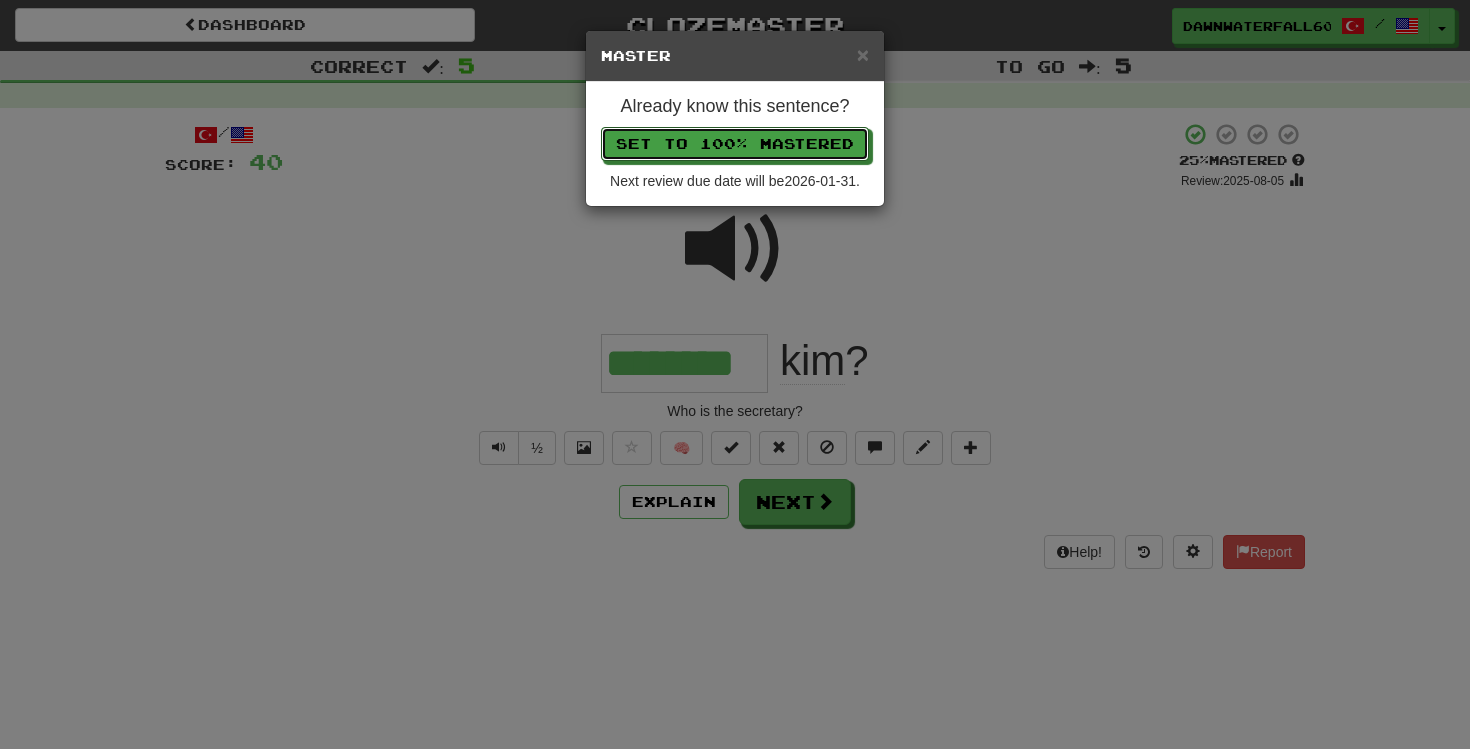 type 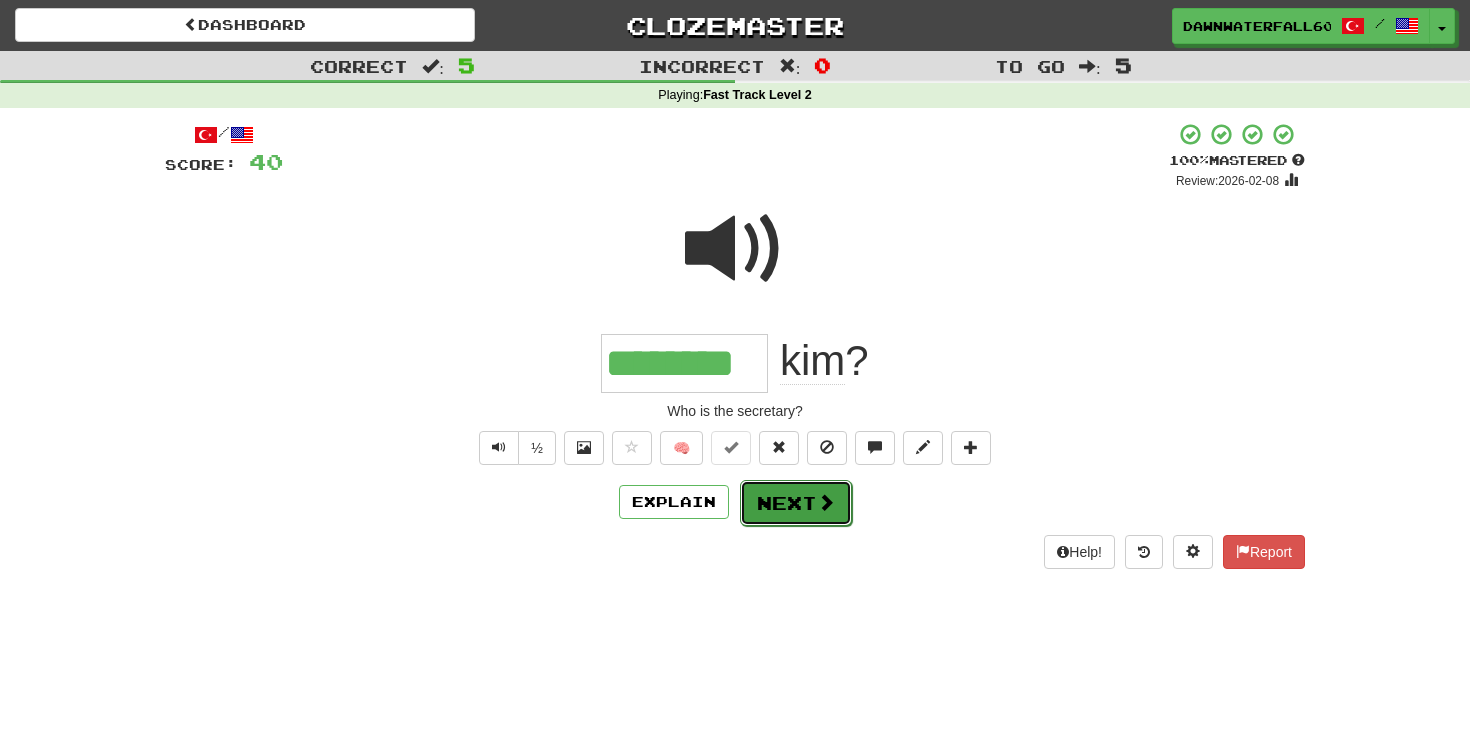 click on "Next" at bounding box center (796, 503) 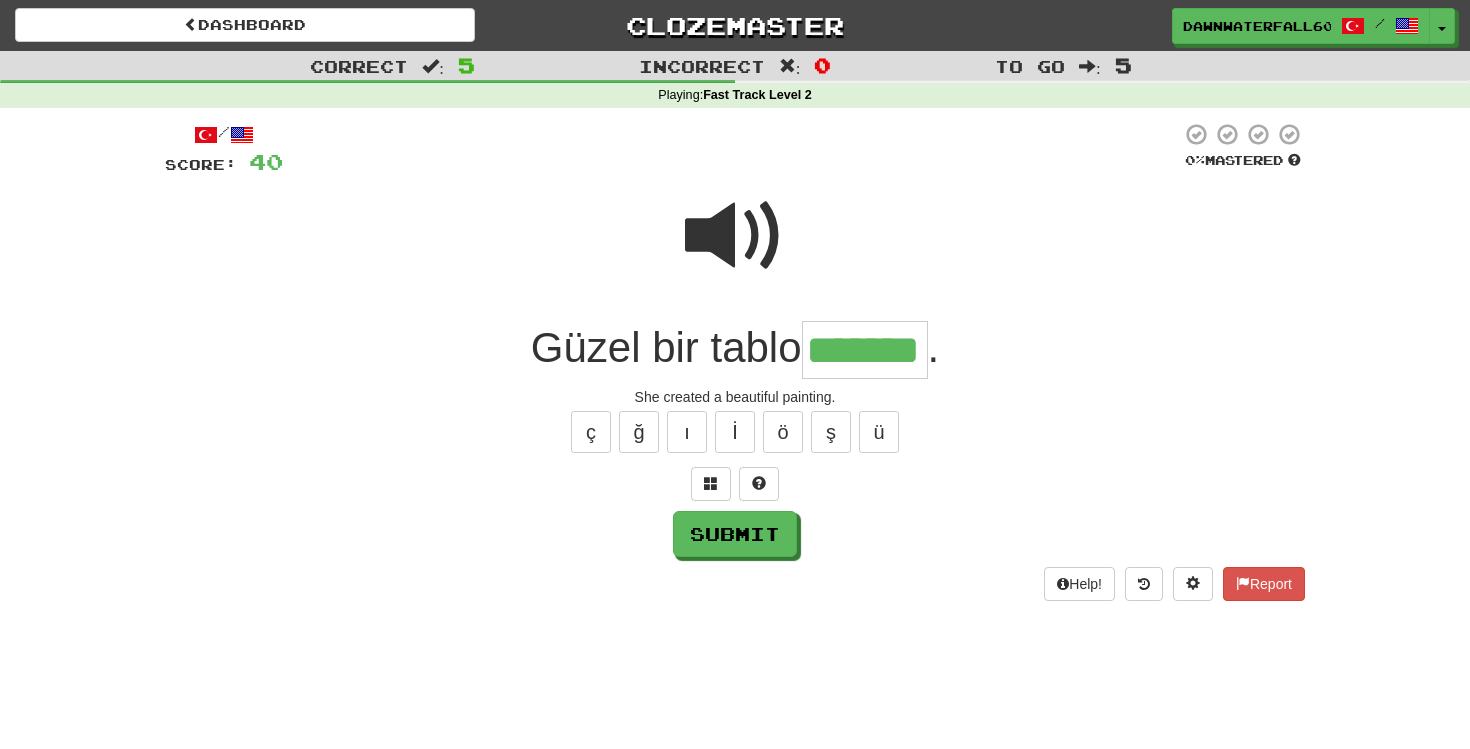 type on "*******" 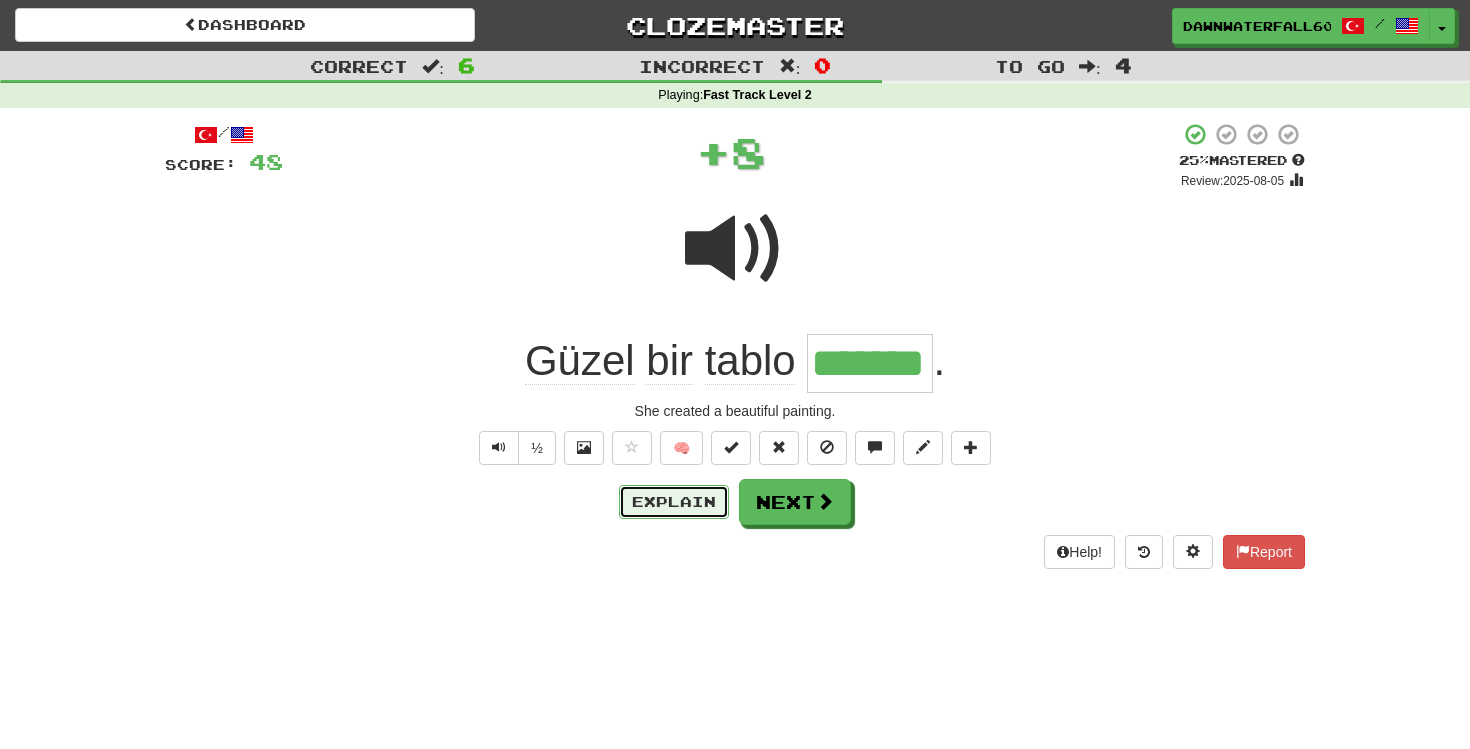 click on "Explain" at bounding box center (674, 502) 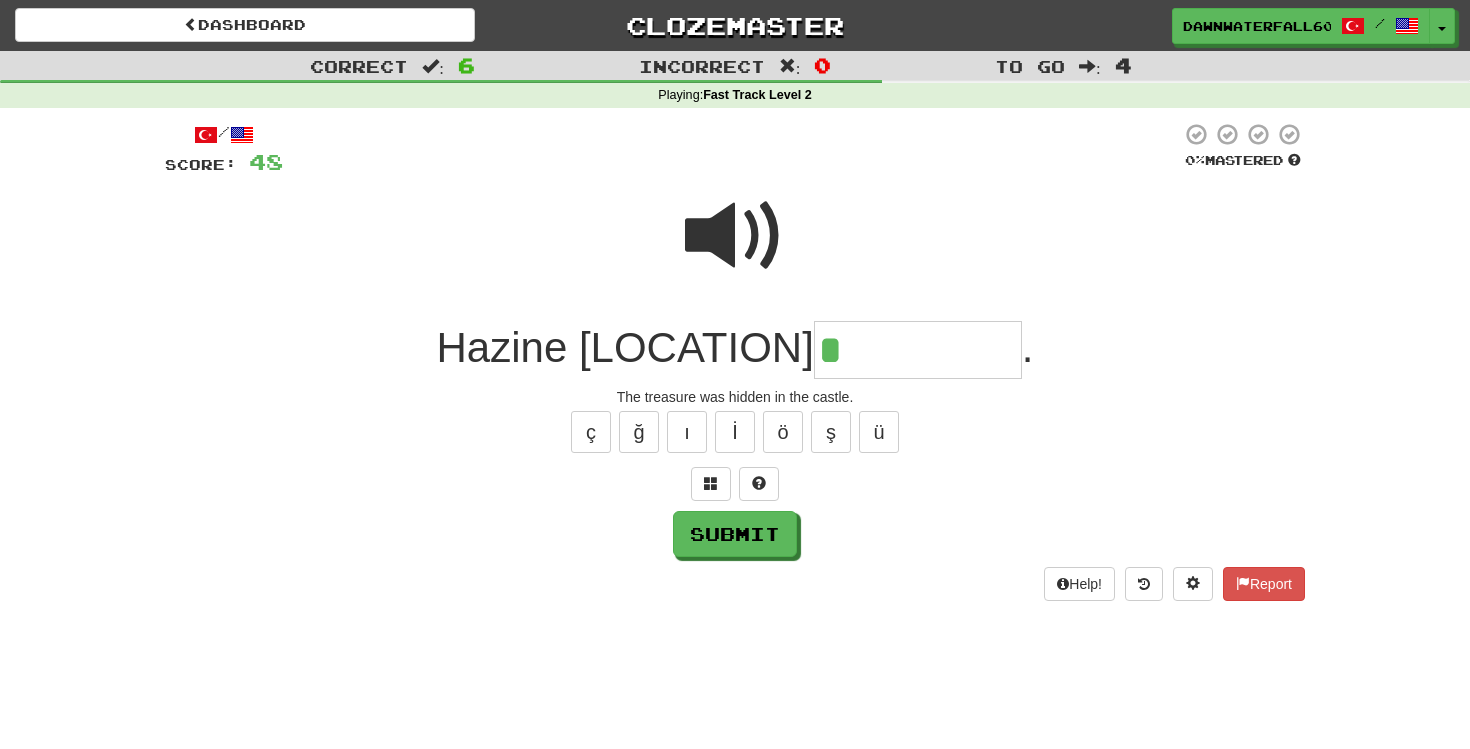 click at bounding box center (735, 236) 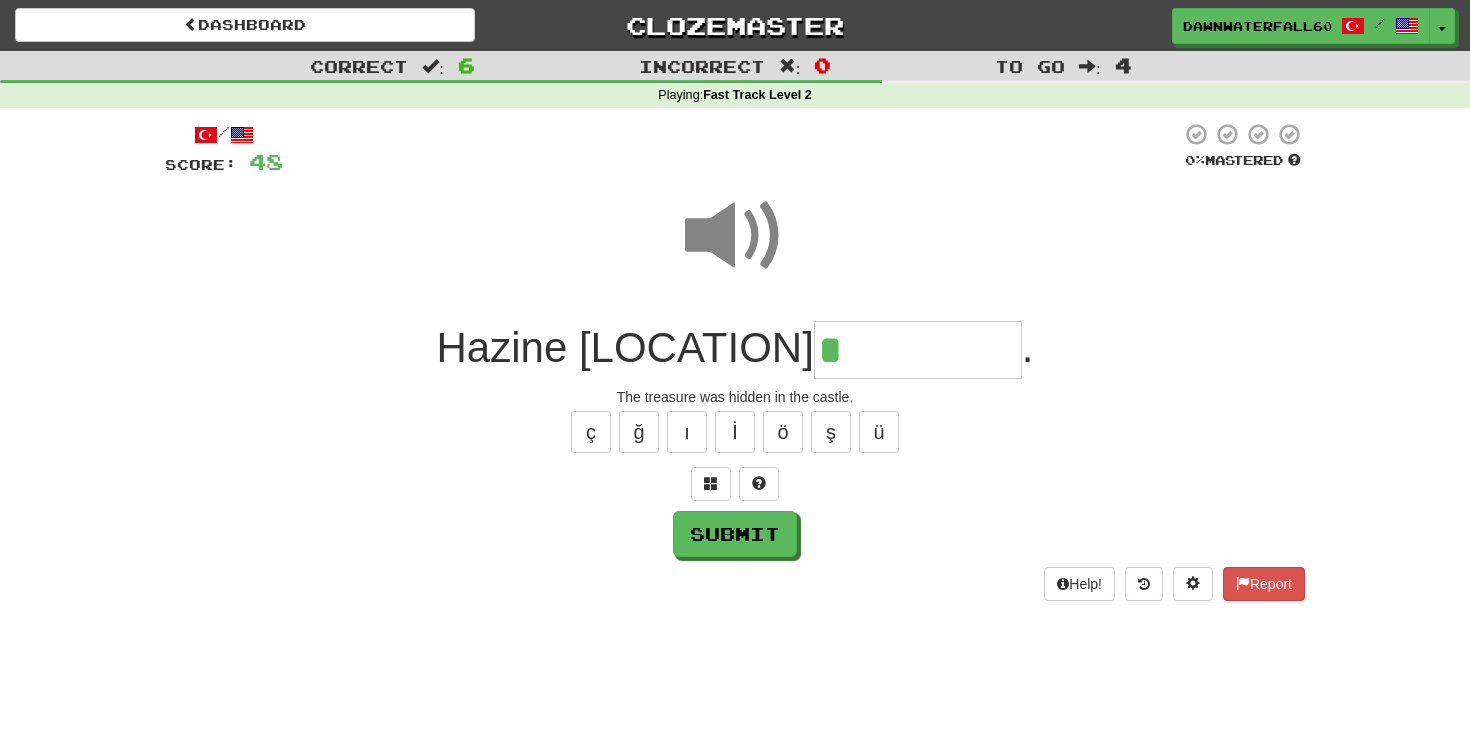 click on "*" at bounding box center (918, 350) 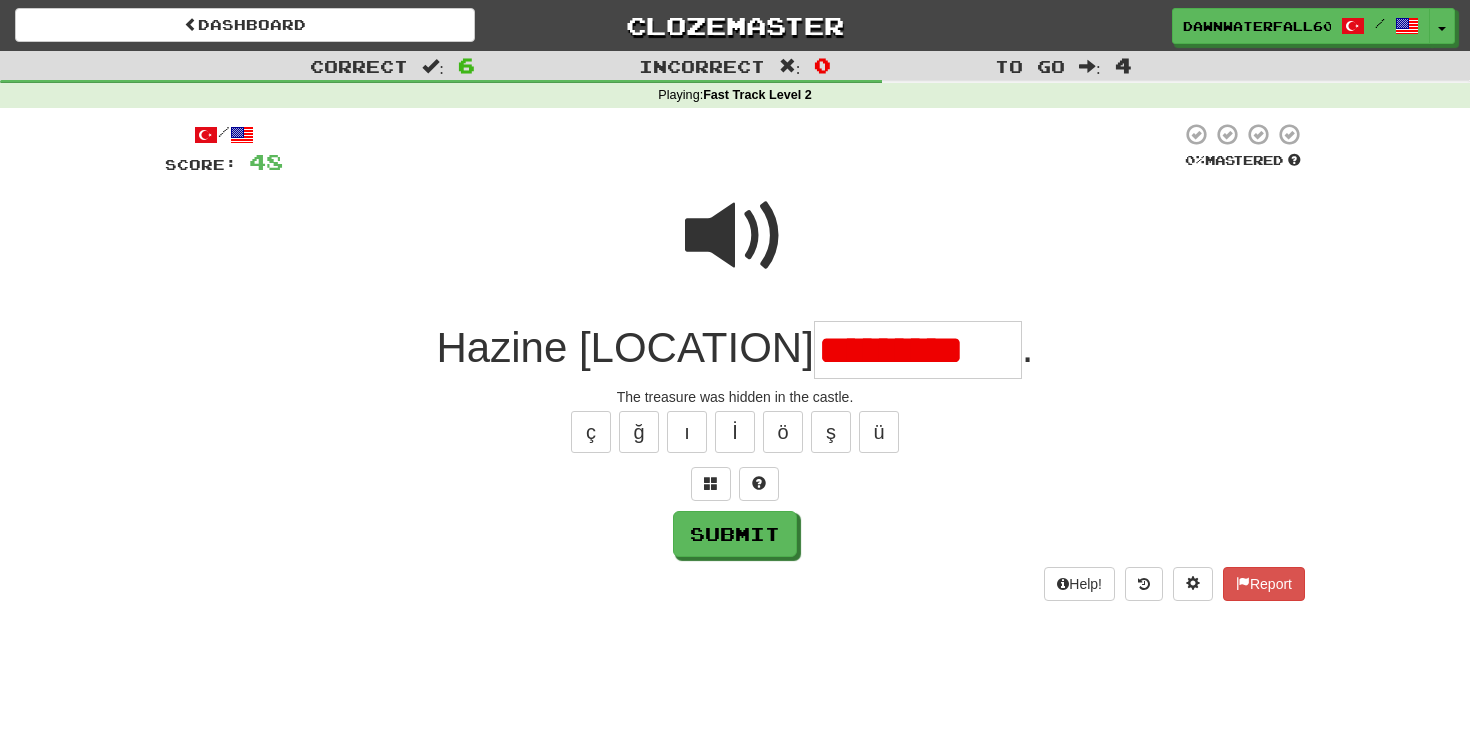 click on "*********" at bounding box center (918, 350) 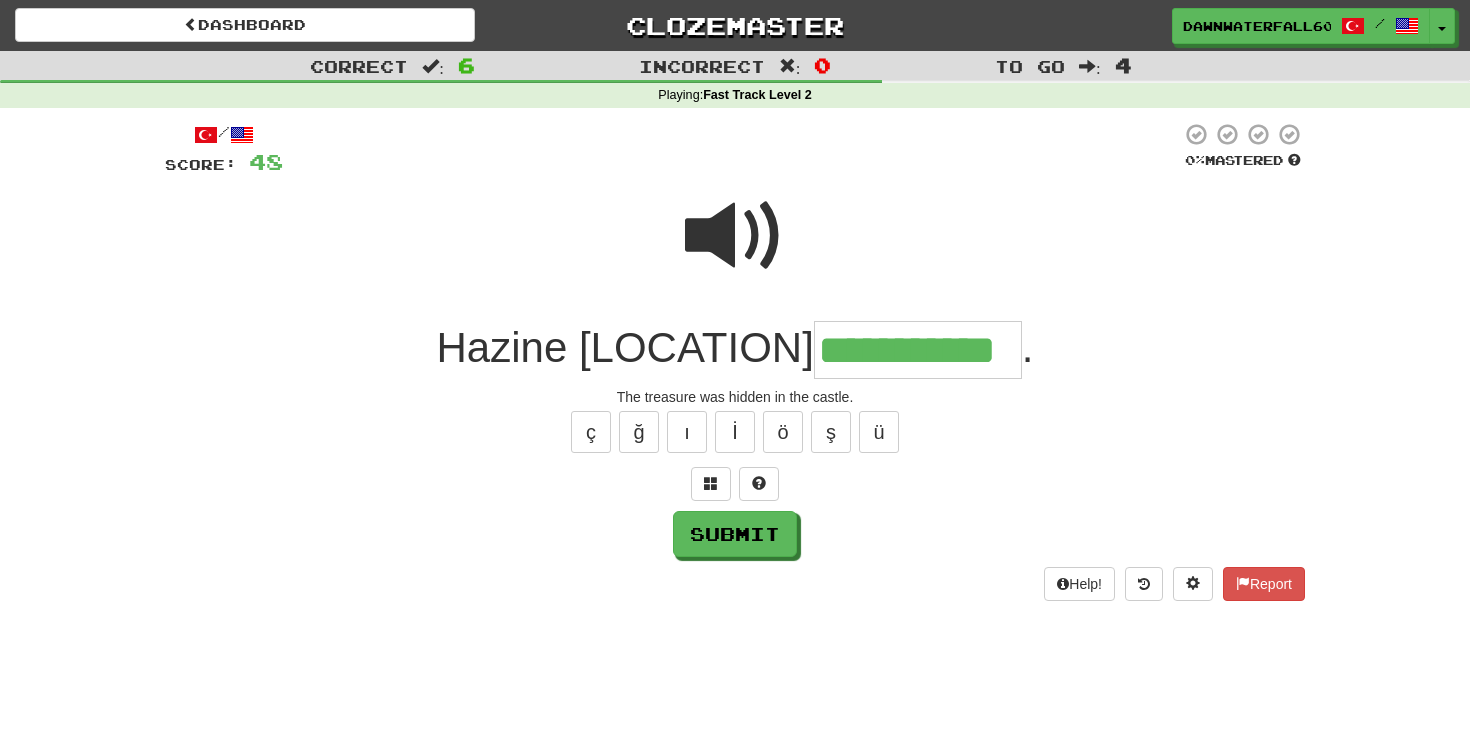 type on "**********" 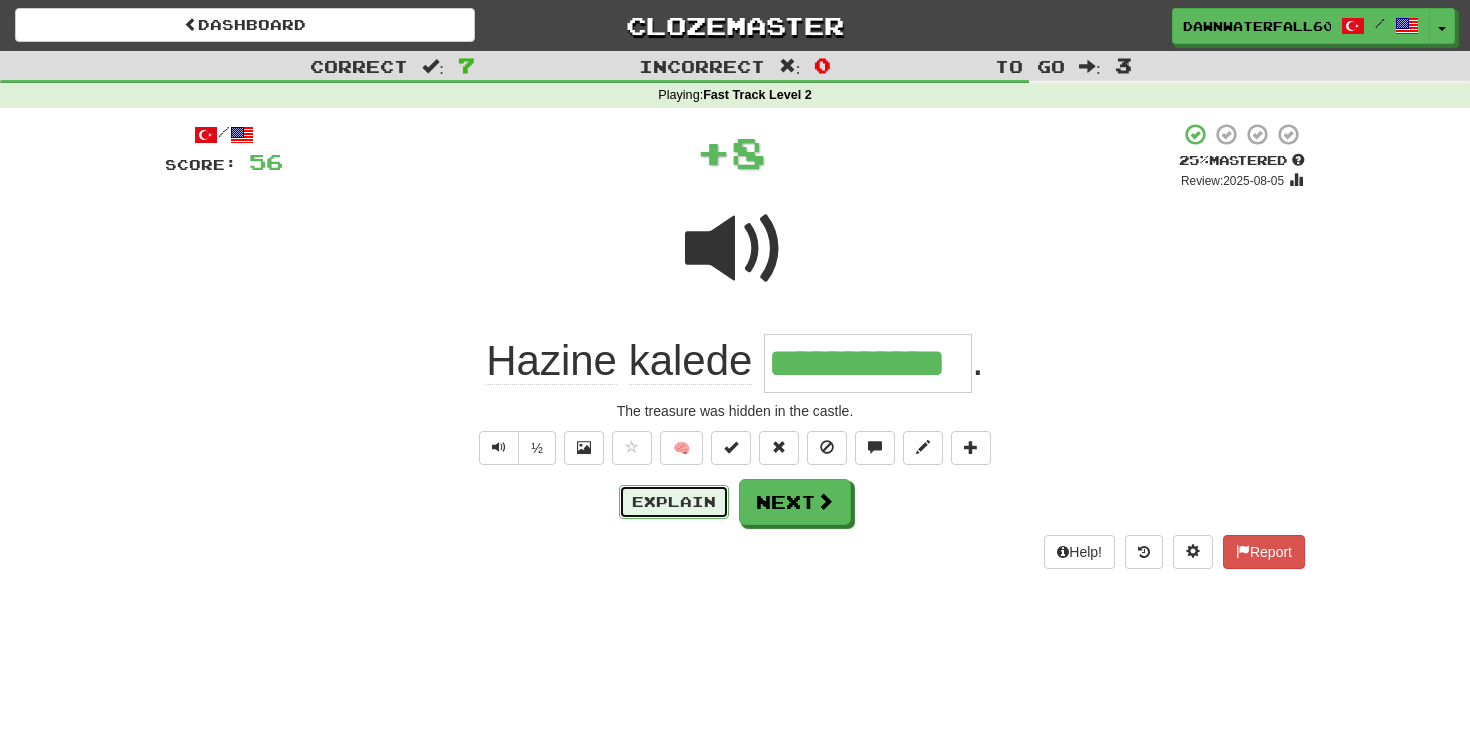 click on "Explain" at bounding box center (674, 502) 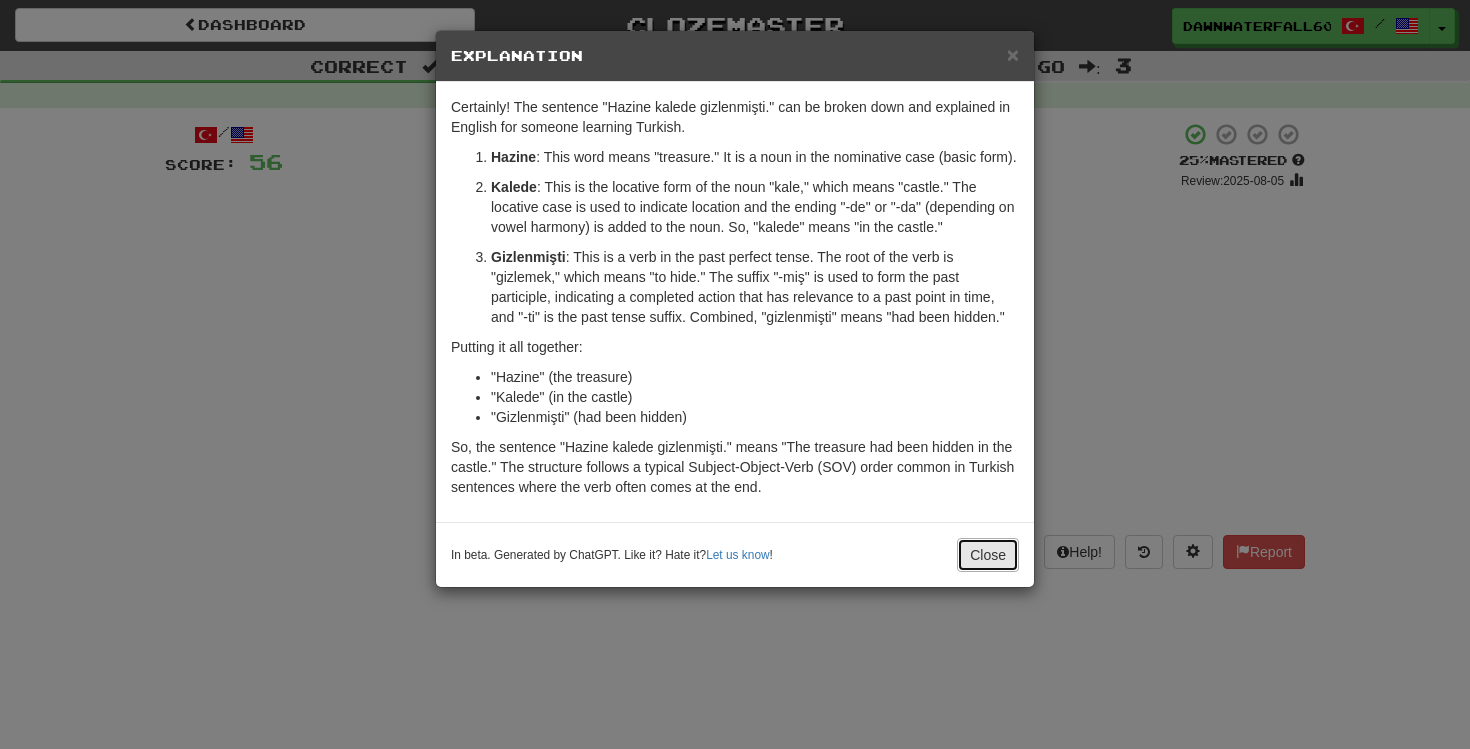 click on "Close" at bounding box center [988, 555] 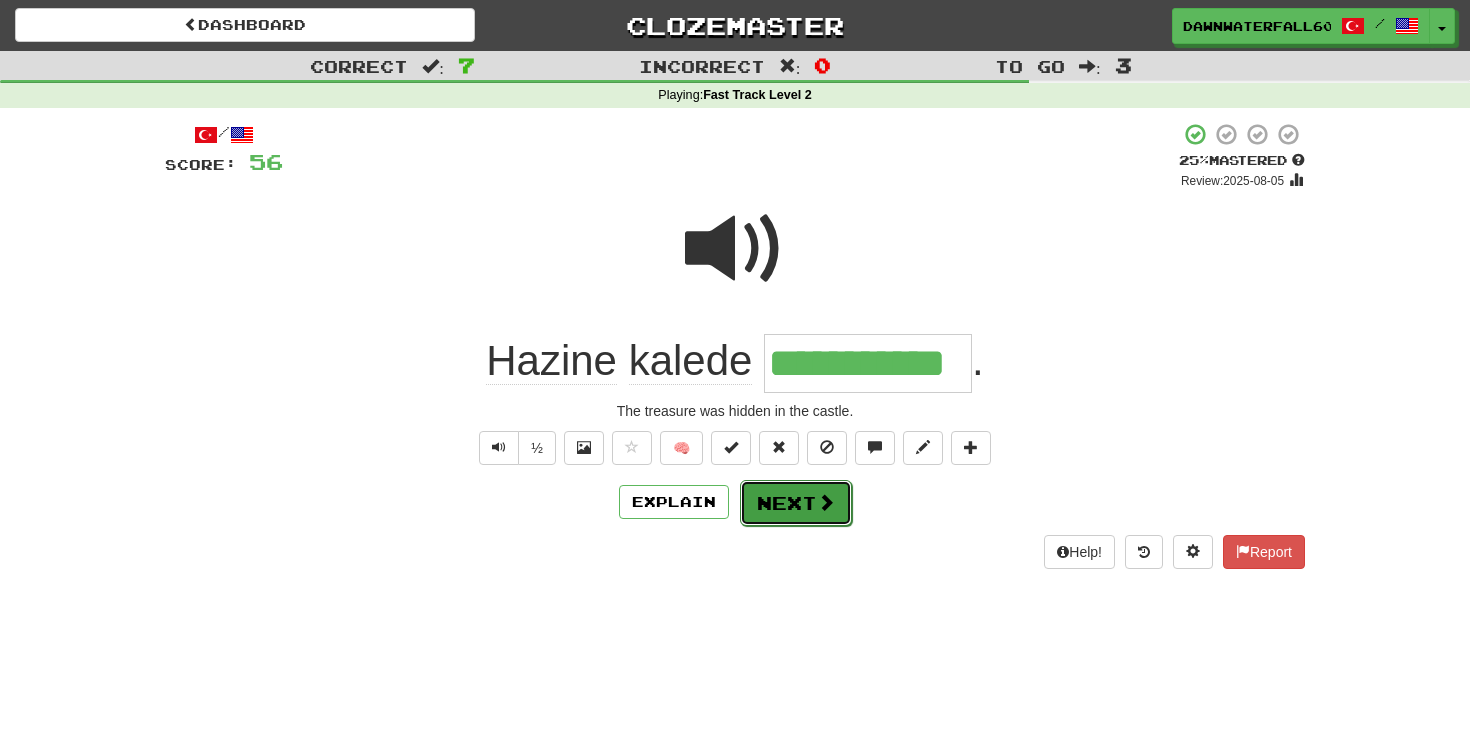 click on "Next" at bounding box center (796, 503) 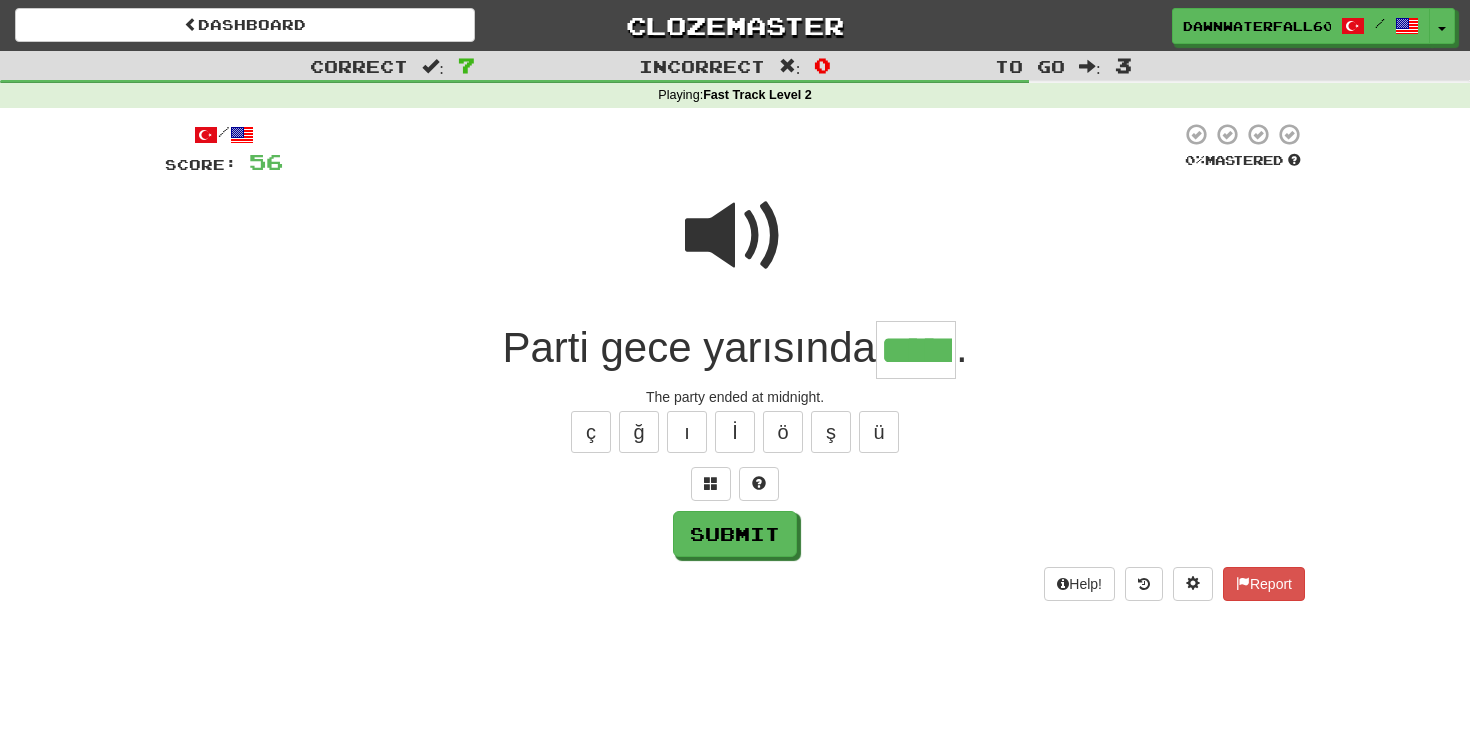 type on "*****" 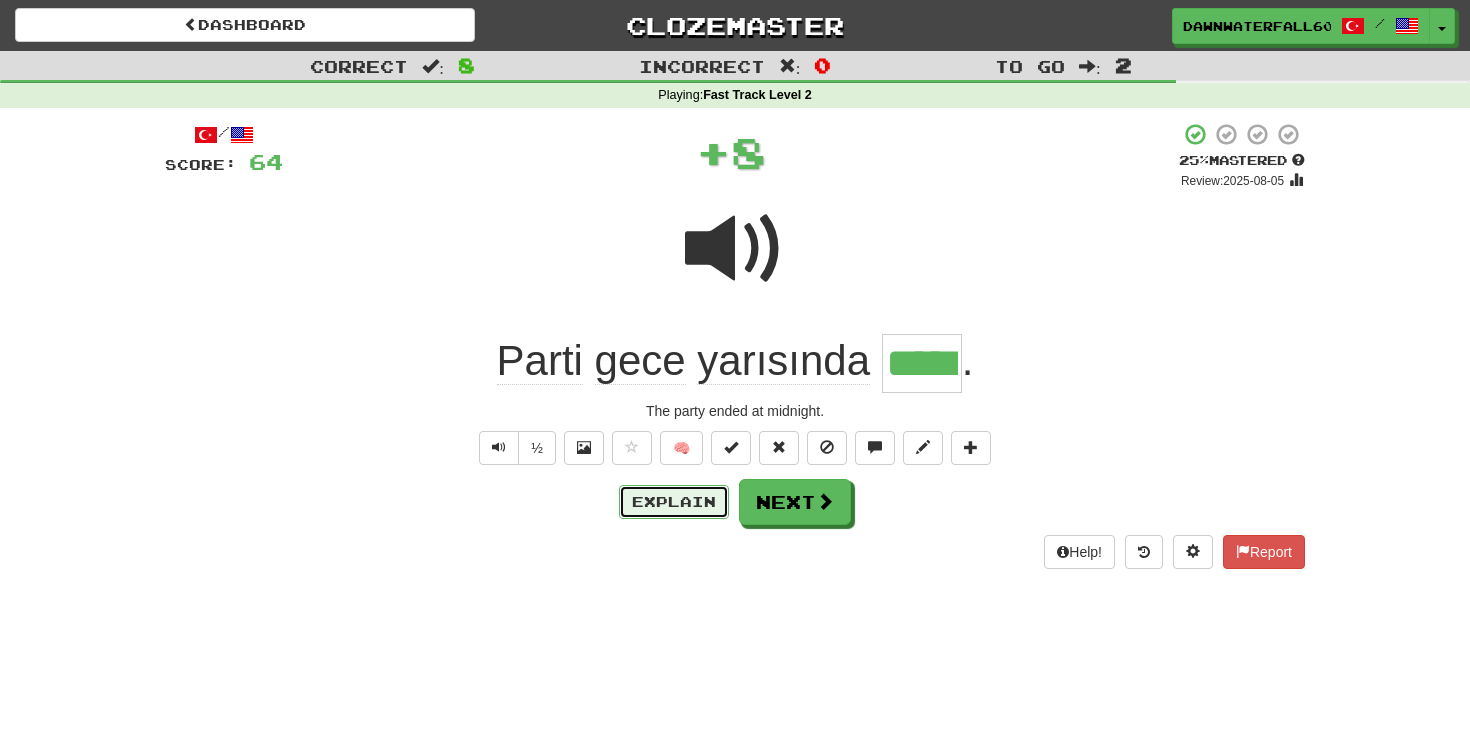 click on "Explain" at bounding box center [674, 502] 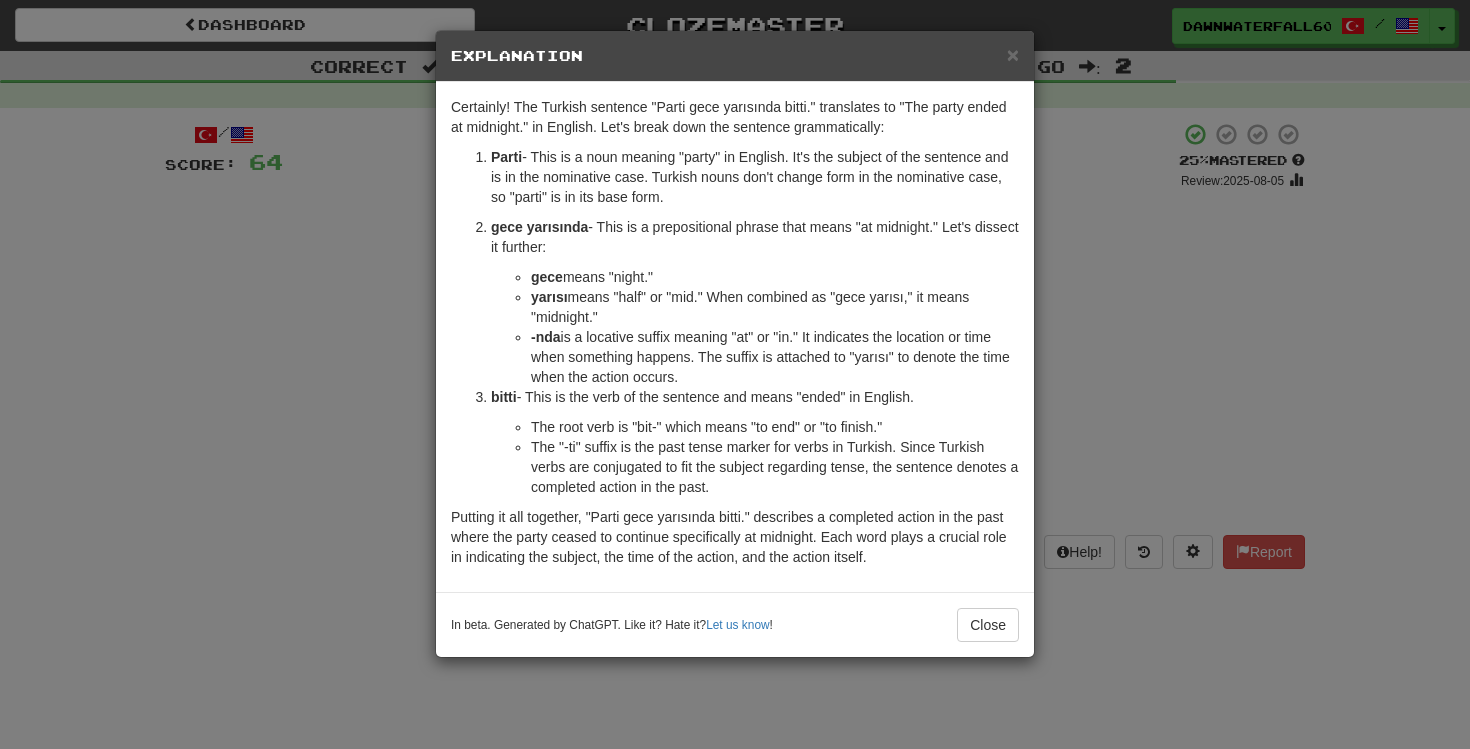 click on "Certainly! The Turkish sentence "Parti gece yarısında bitti." translates to "The party ended at midnight." in English. Let's break down the sentence grammatically:
Parti  - This is a noun meaning "party" in English. It's the subject of the sentence and is in the nominative case. Turkish nouns don't change form in the nominative case, so "parti" is in its base form.
gece yarısında  - This is a prepositional phrase that means "at midnight." Let's dissect it further:
gece  means "night."
yarısı  means "half" or "mid." When combined as "gece yarısı," it means "midnight."
-nda  is a locative suffix meaning "at" or "in." It indicates the location or time when something happens. The suffix is attached to "yarısı" to denote the time when the action occurs.
bitti  - This is the verb of the sentence and means "ended" in English.
The root verb is "bit-" which means "to end" or "to finish."" at bounding box center [735, 337] 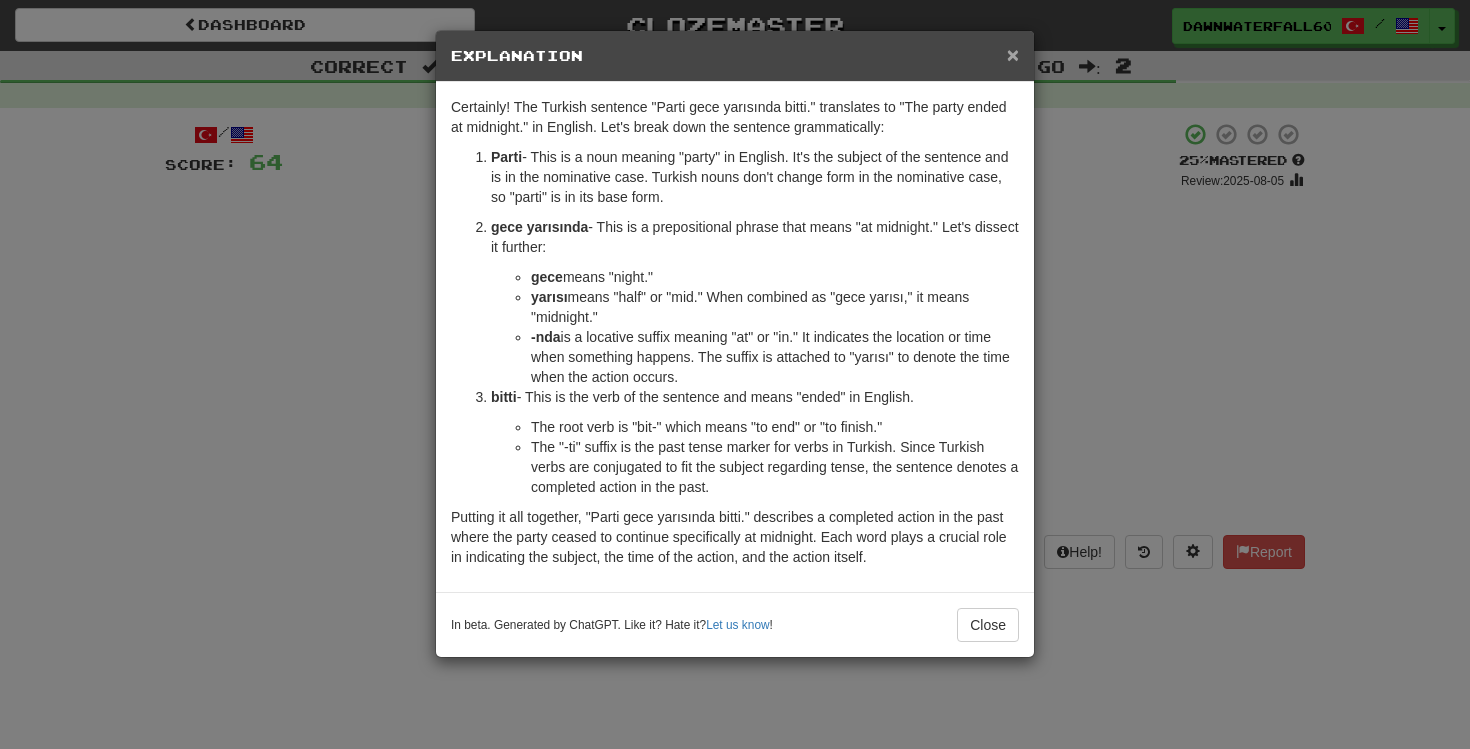 click on "×" at bounding box center [1013, 54] 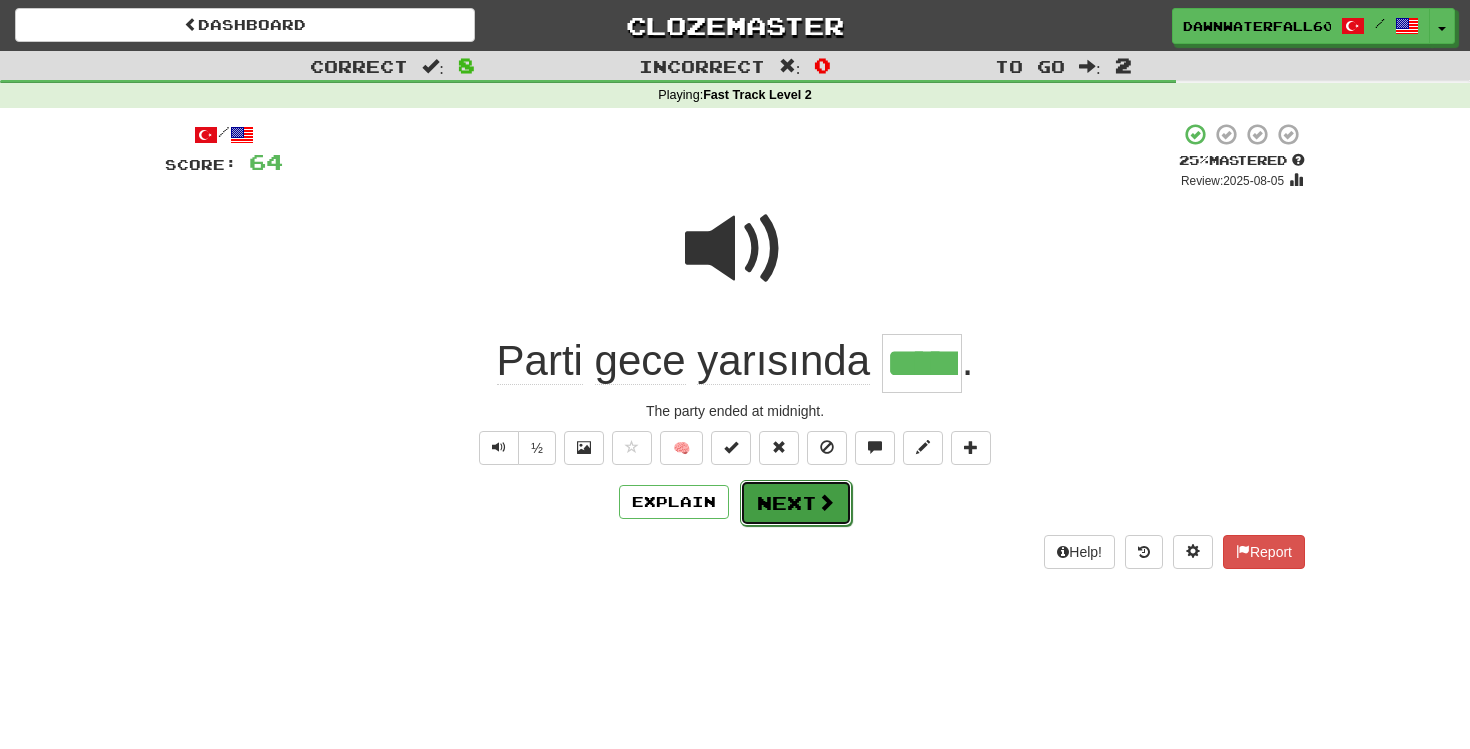 click on "Next" at bounding box center (796, 503) 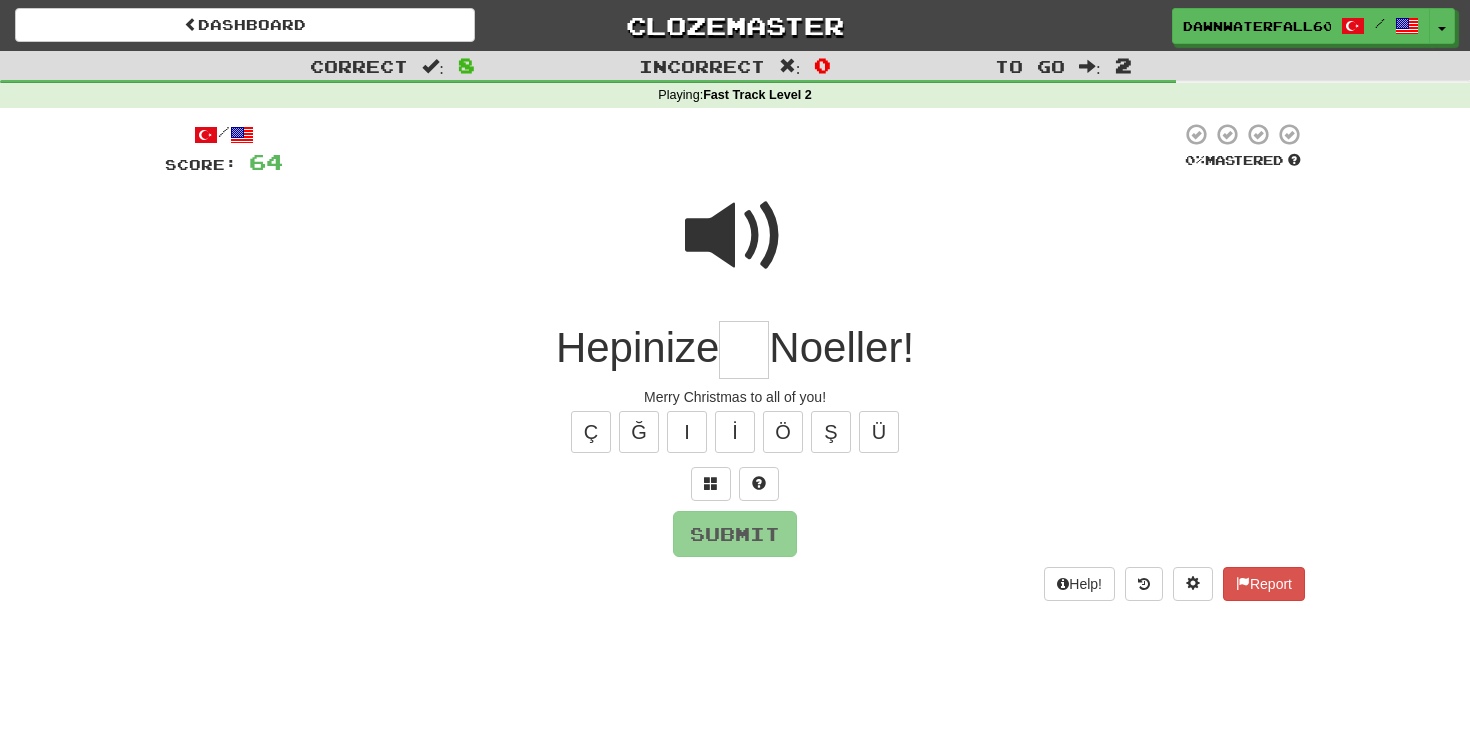 type on "*" 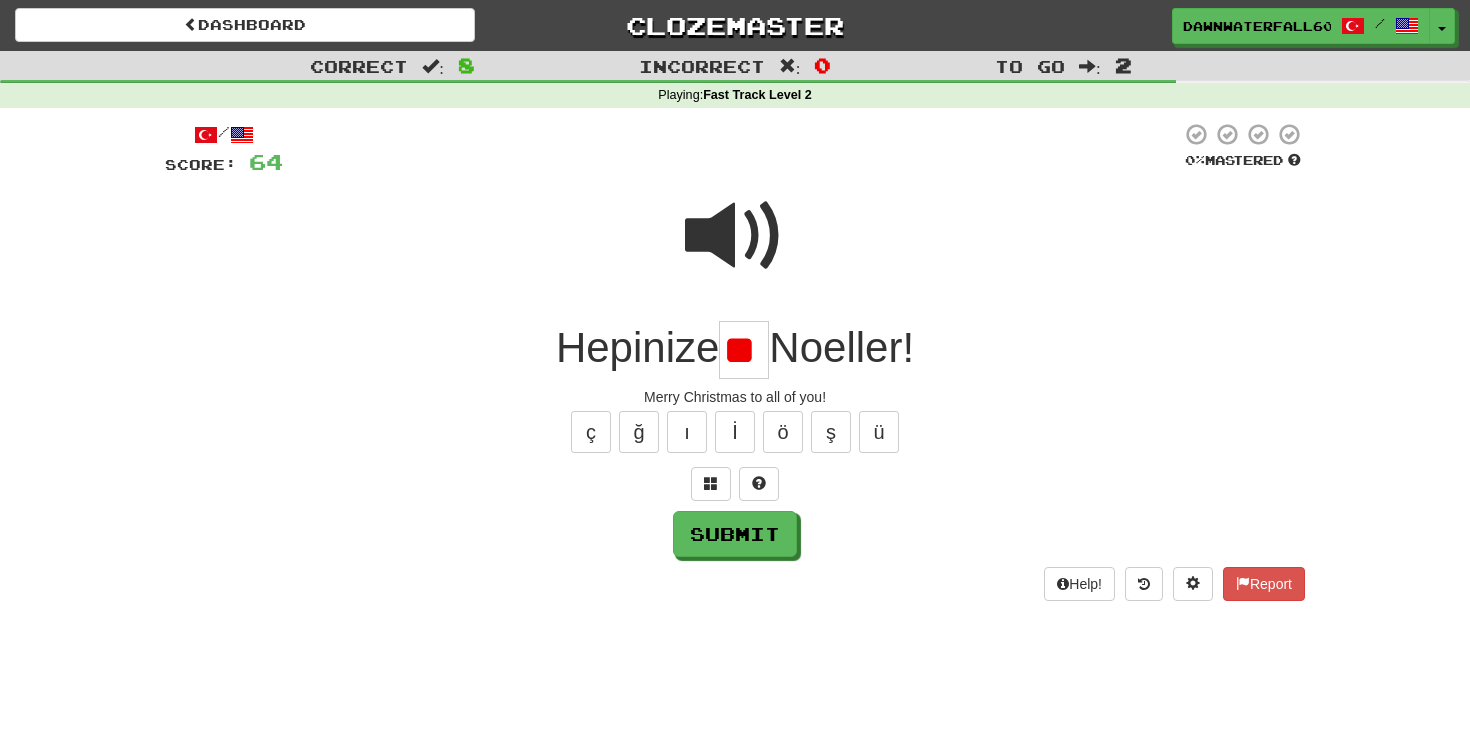 type on "*" 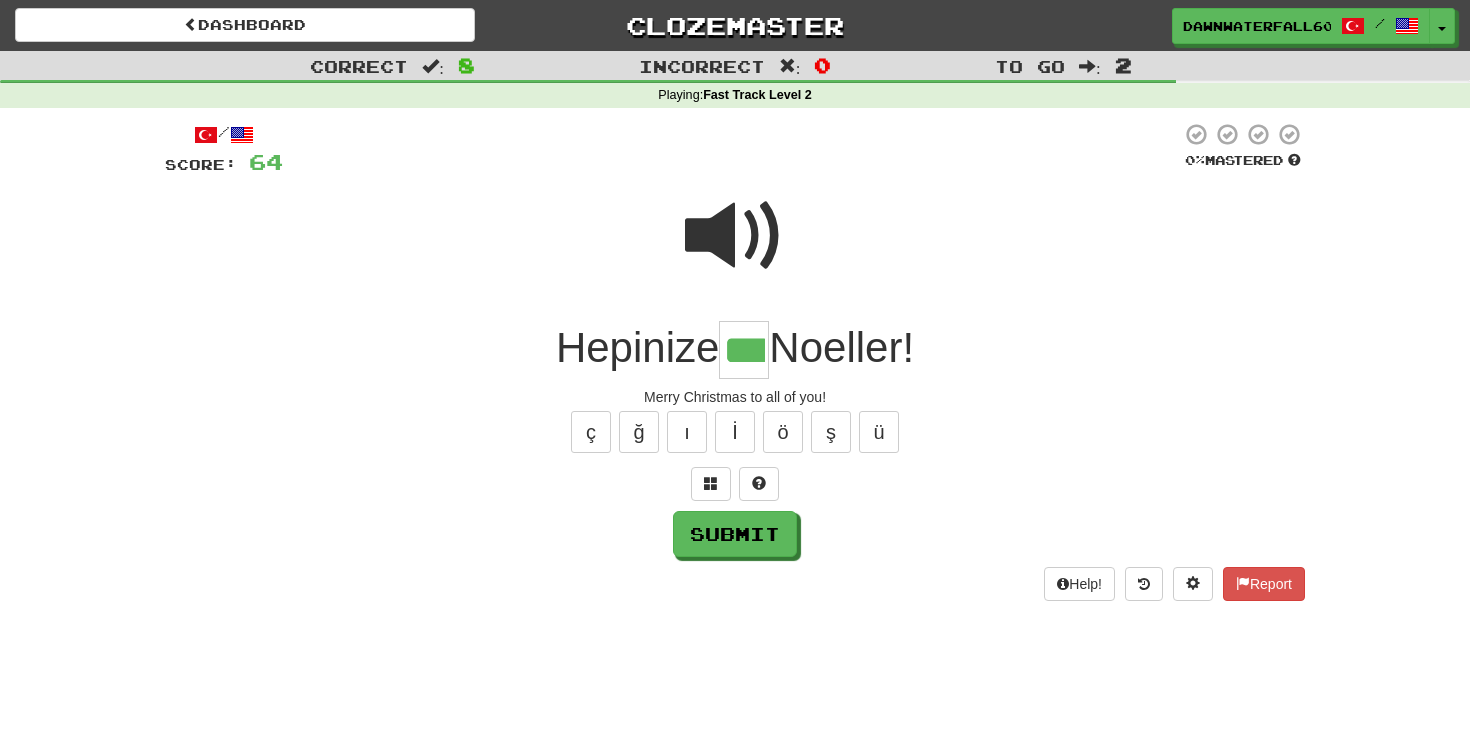 type on "***" 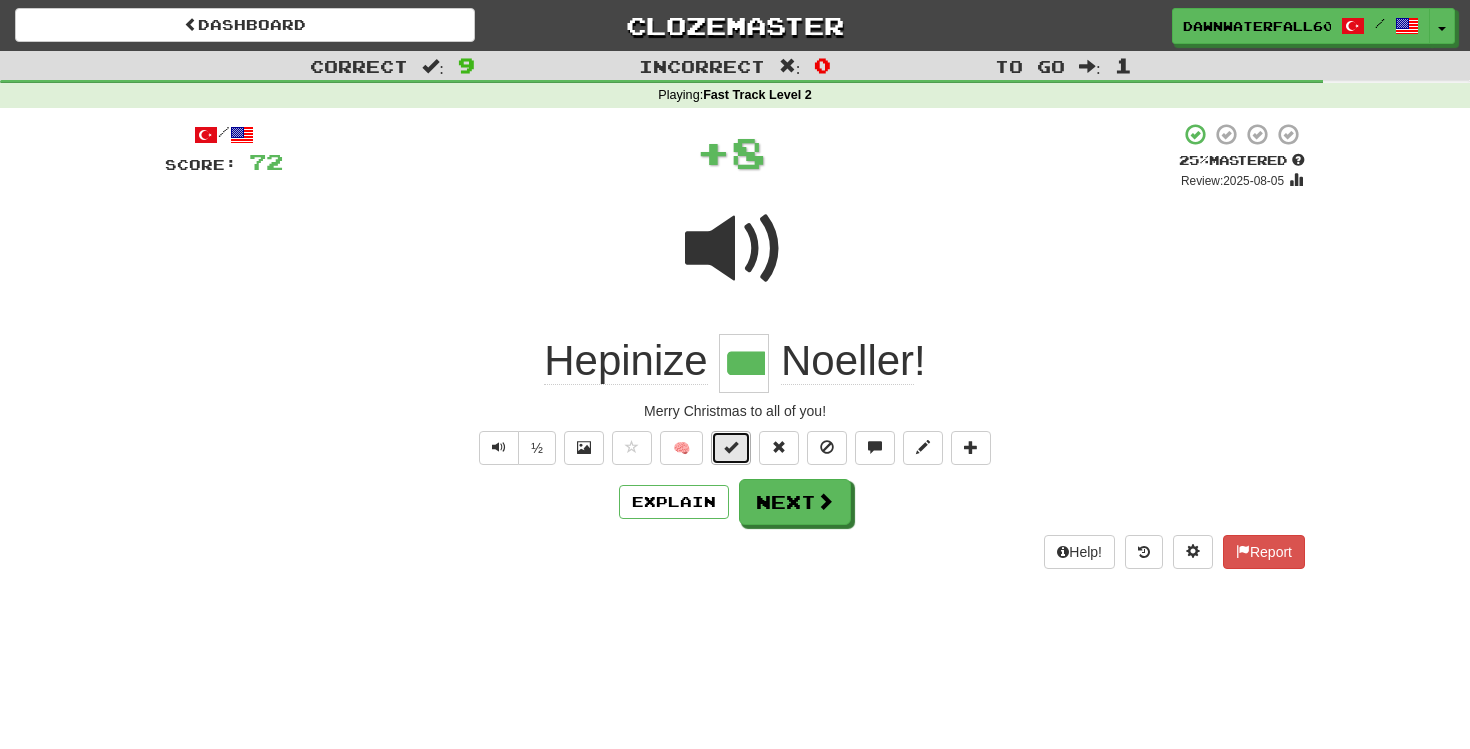 click at bounding box center [731, 447] 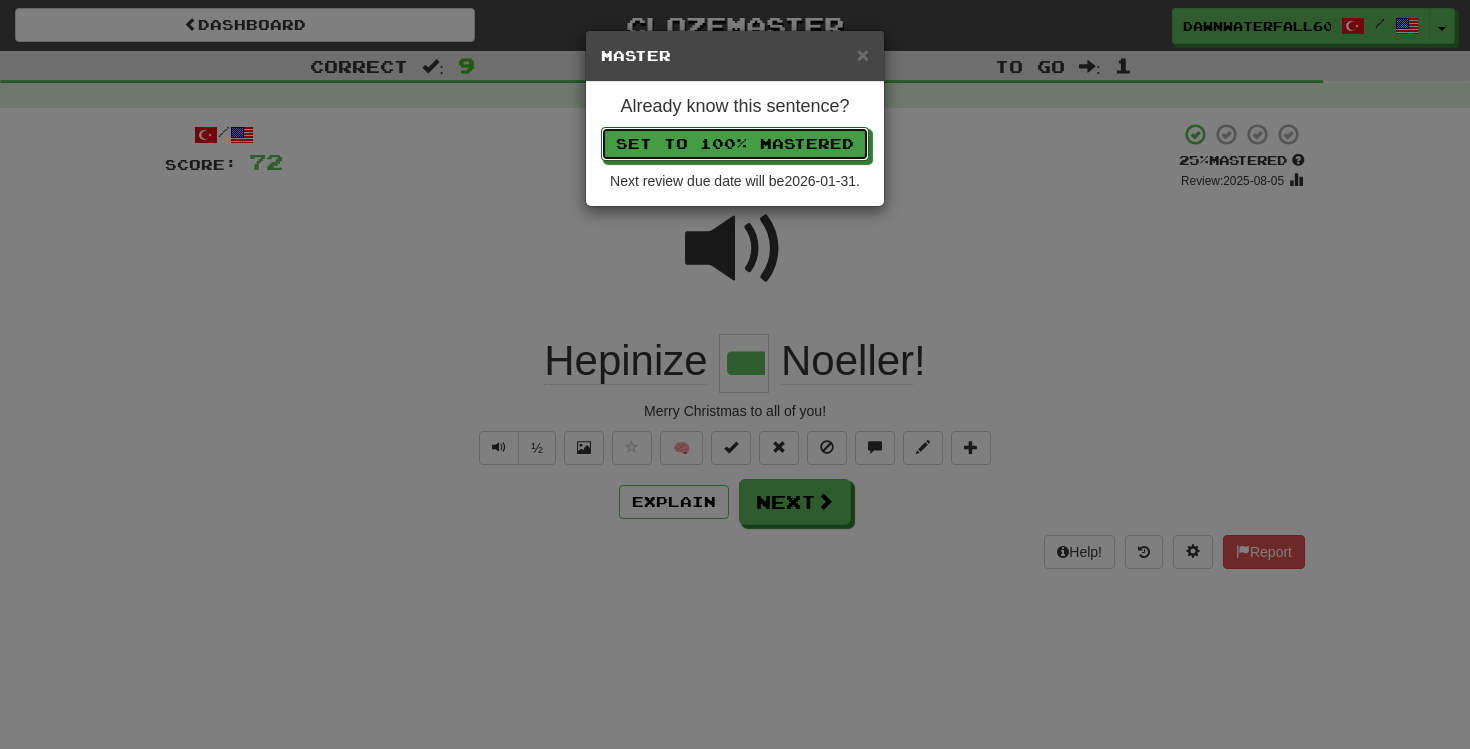 click on "Set to 100% Mastered" at bounding box center [735, 144] 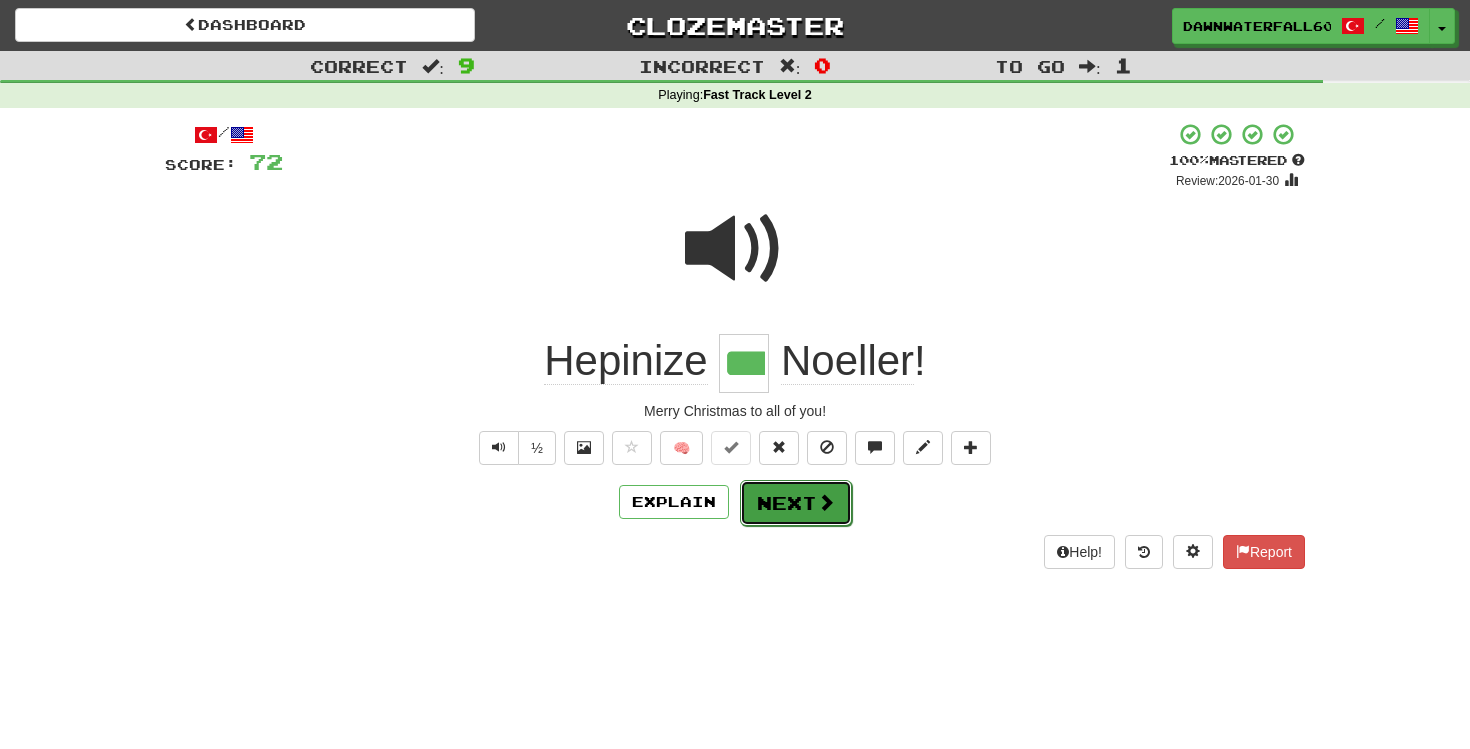 click on "Next" at bounding box center (796, 503) 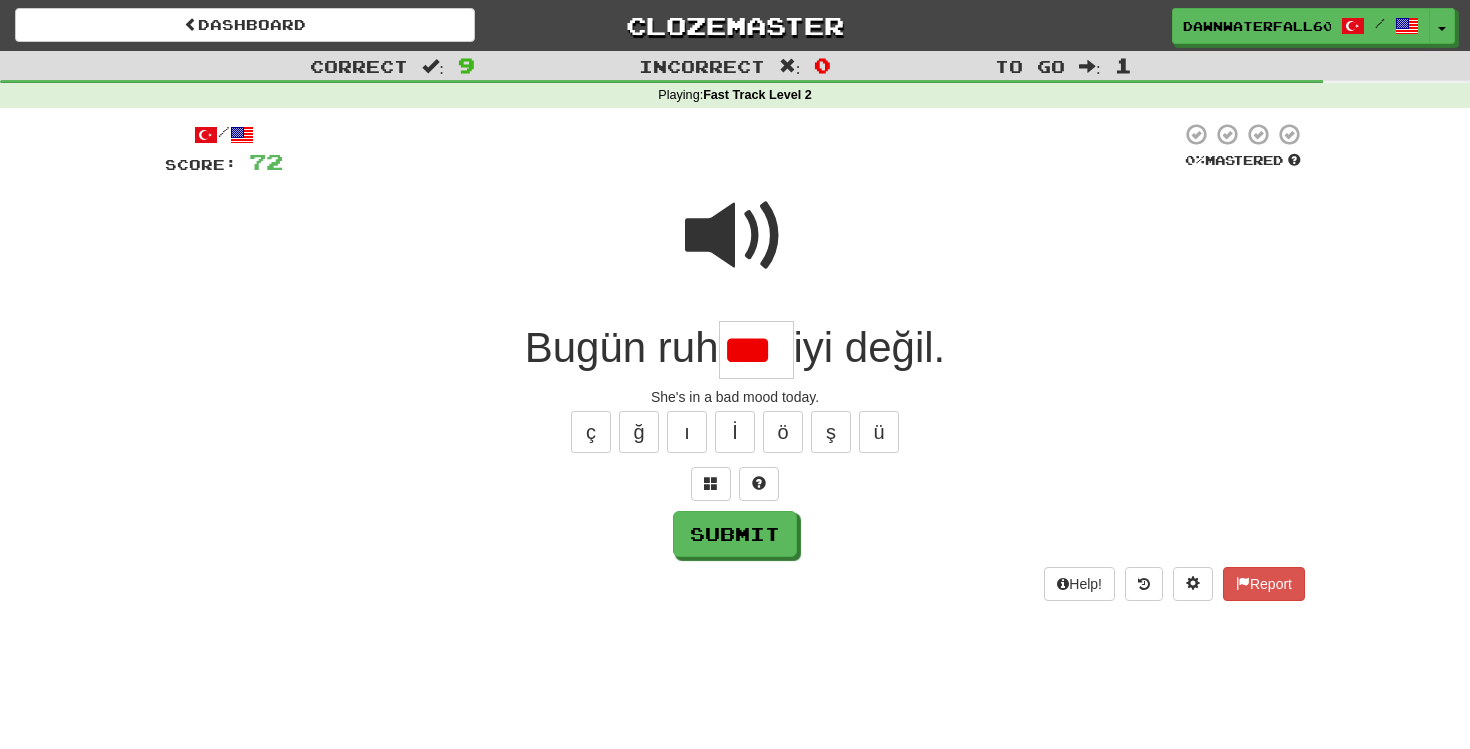 scroll, scrollTop: 0, scrollLeft: 0, axis: both 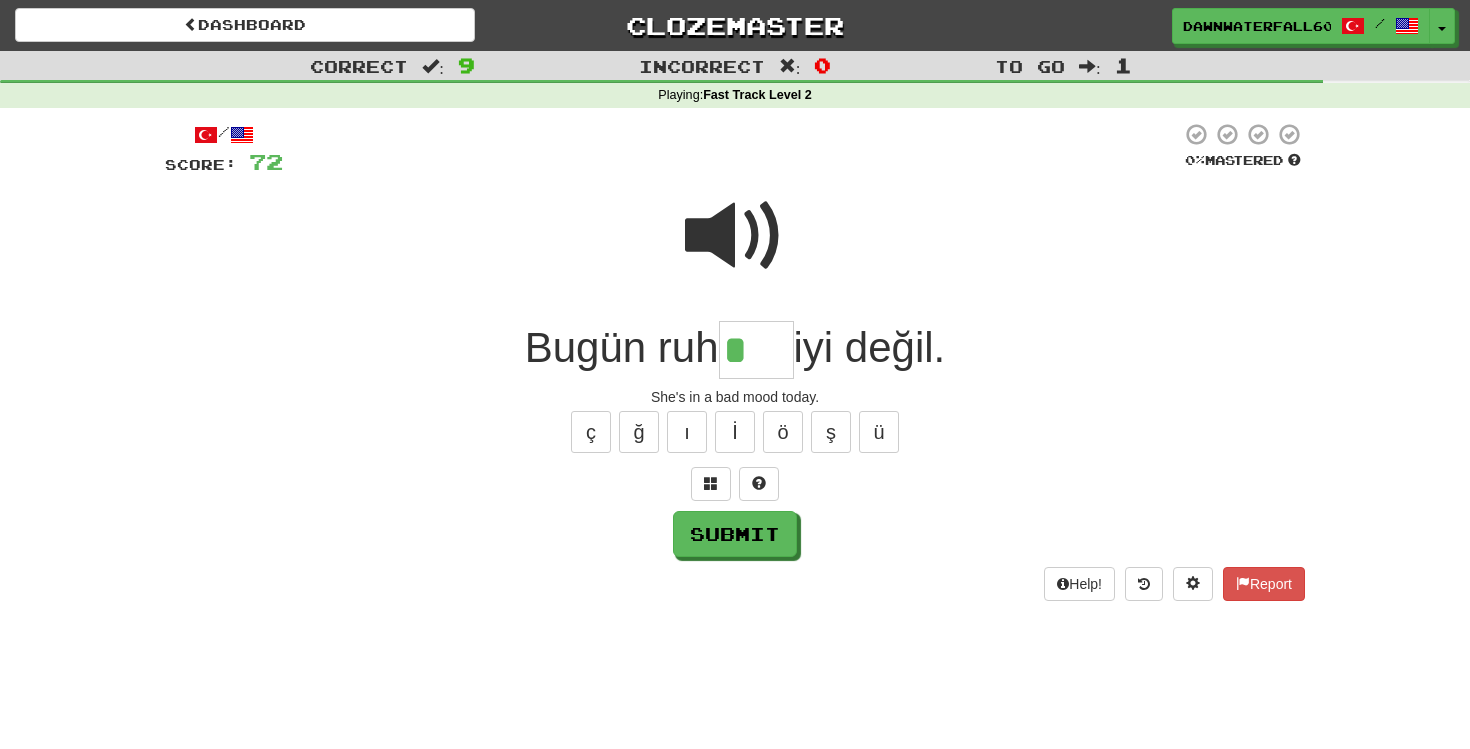 click at bounding box center [735, 236] 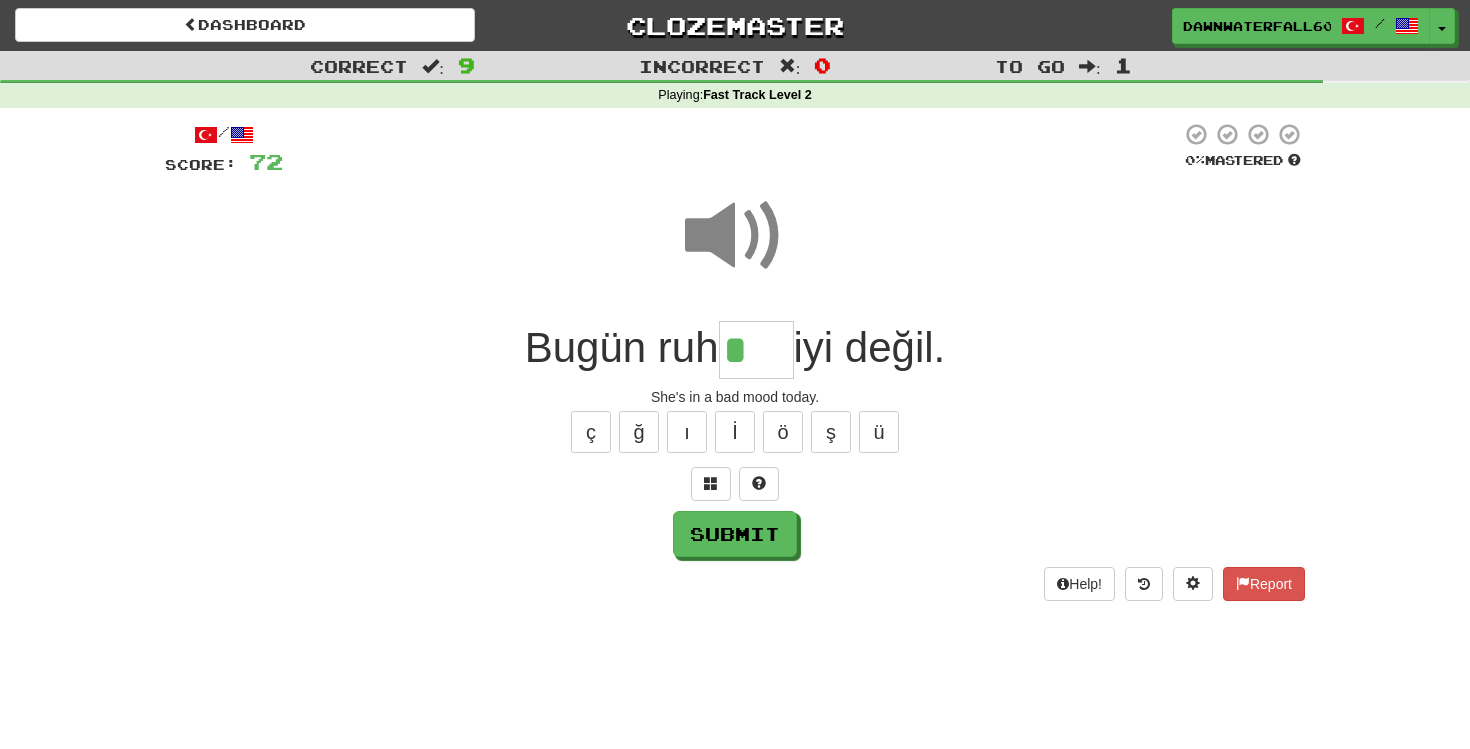 click on "*" at bounding box center (756, 350) 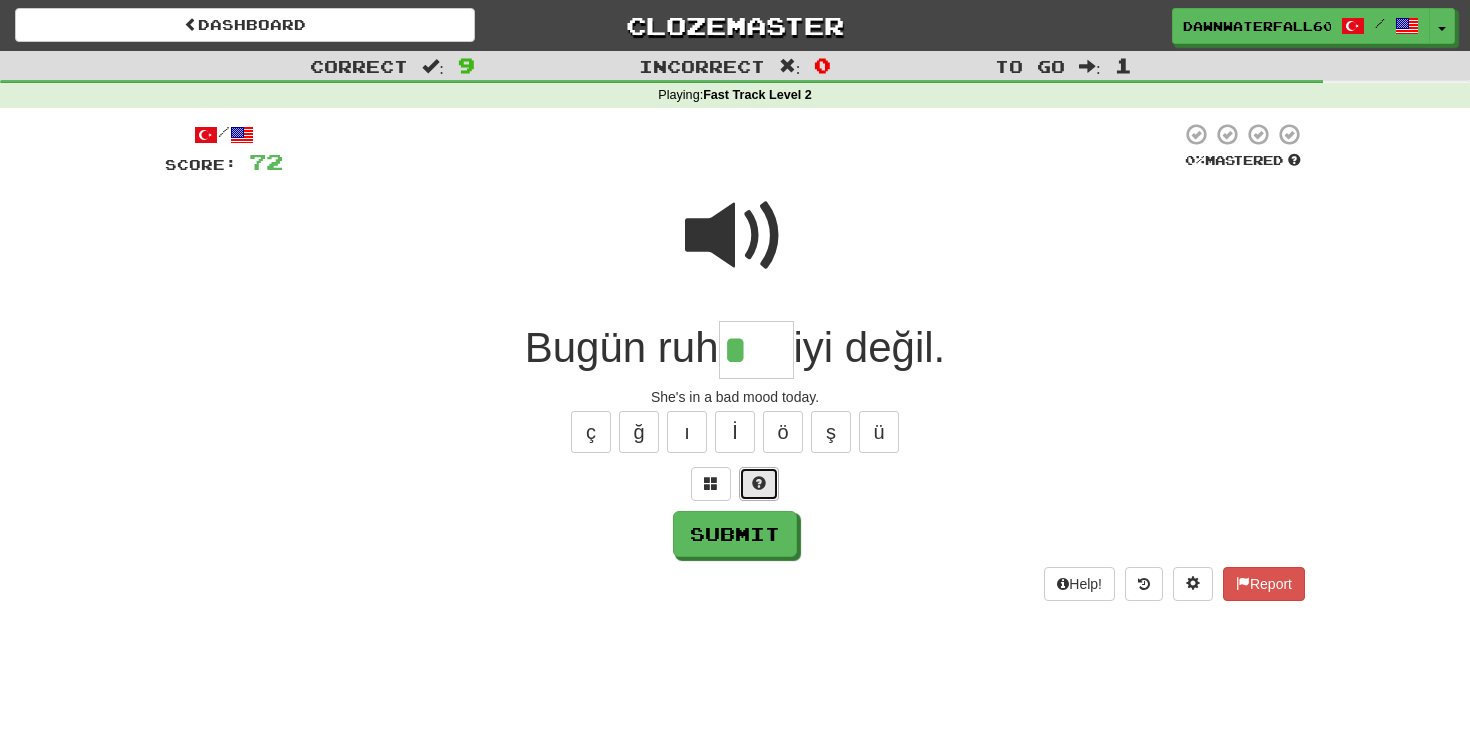click at bounding box center [759, 484] 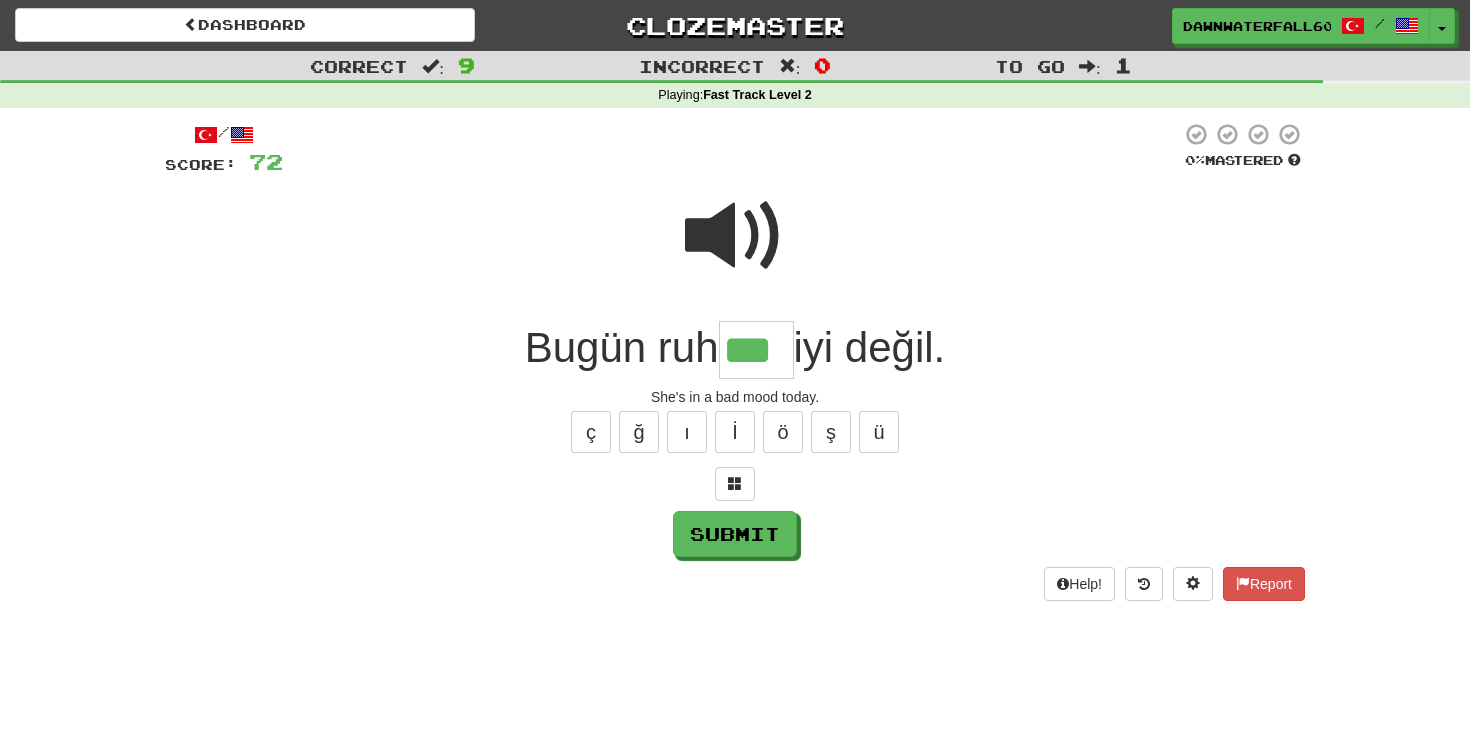 scroll, scrollTop: 0, scrollLeft: 0, axis: both 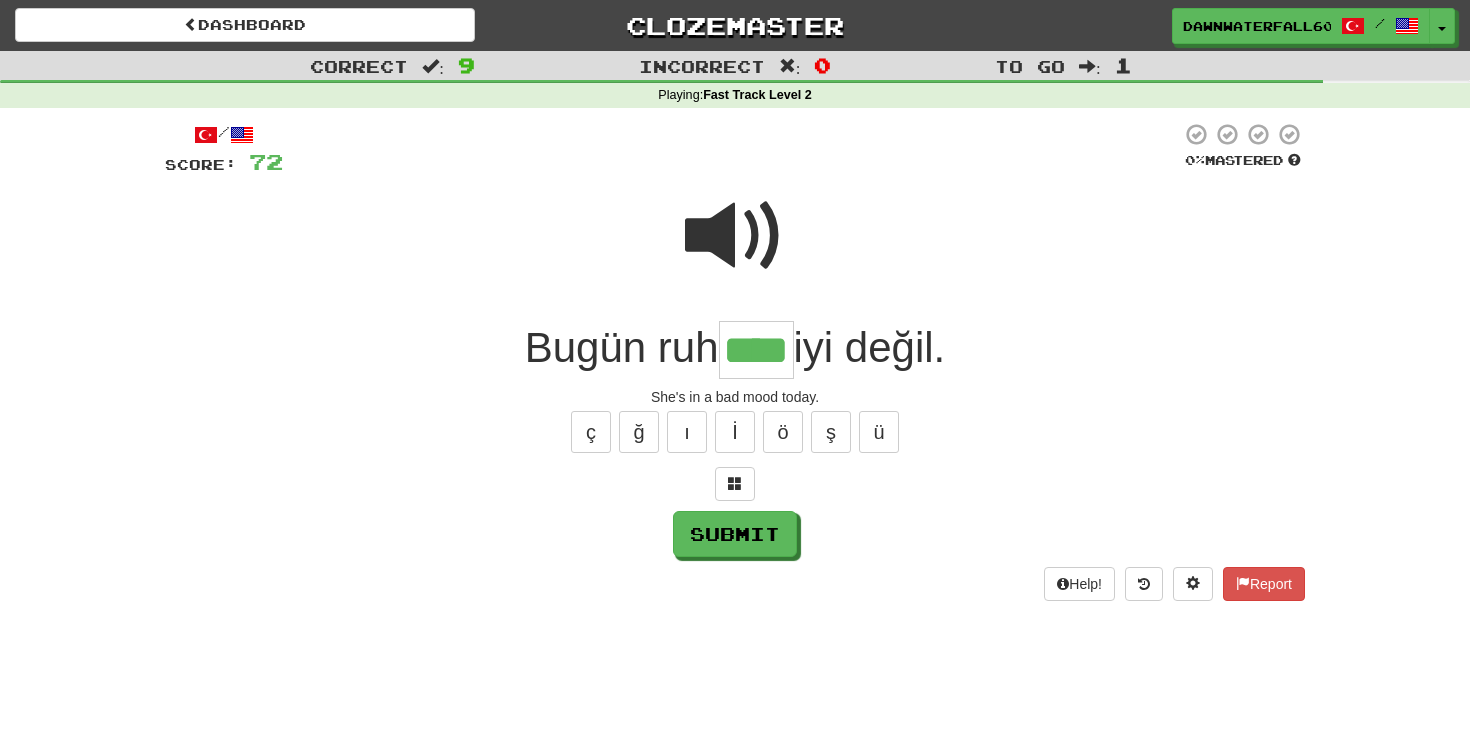 type on "****" 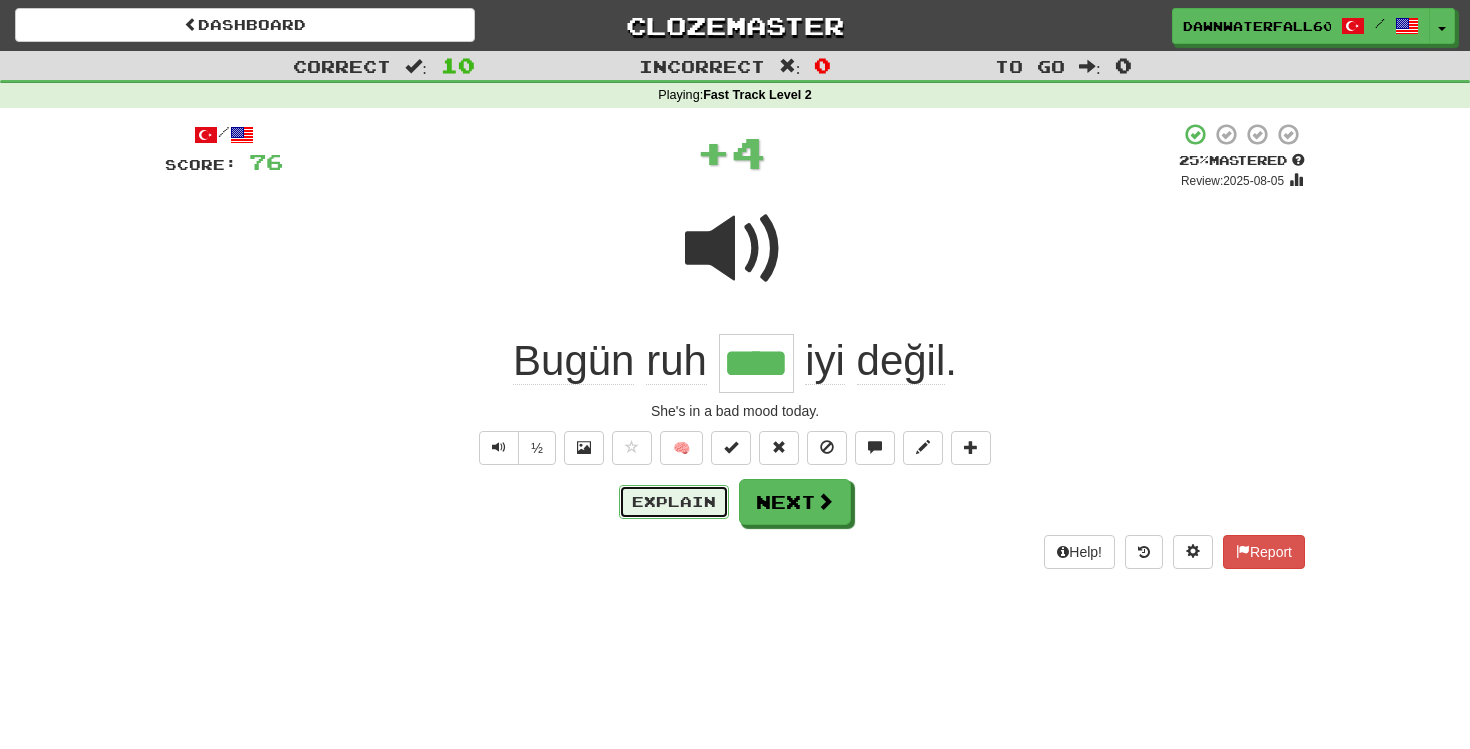 click on "Explain" at bounding box center (674, 502) 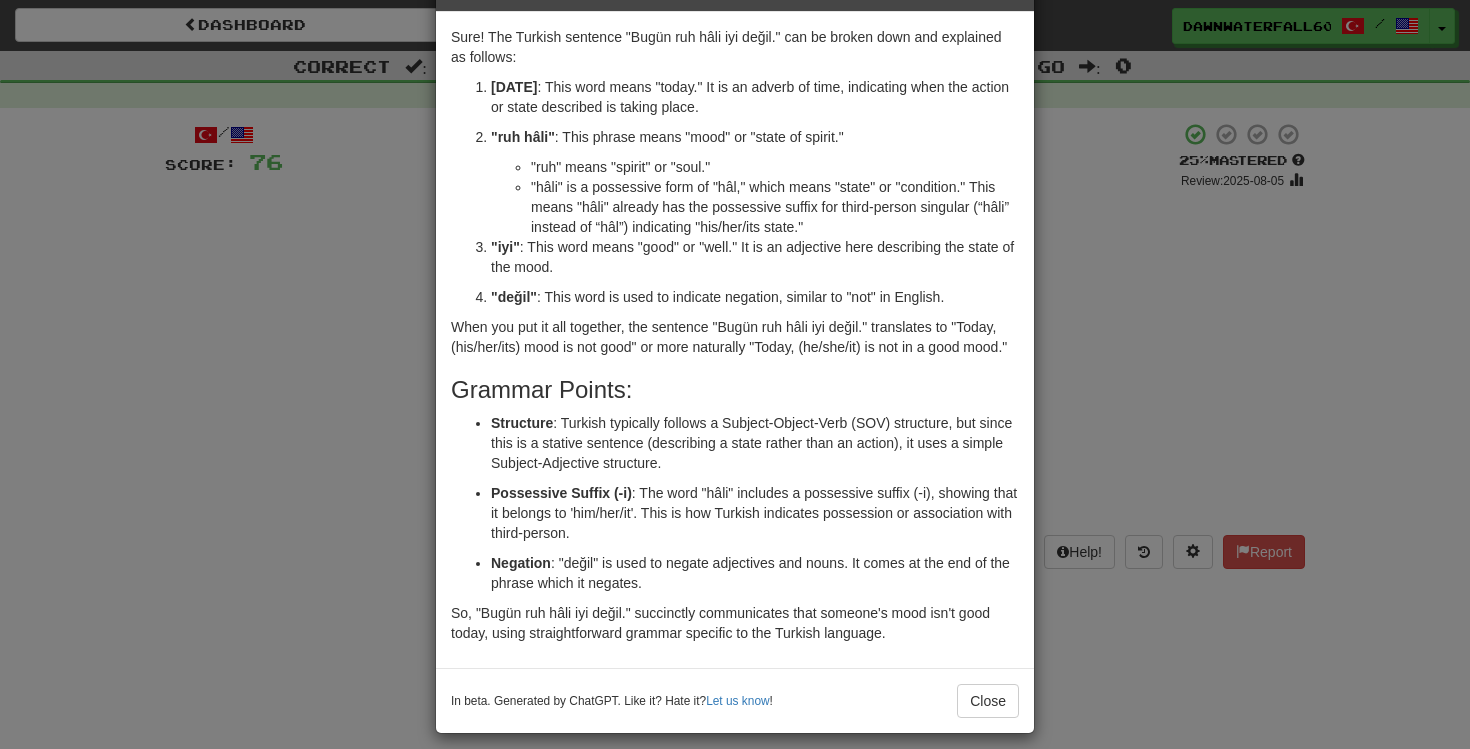 scroll, scrollTop: 79, scrollLeft: 0, axis: vertical 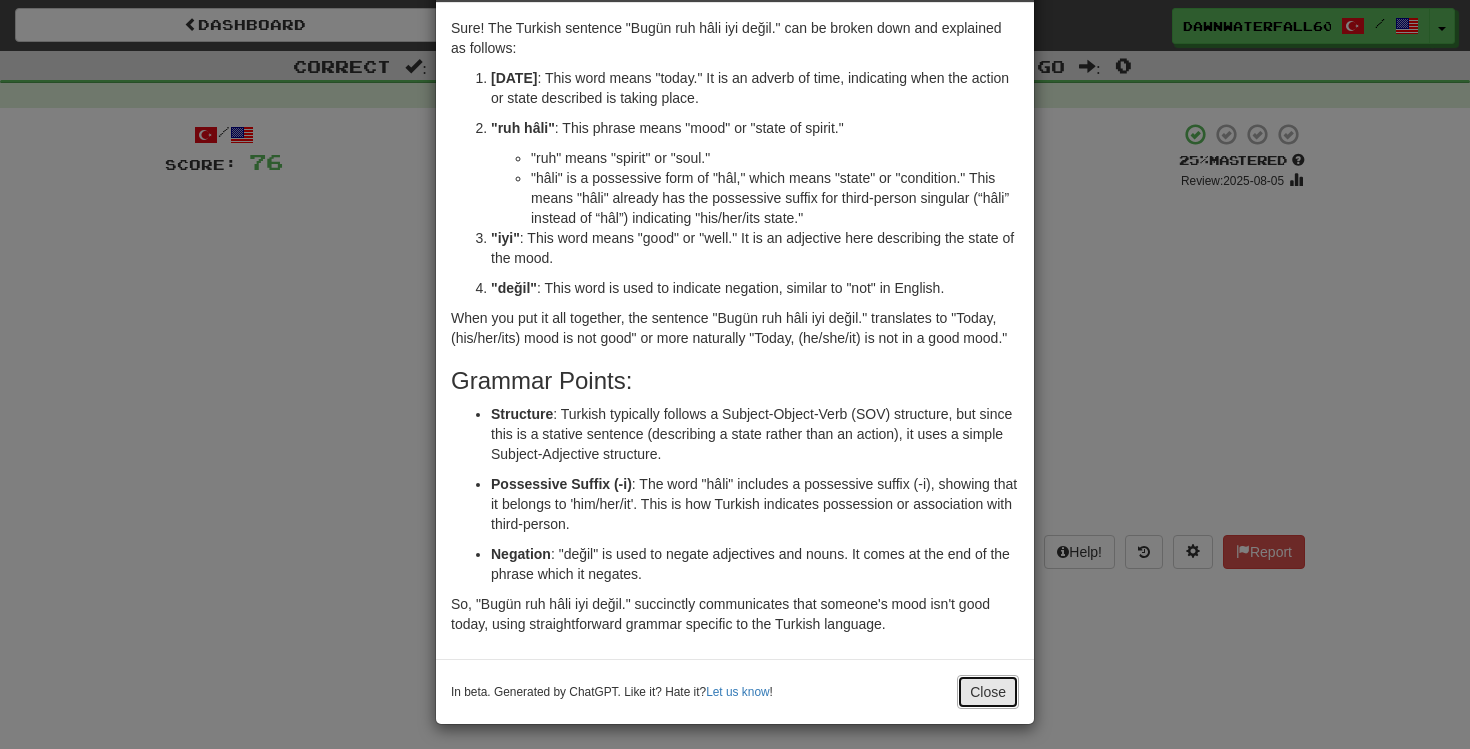 click on "Close" at bounding box center [988, 692] 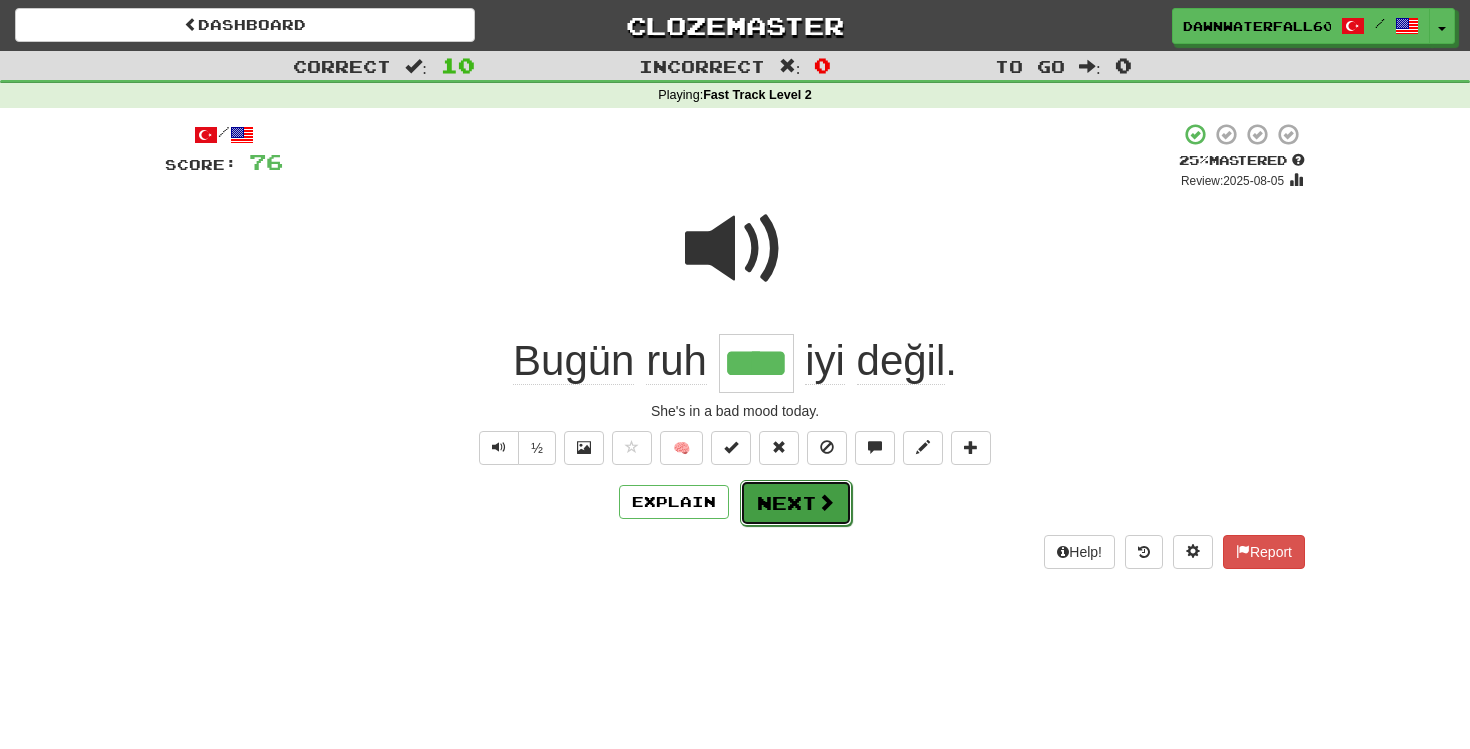 click on "Next" at bounding box center (796, 503) 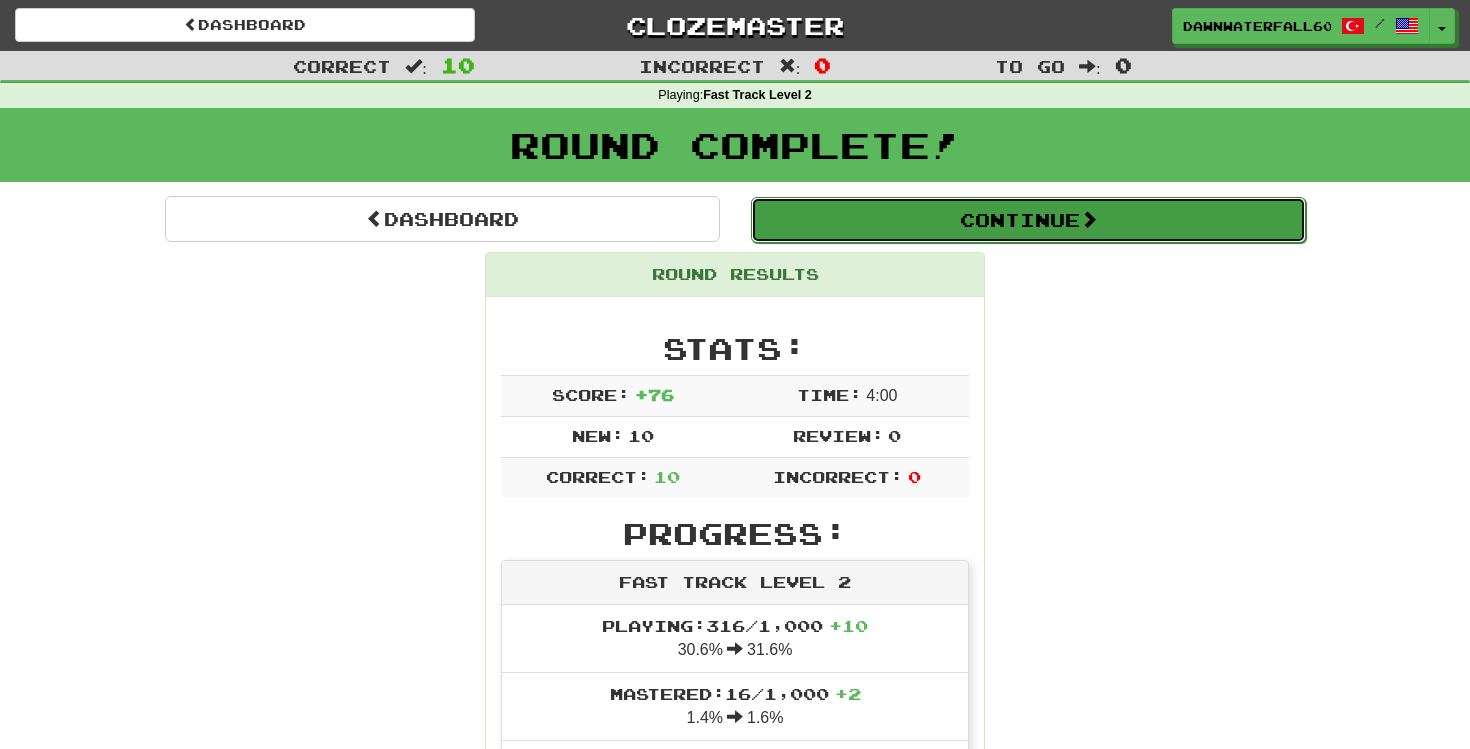click on "Continue" at bounding box center [1028, 220] 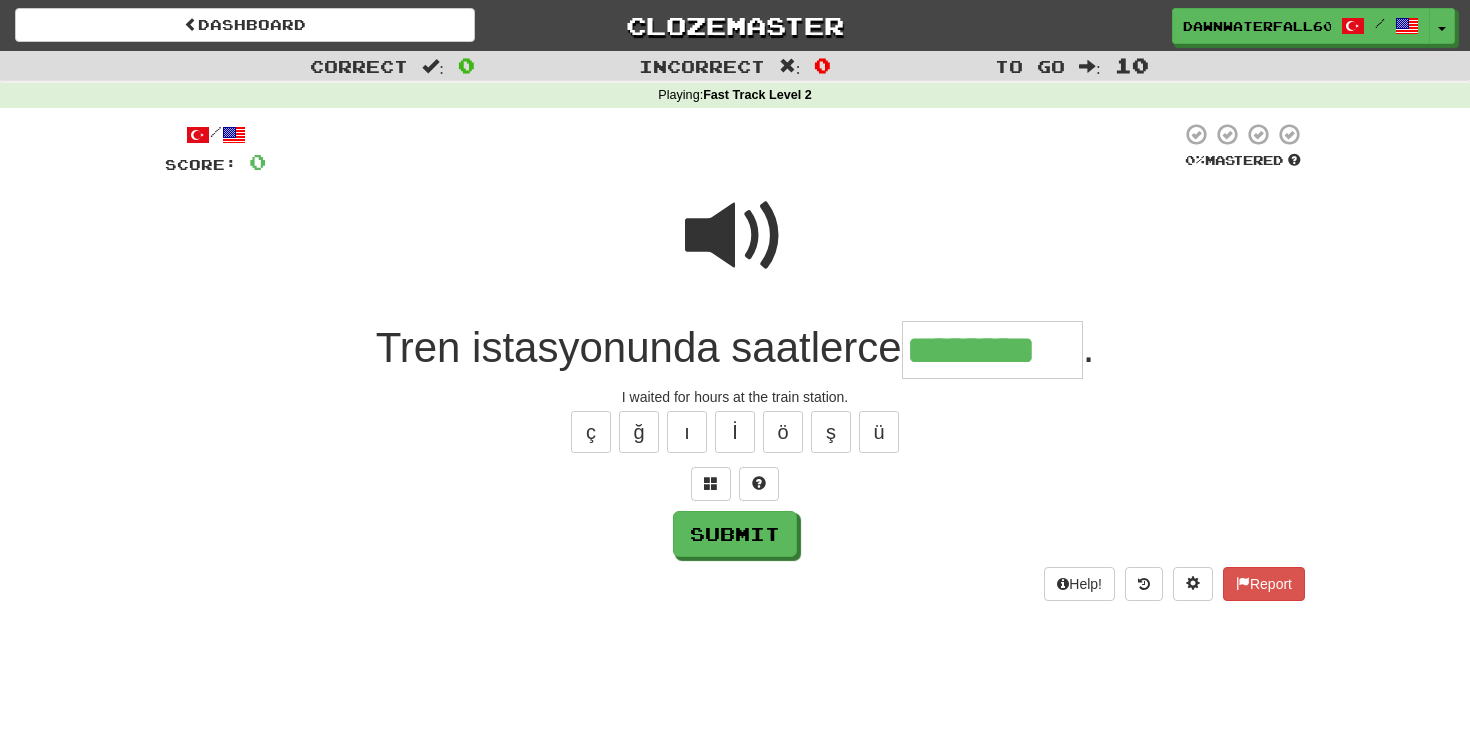 type on "********" 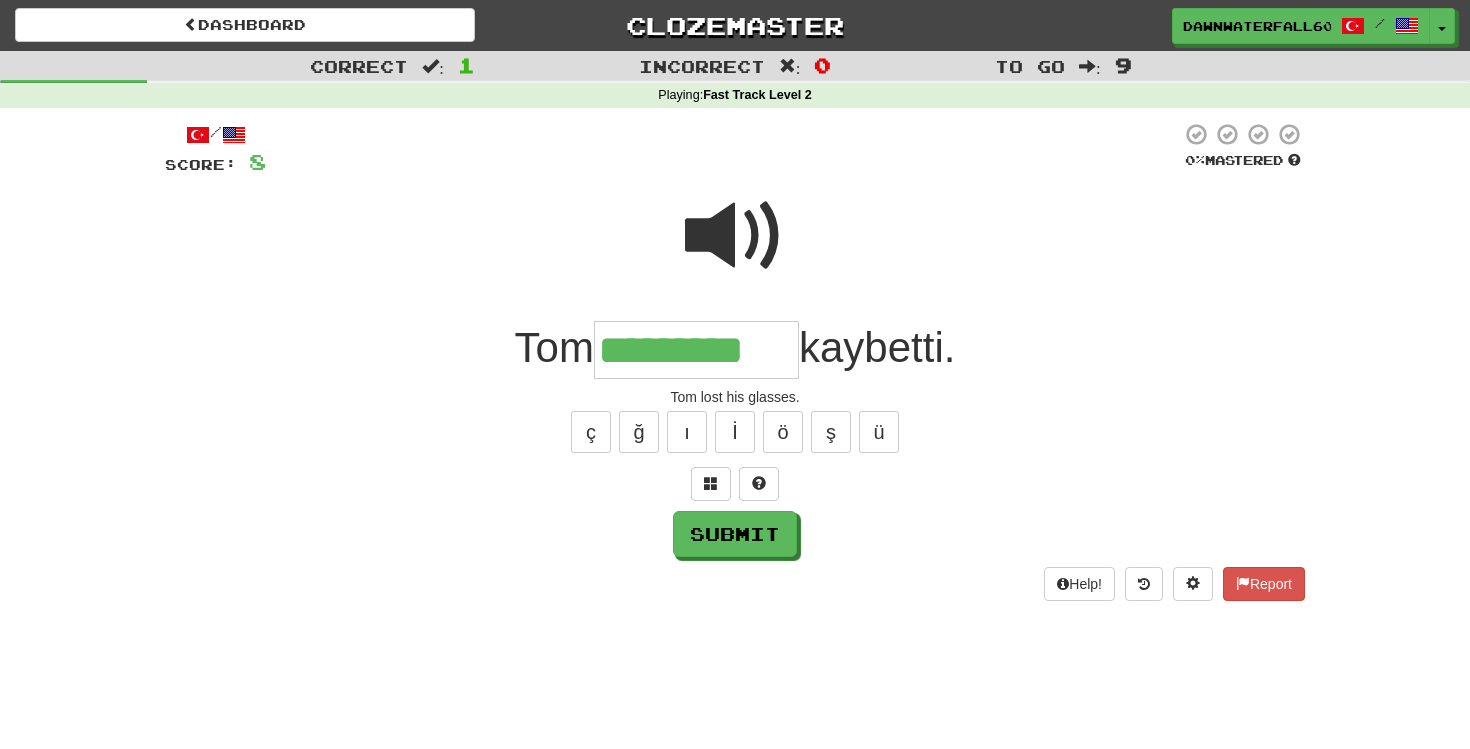 type on "*********" 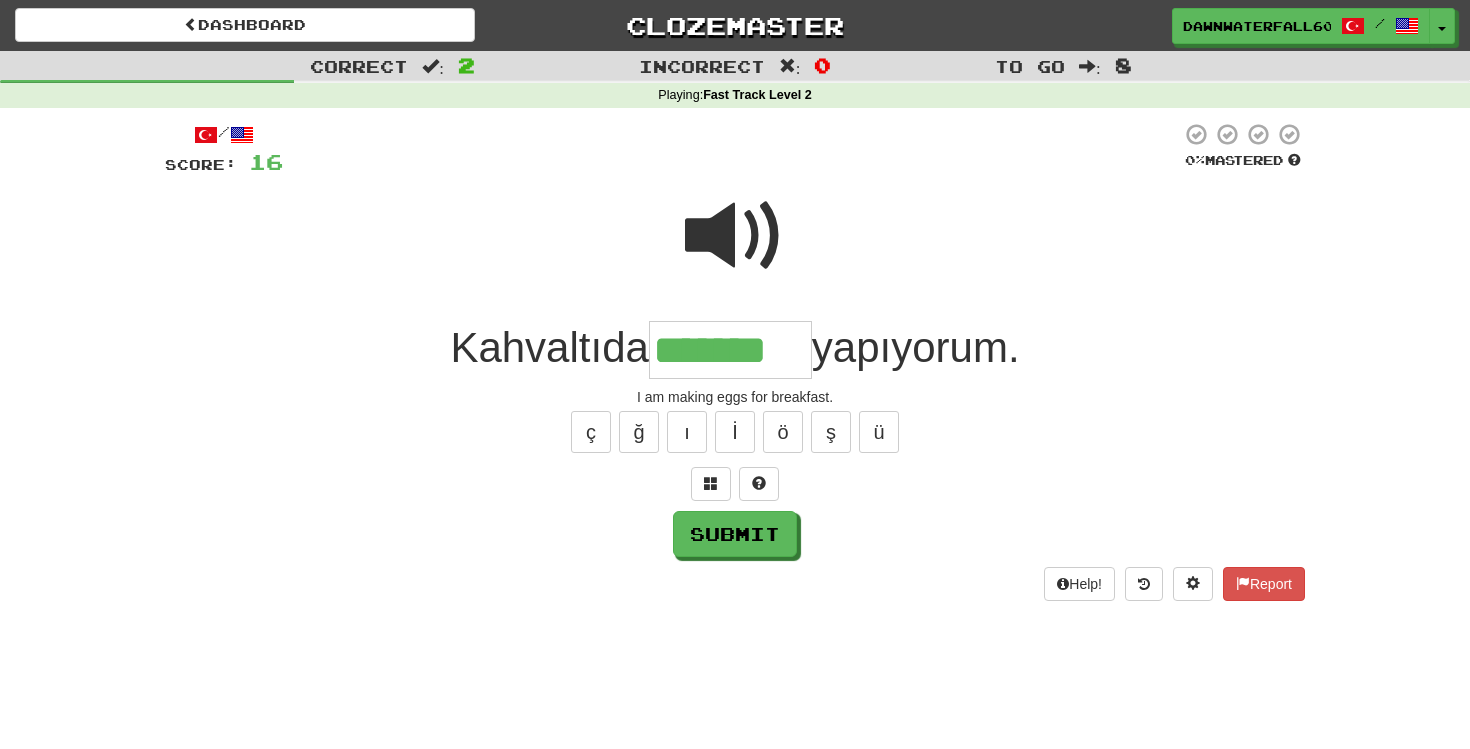 type on "*******" 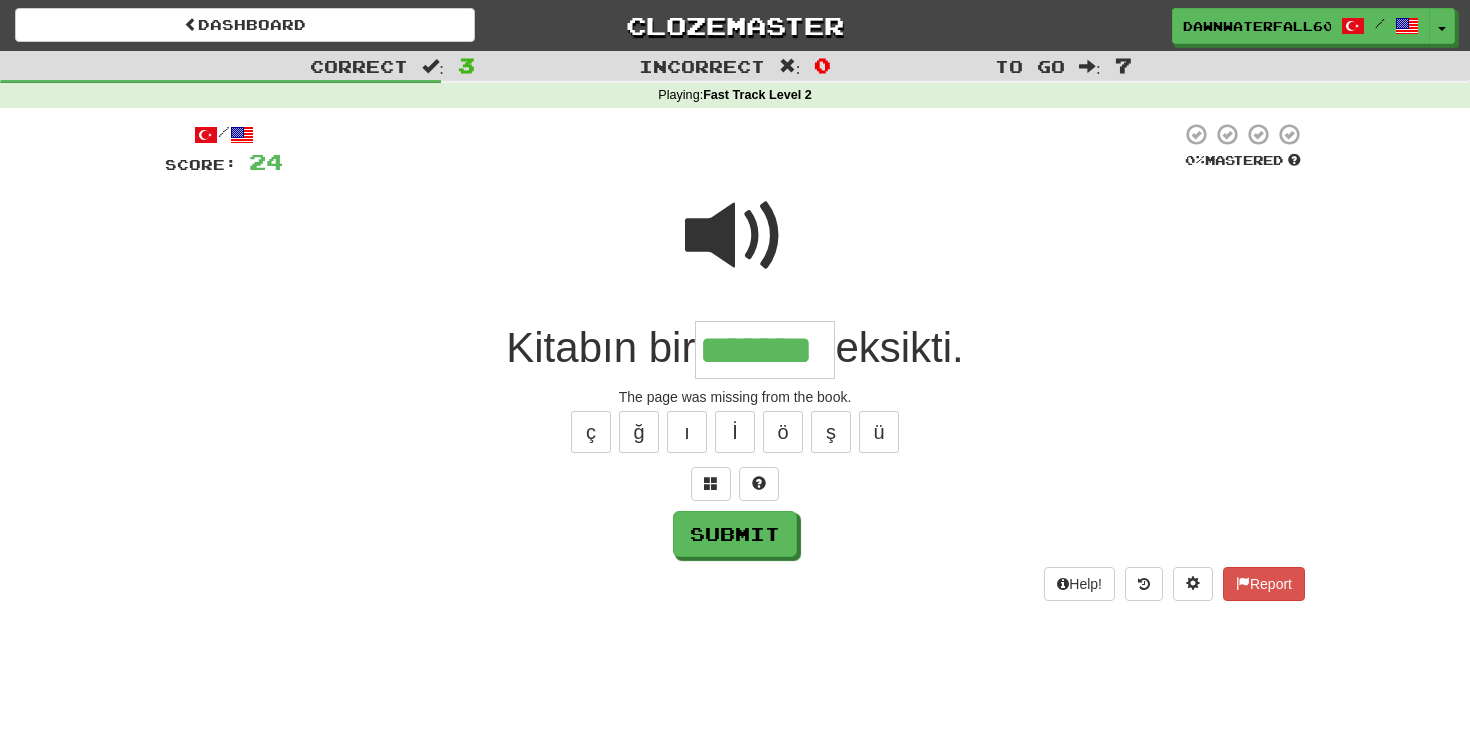 type on "*******" 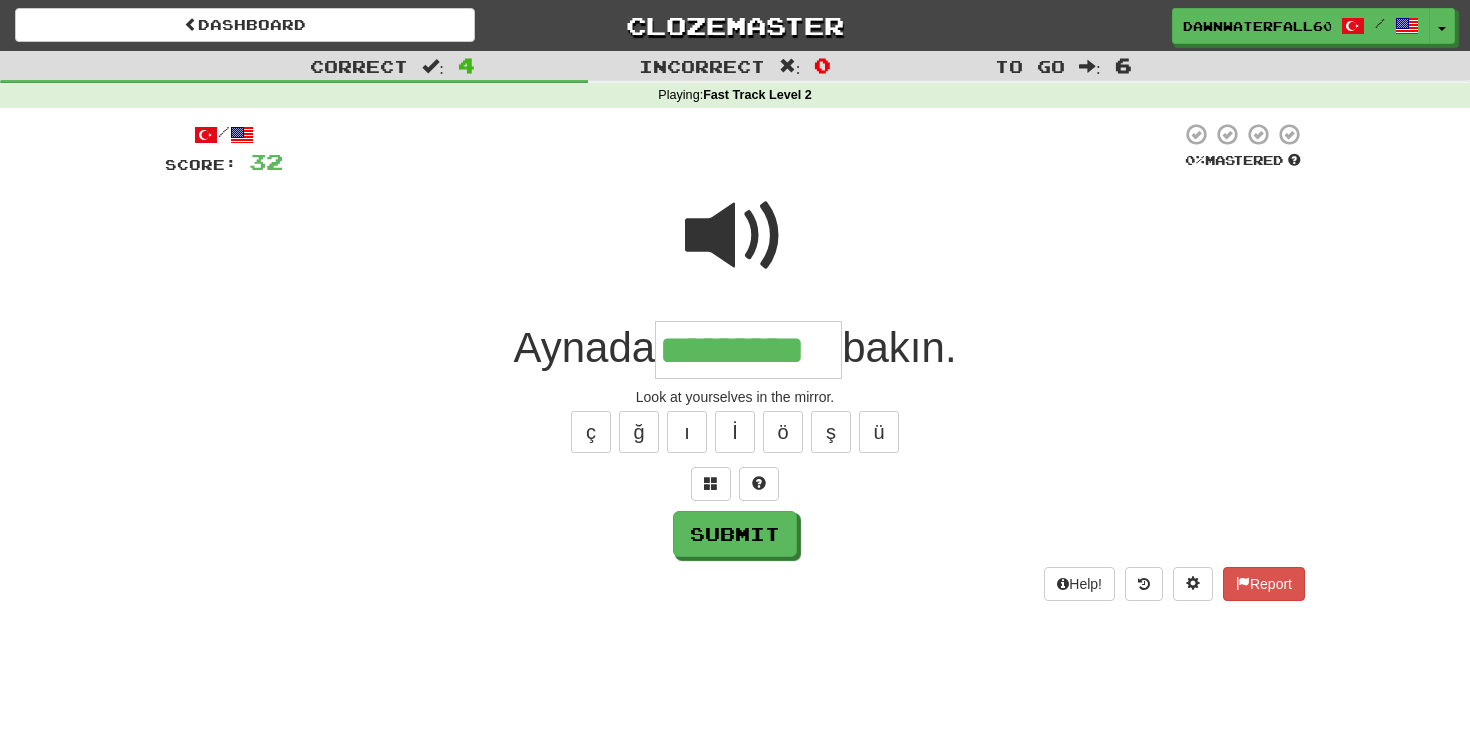 type on "*********" 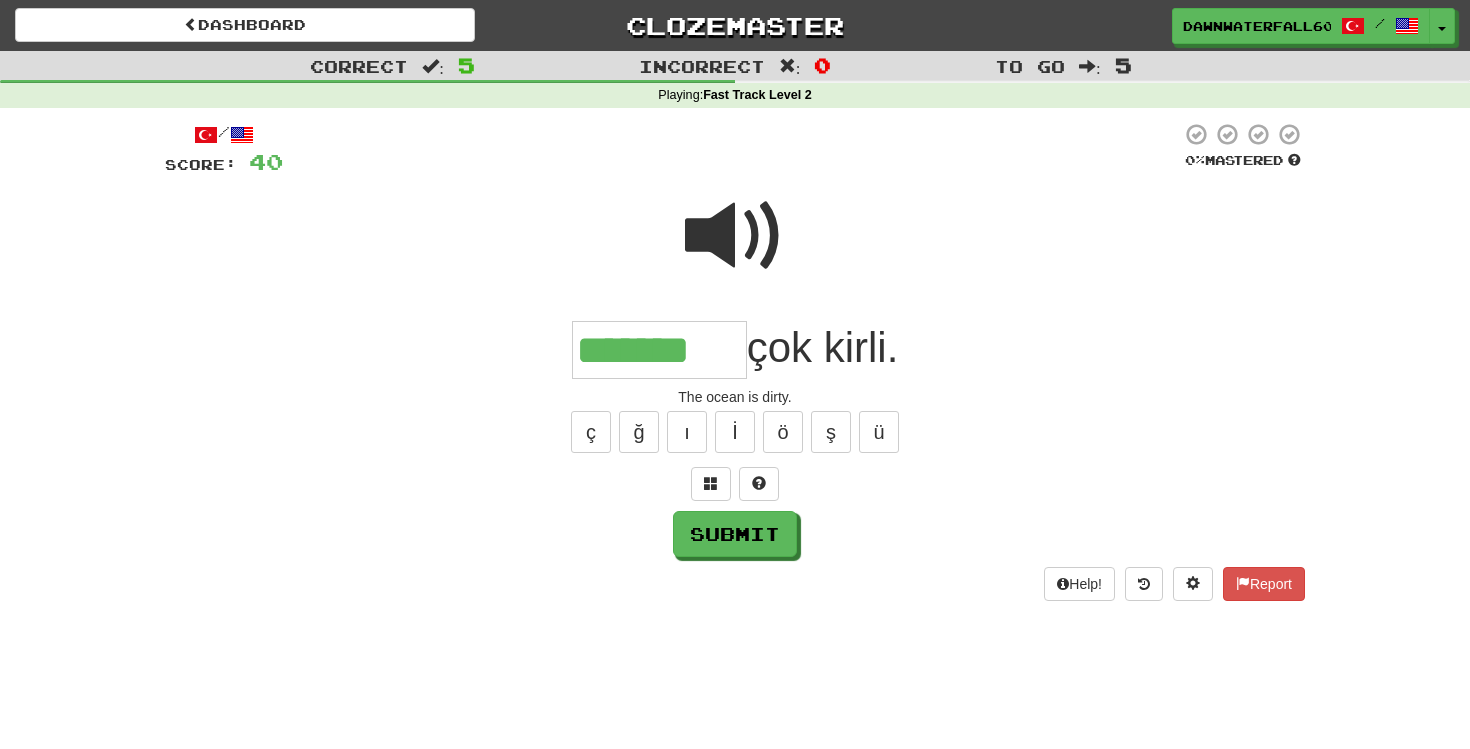 type on "*******" 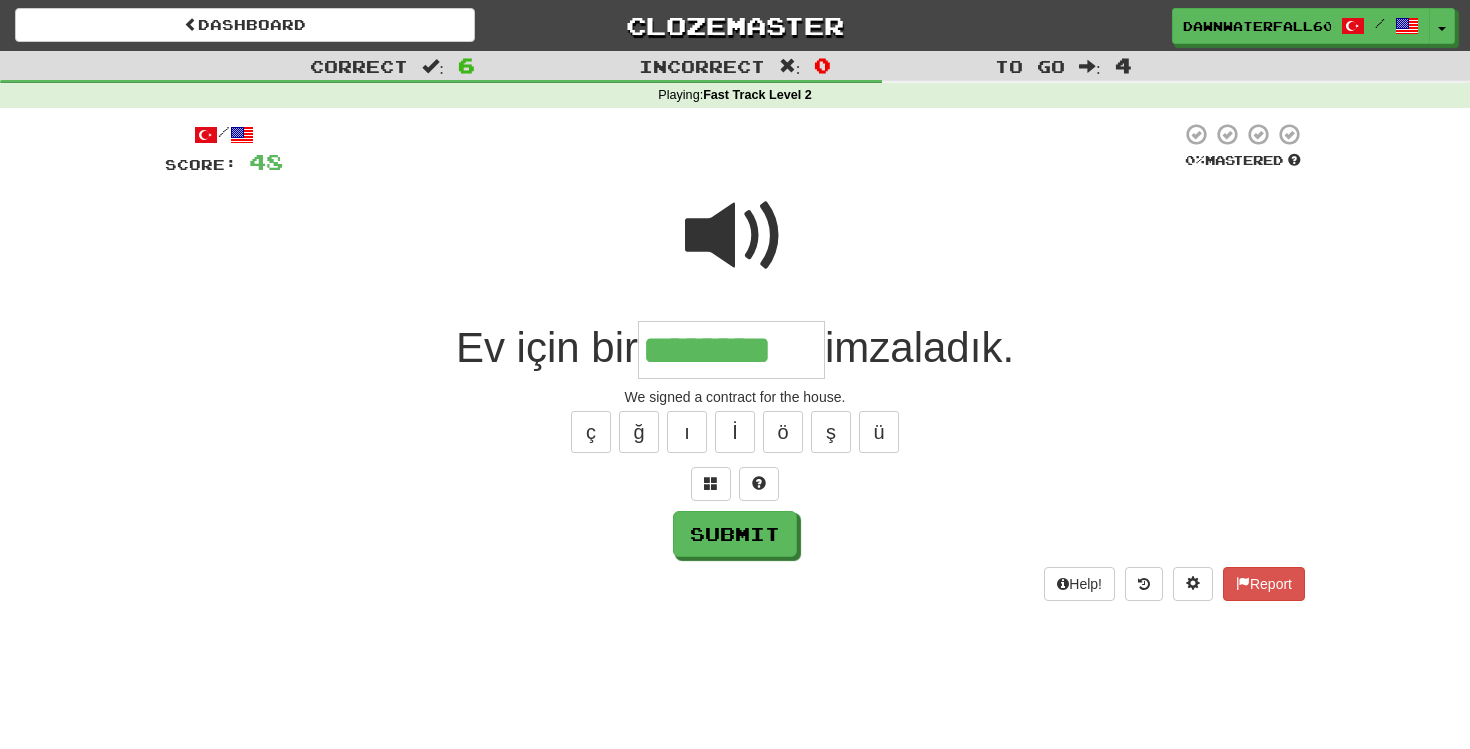 type on "********" 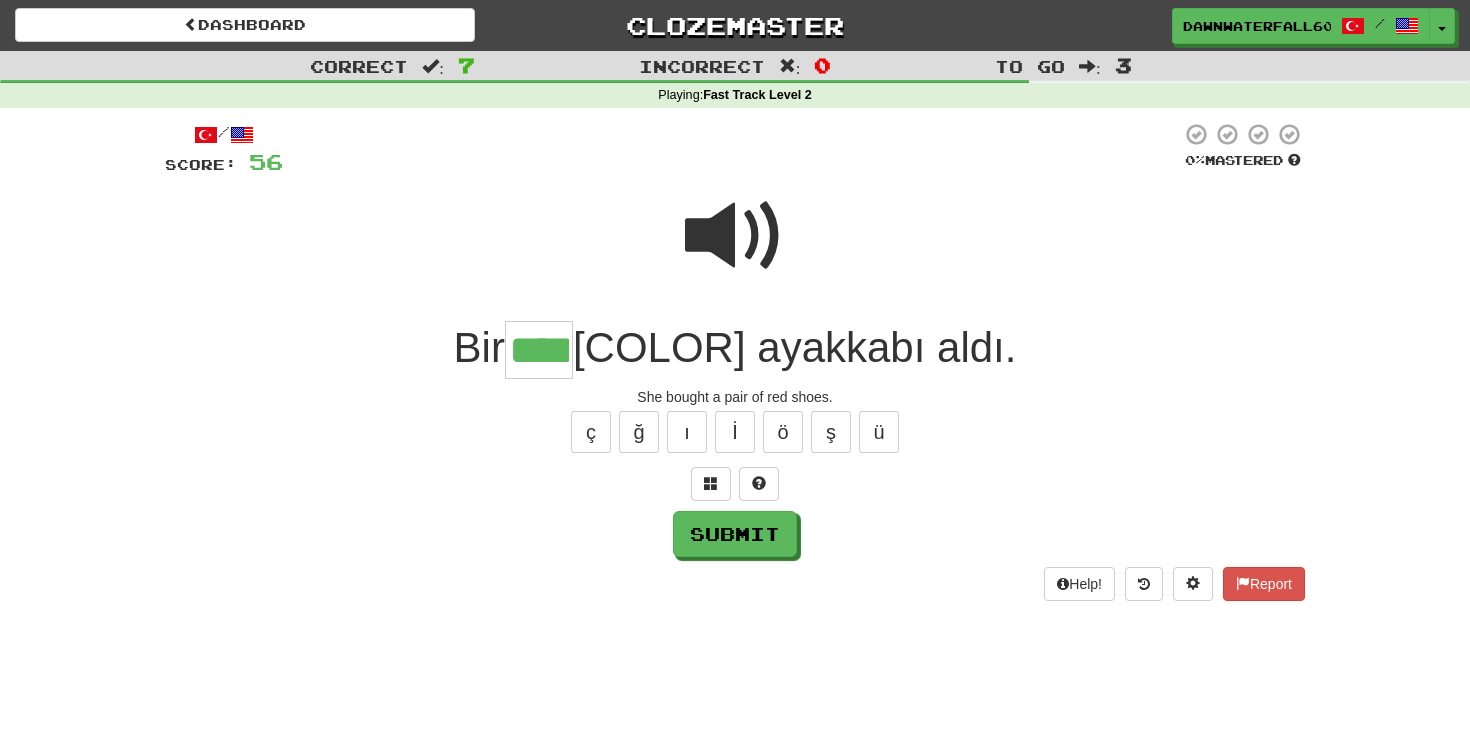 type on "****" 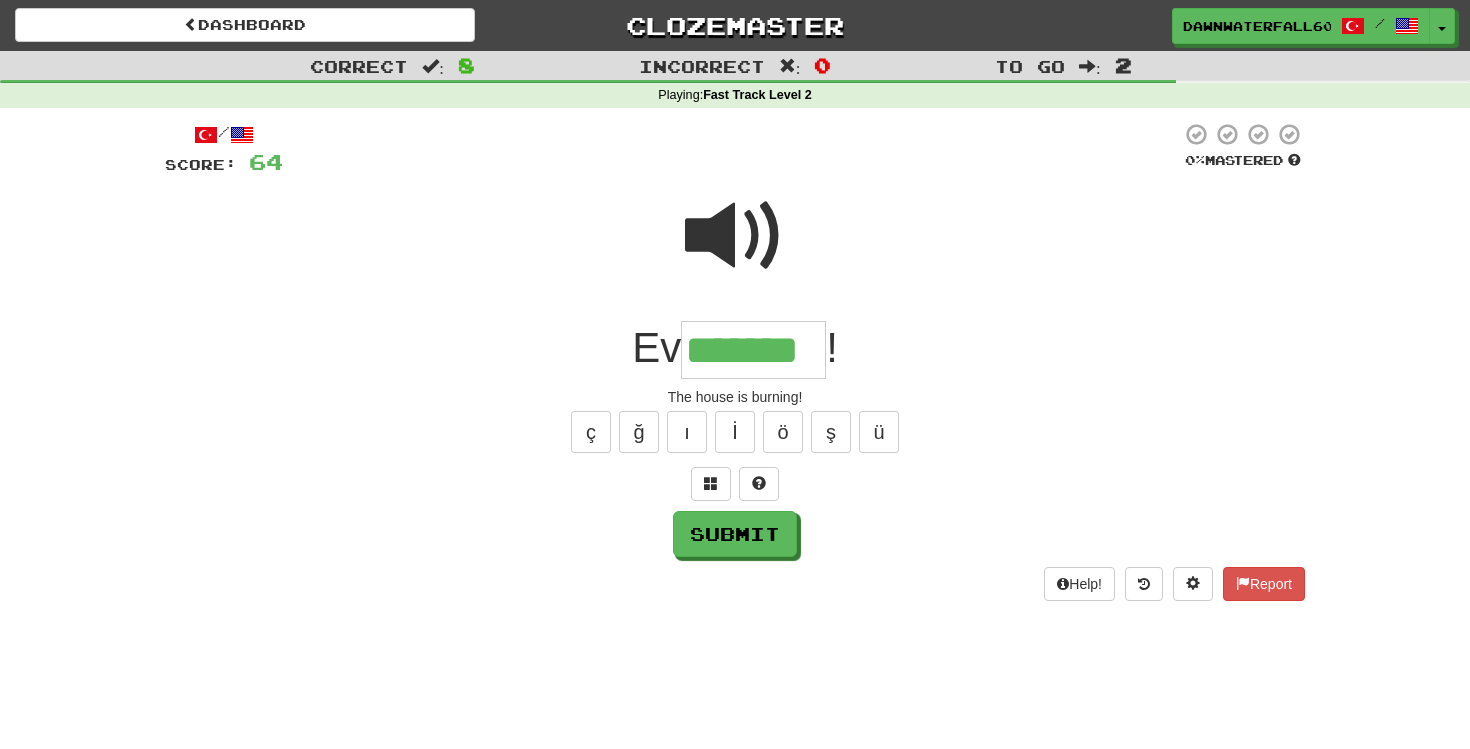 type on "*******" 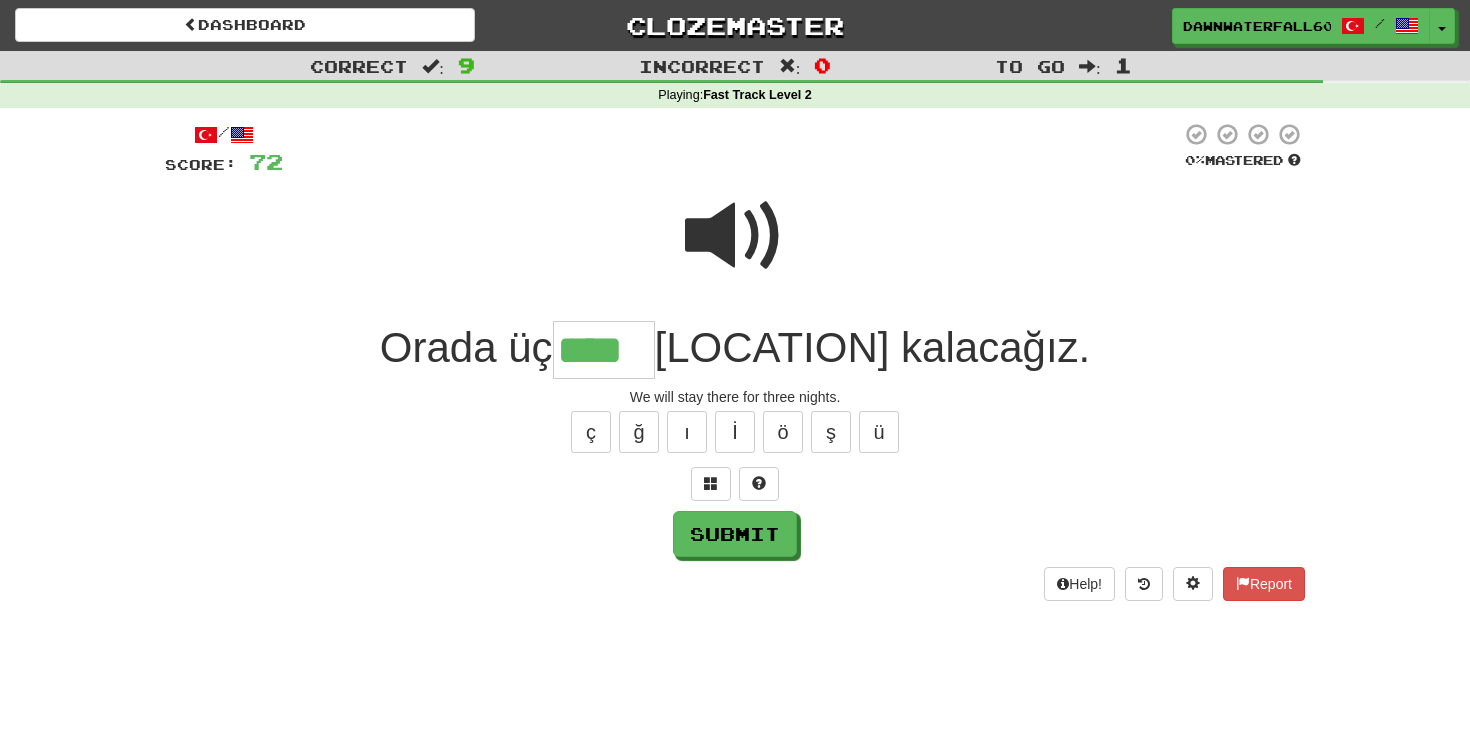 type on "****" 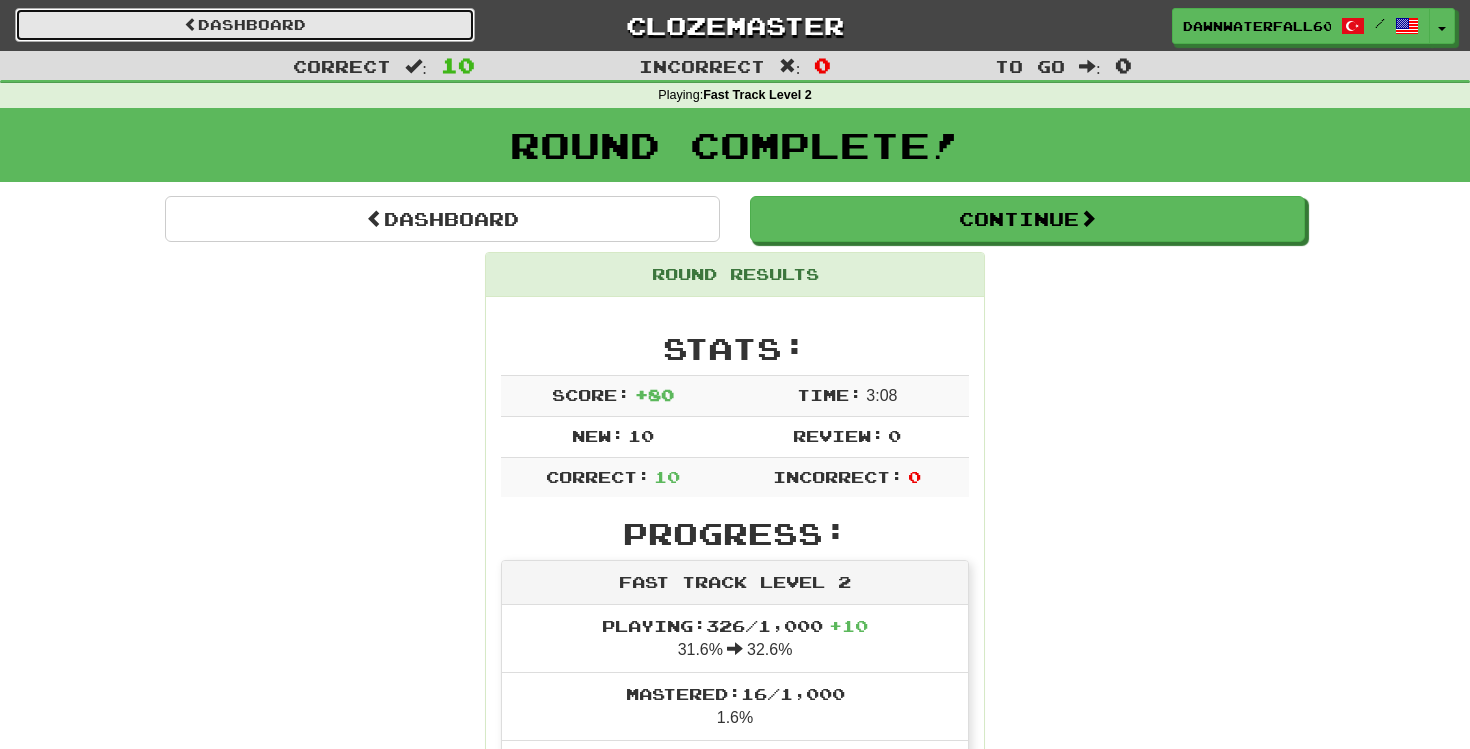 click on "Dashboard" at bounding box center [245, 25] 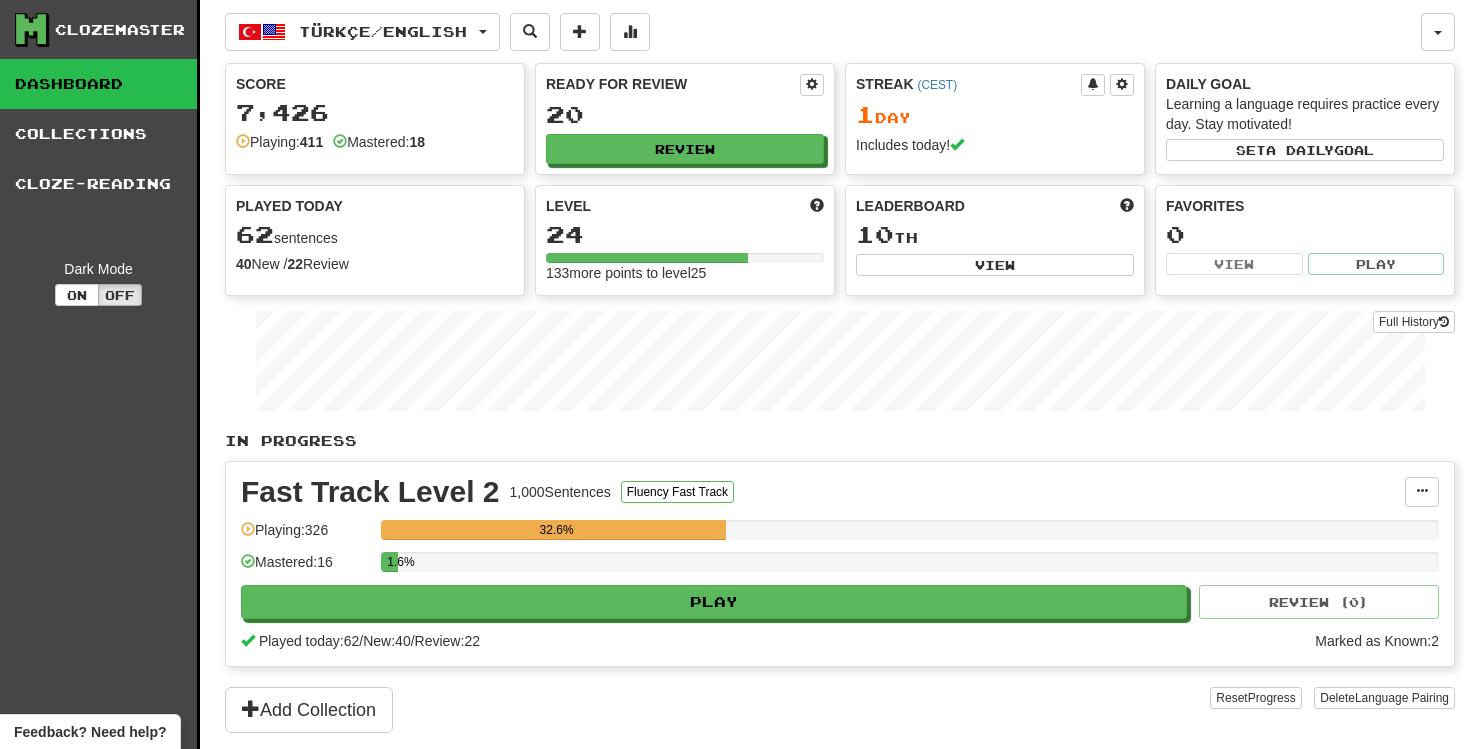 scroll, scrollTop: 0, scrollLeft: 0, axis: both 